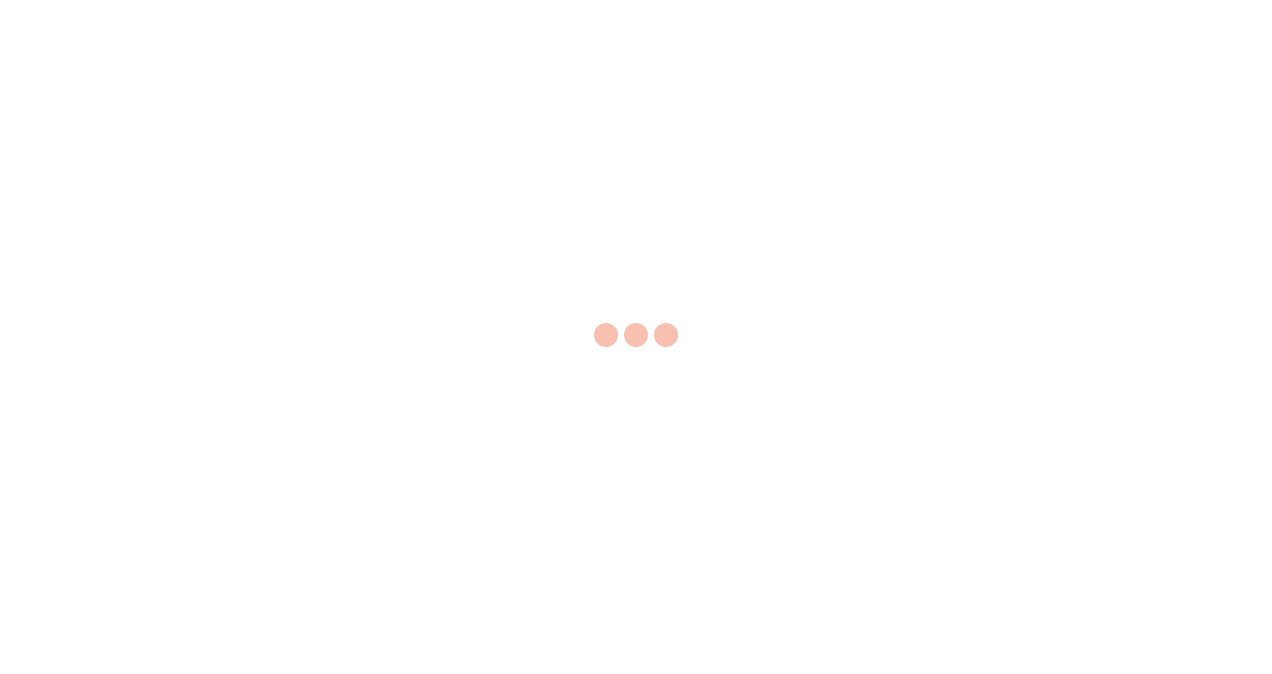 scroll, scrollTop: 0, scrollLeft: 0, axis: both 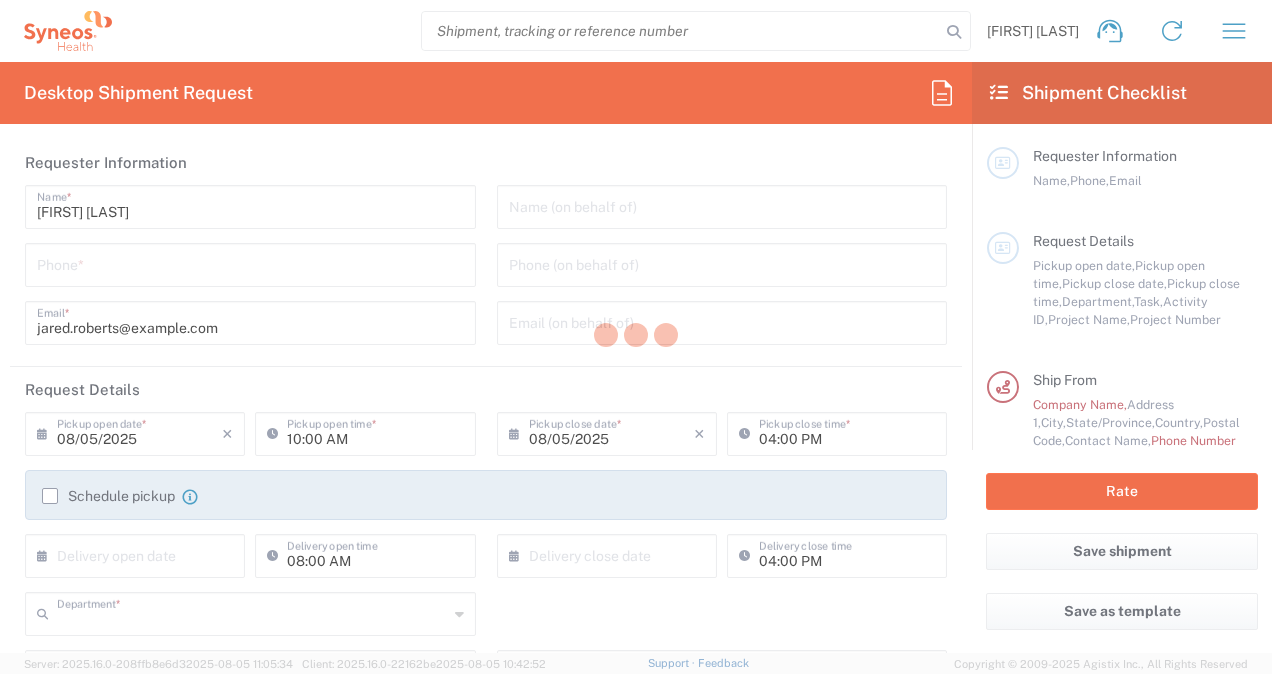 type on "4010" 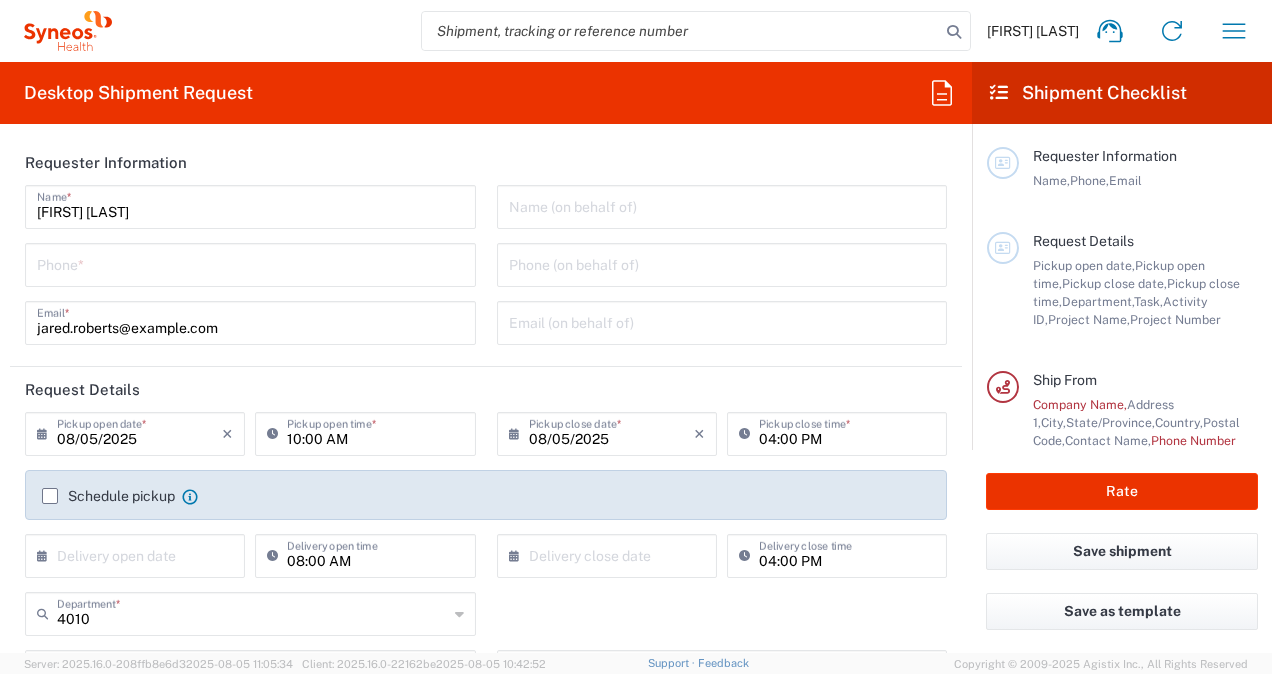 type on "Syneos Health, LLC-Morrisville NC US" 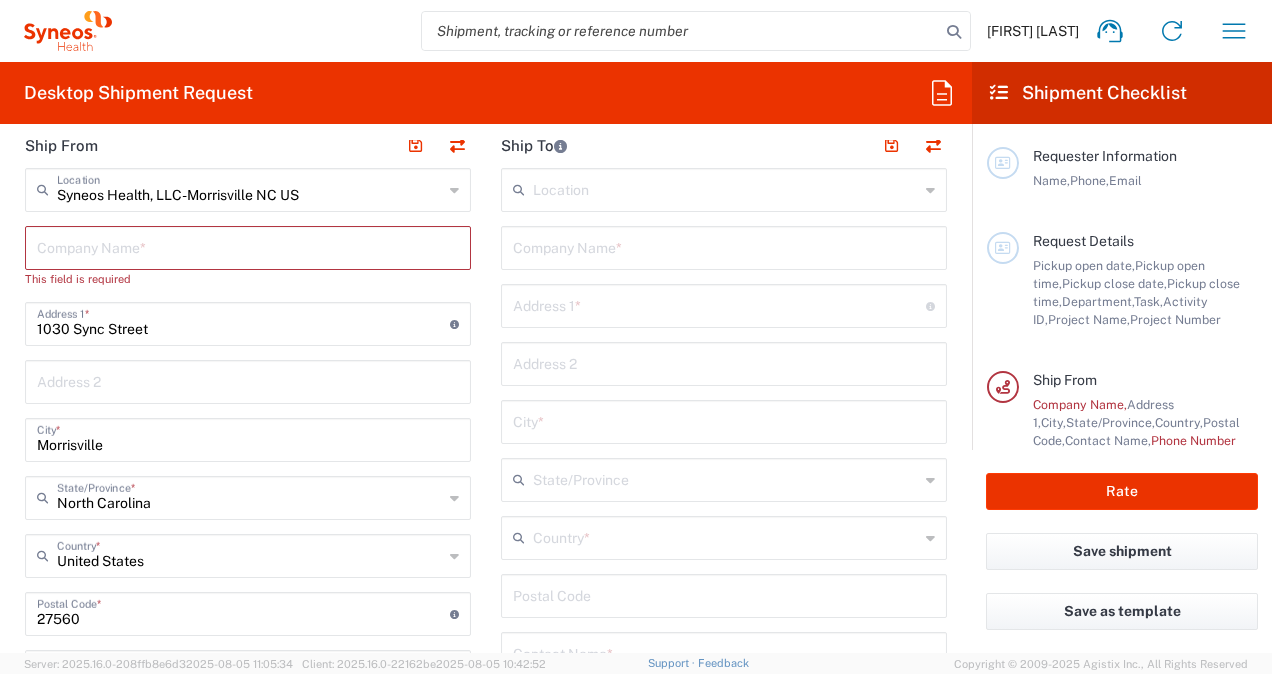 scroll, scrollTop: 700, scrollLeft: 0, axis: vertical 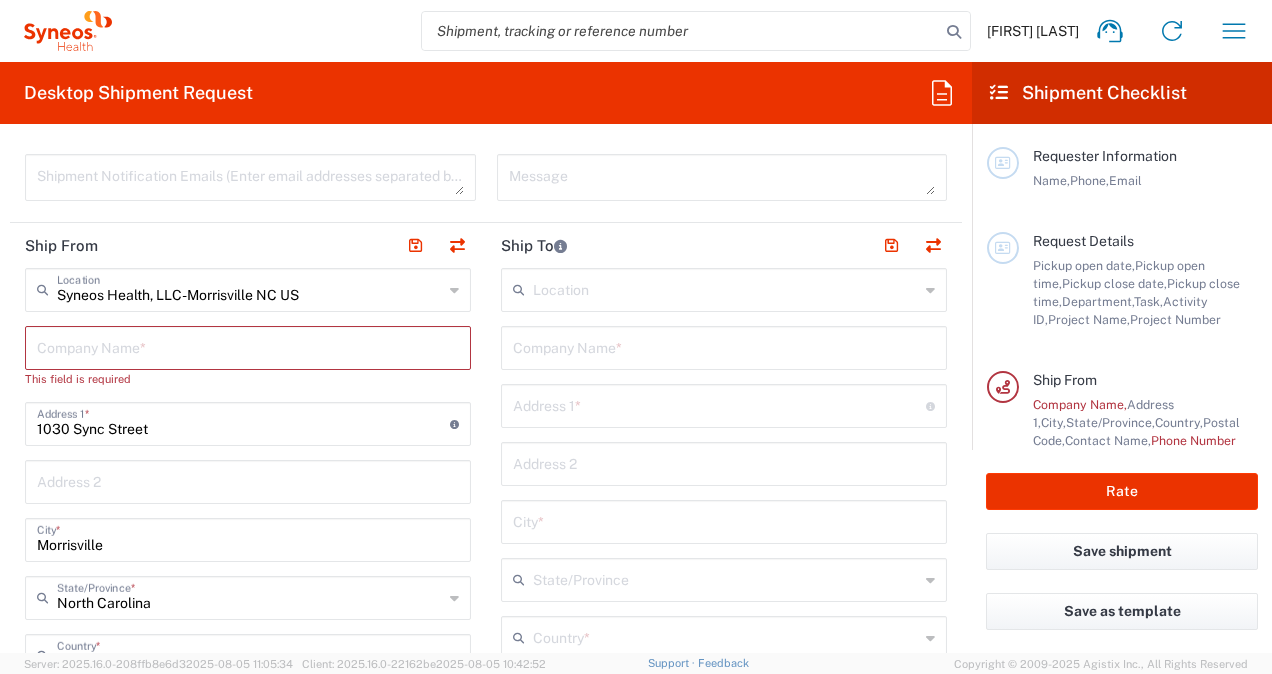 click at bounding box center (726, 288) 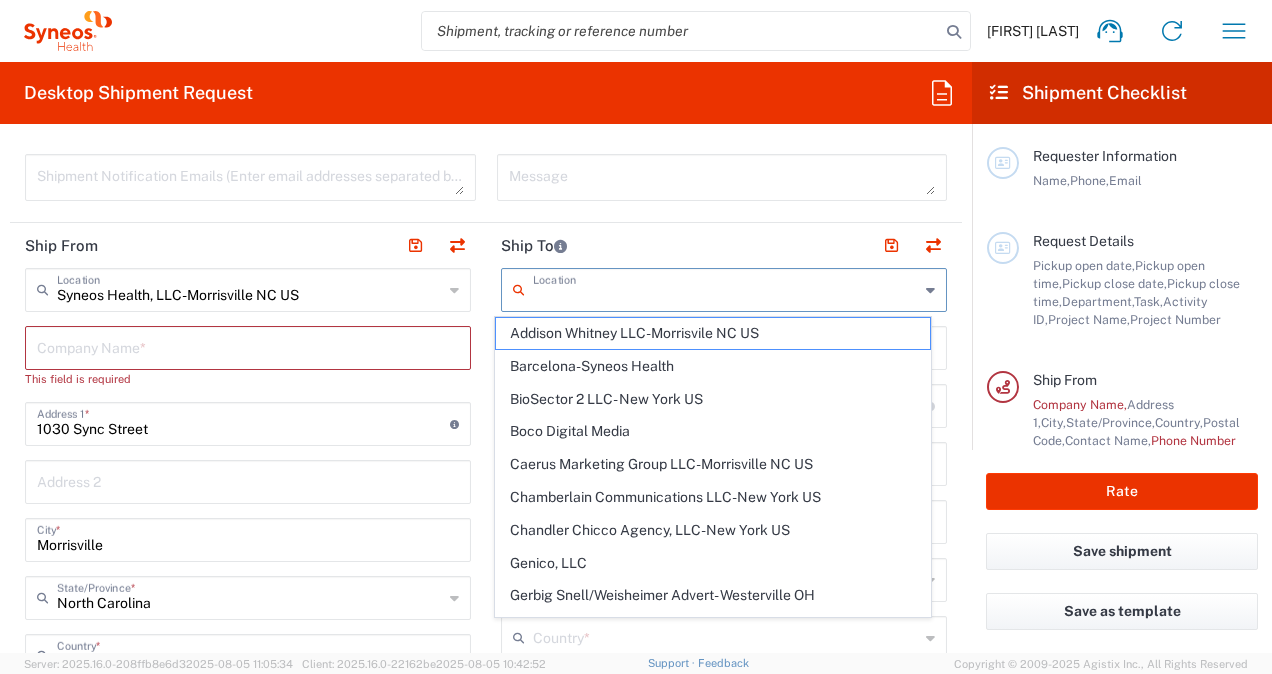 click at bounding box center (726, 288) 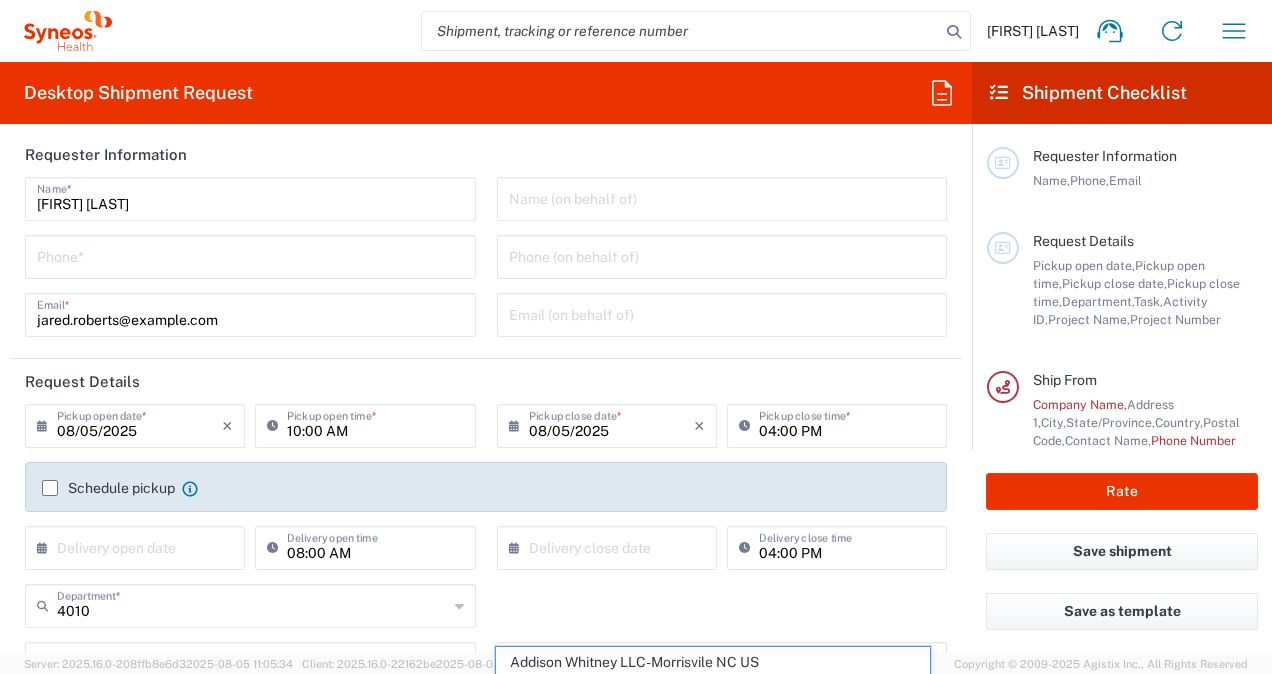 scroll, scrollTop: 0, scrollLeft: 0, axis: both 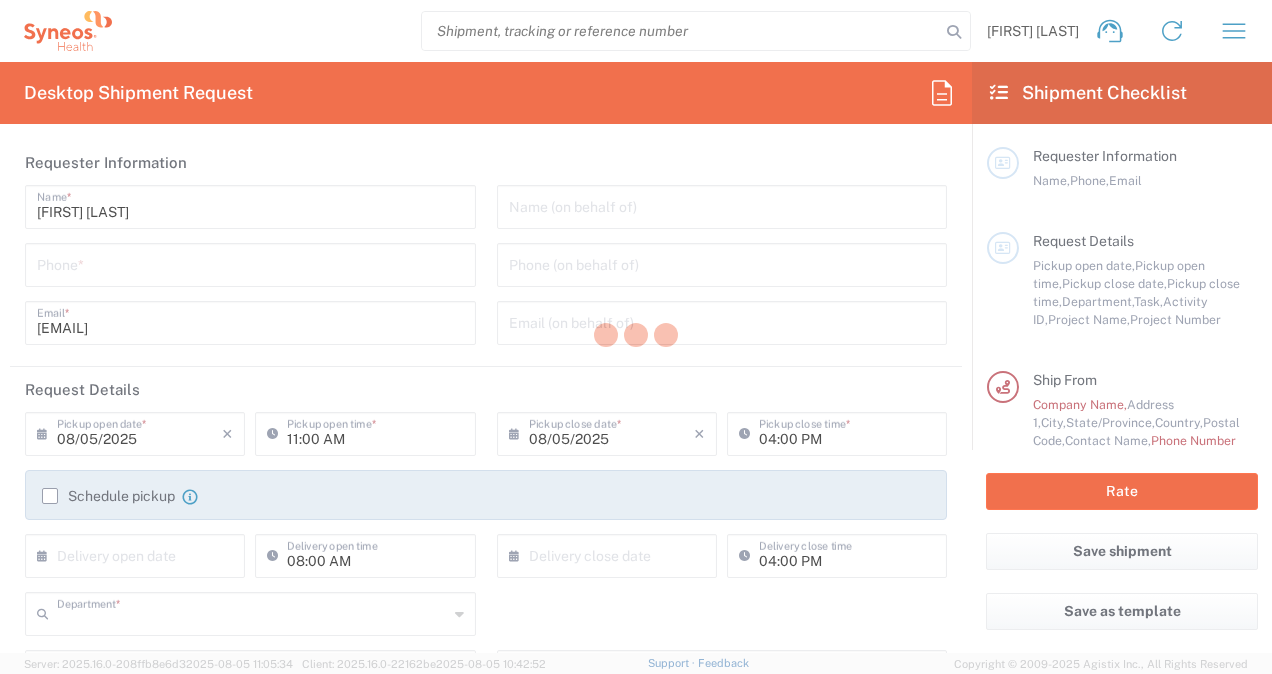 type on "4010" 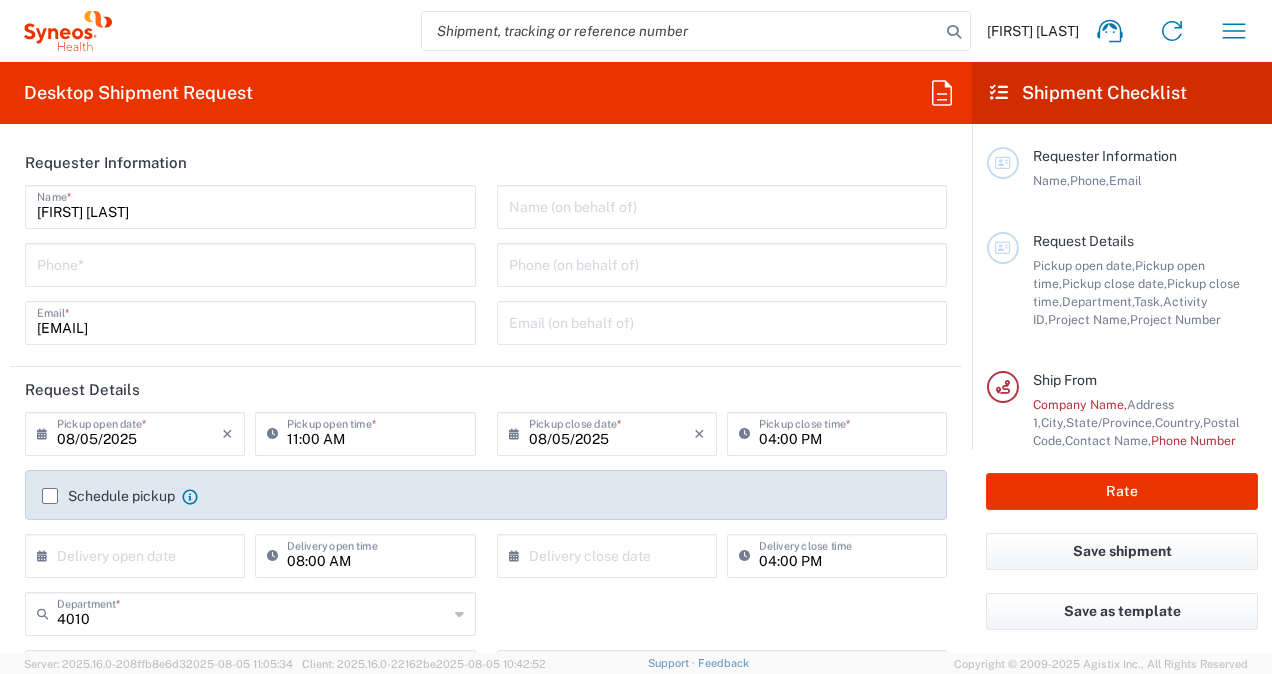 type on "Syneos Health, LLC-Morrisville NC US" 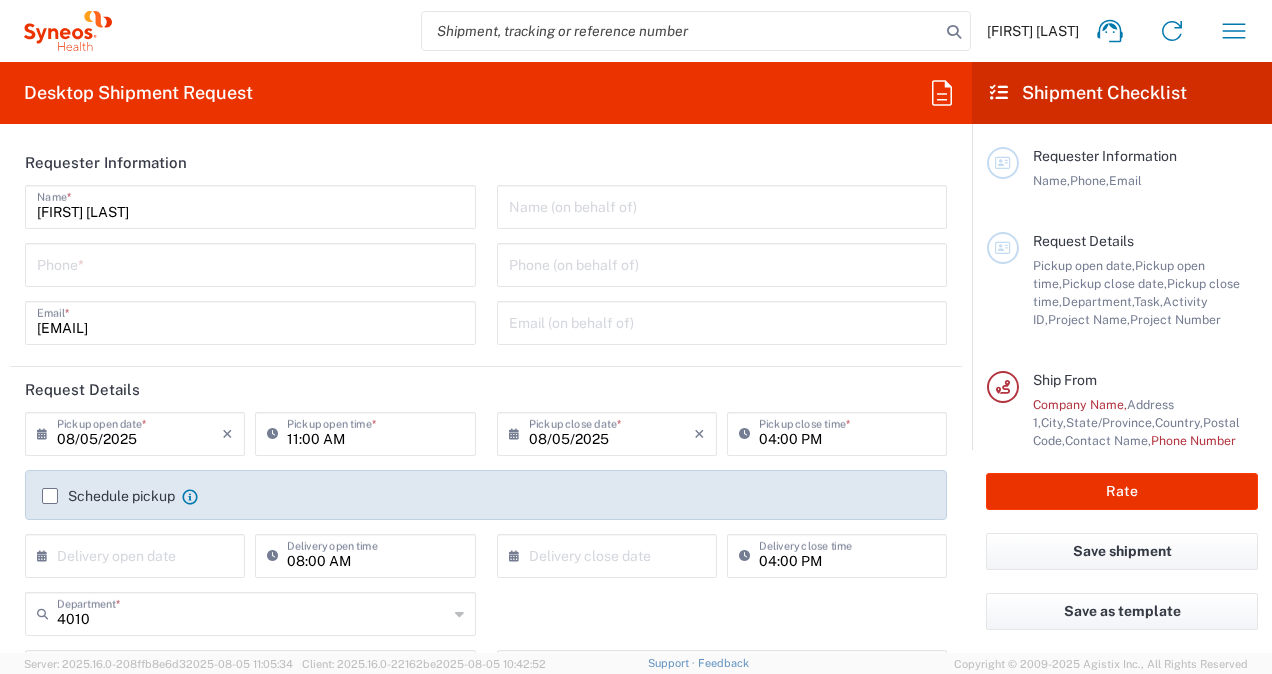 click at bounding box center [722, 205] 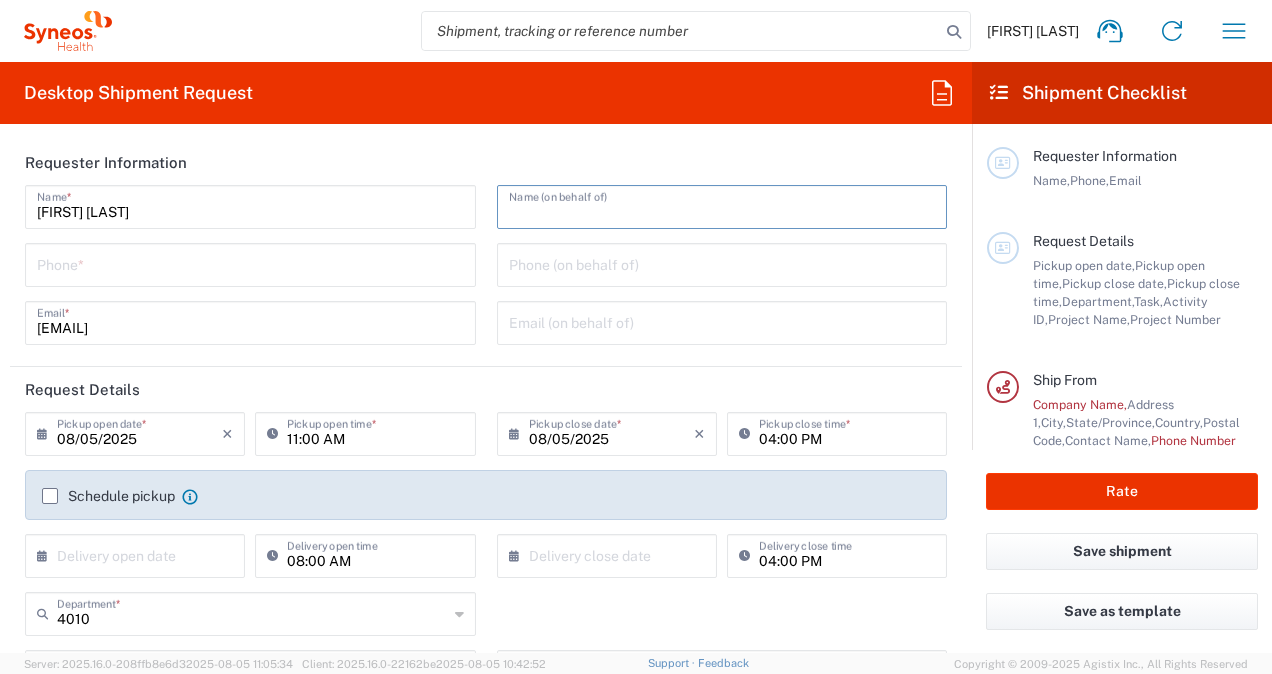 click at bounding box center (250, 263) 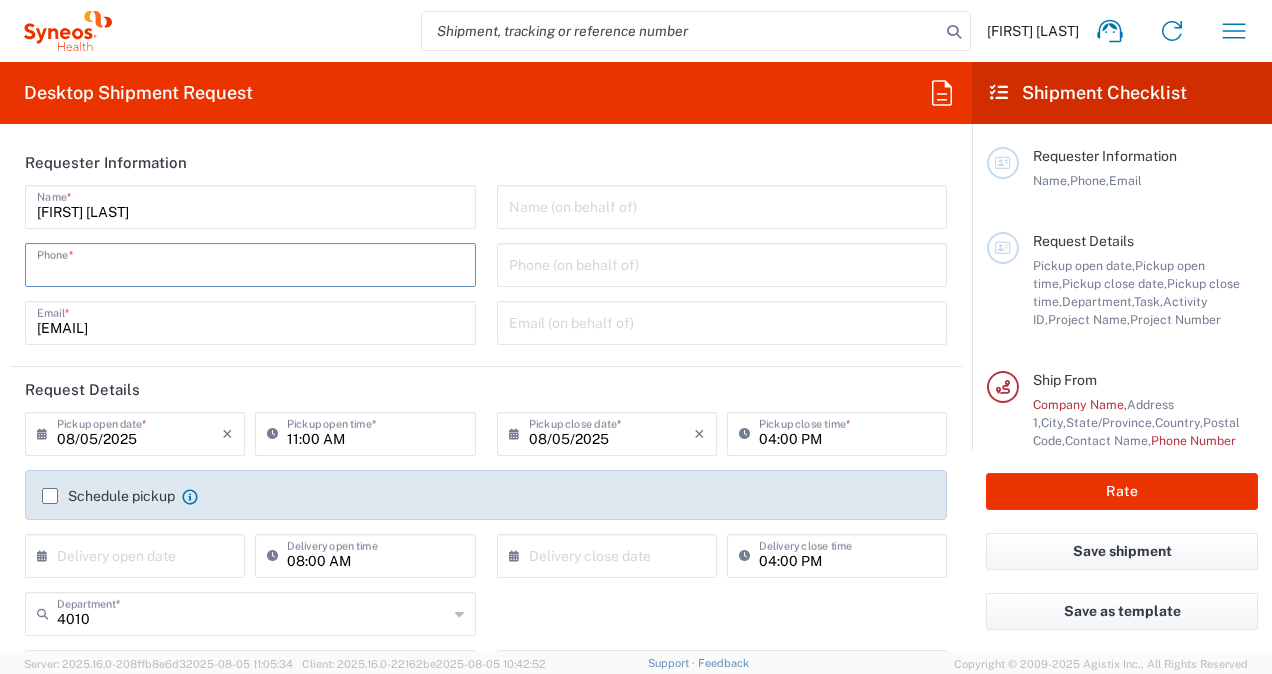 type on "[PHONE]" 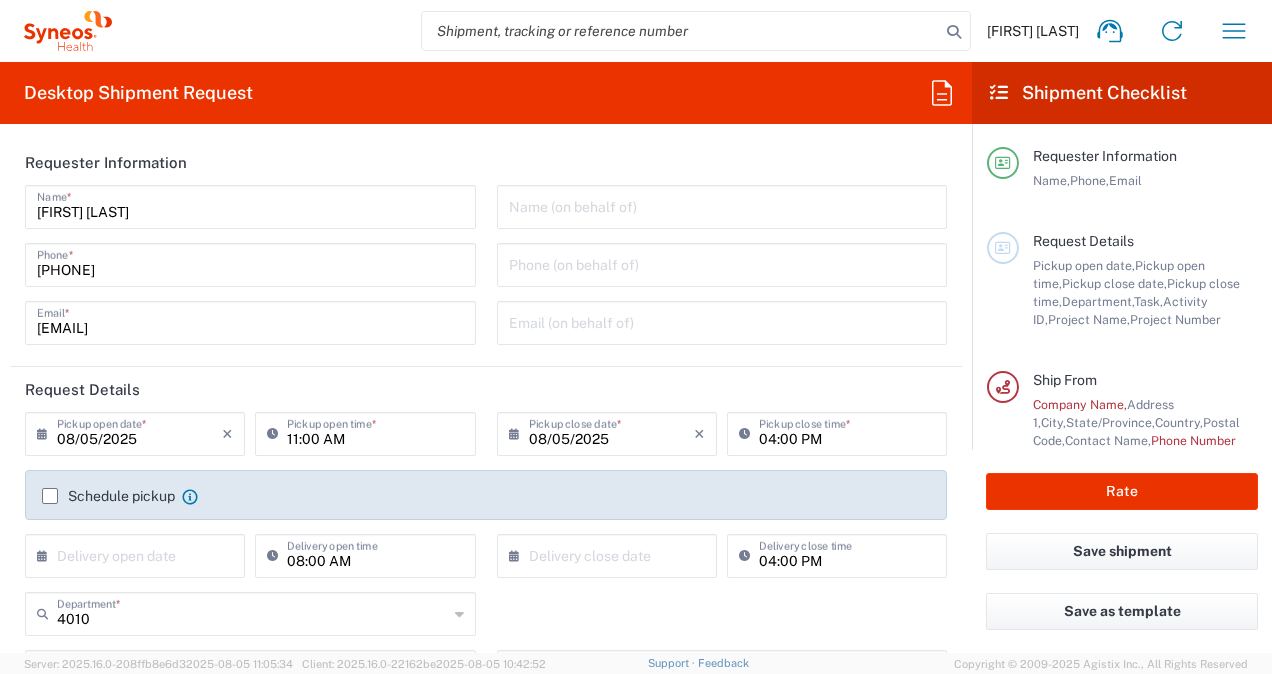 click on "Requester Information" 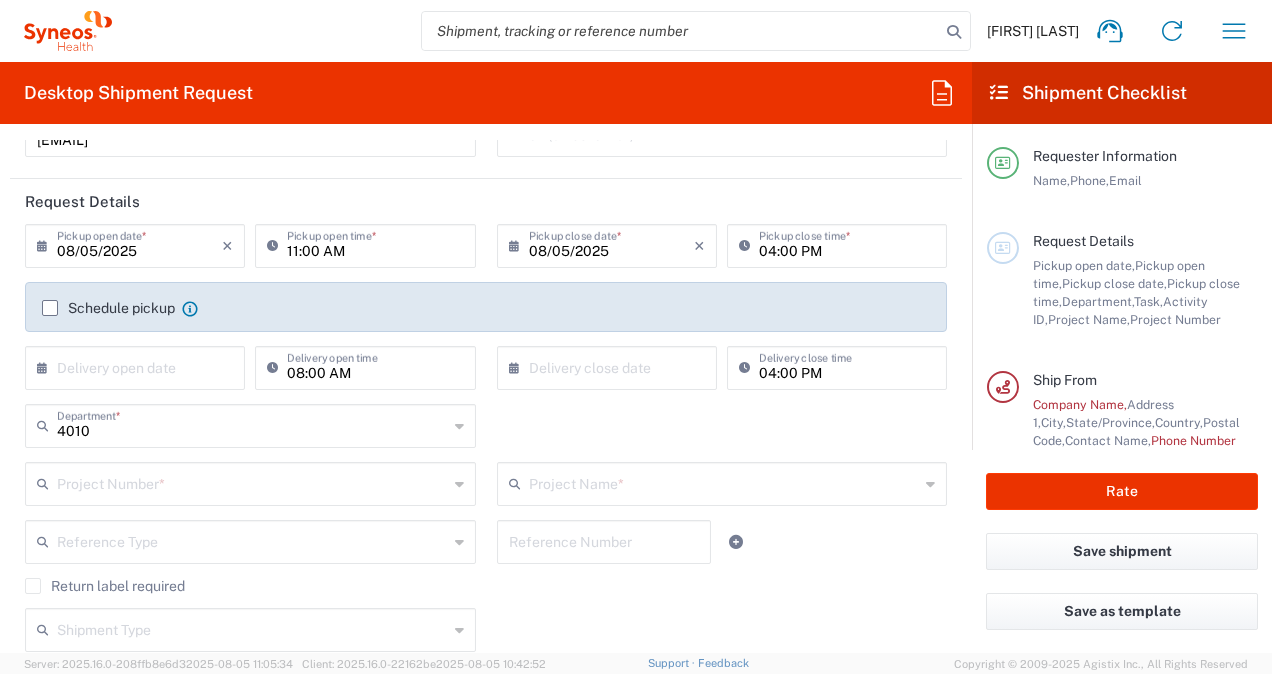 scroll, scrollTop: 200, scrollLeft: 0, axis: vertical 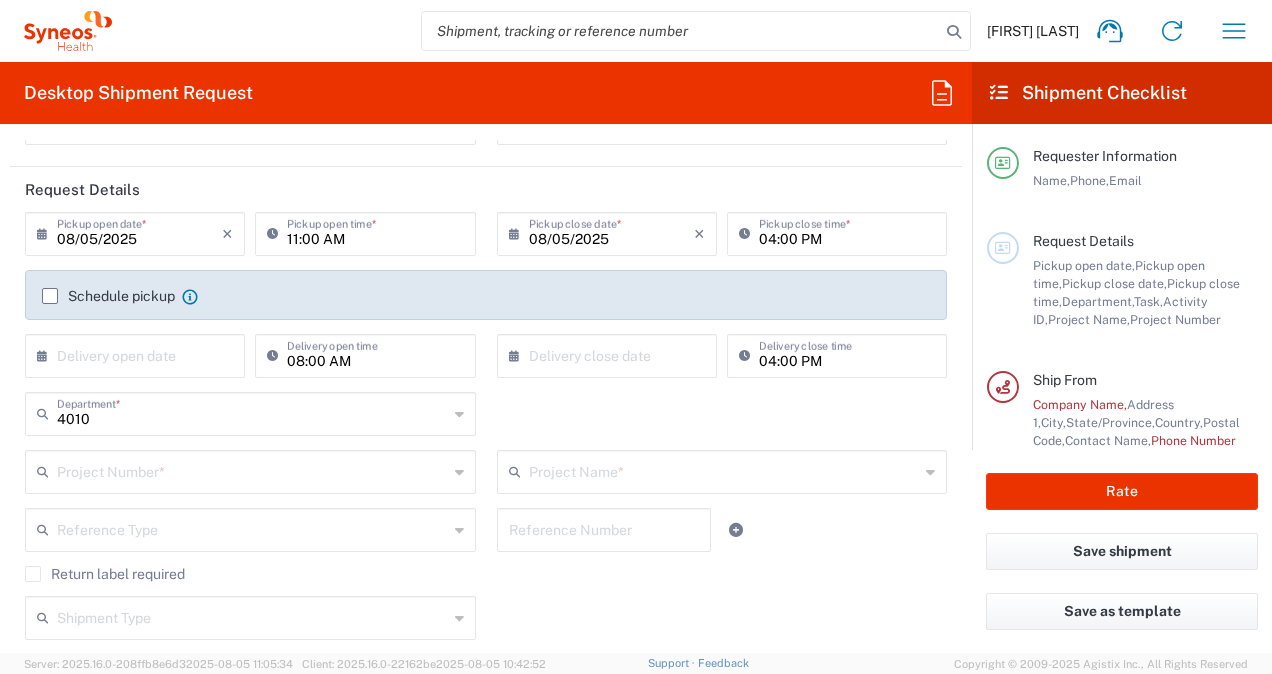 click on "Schedule pickup" 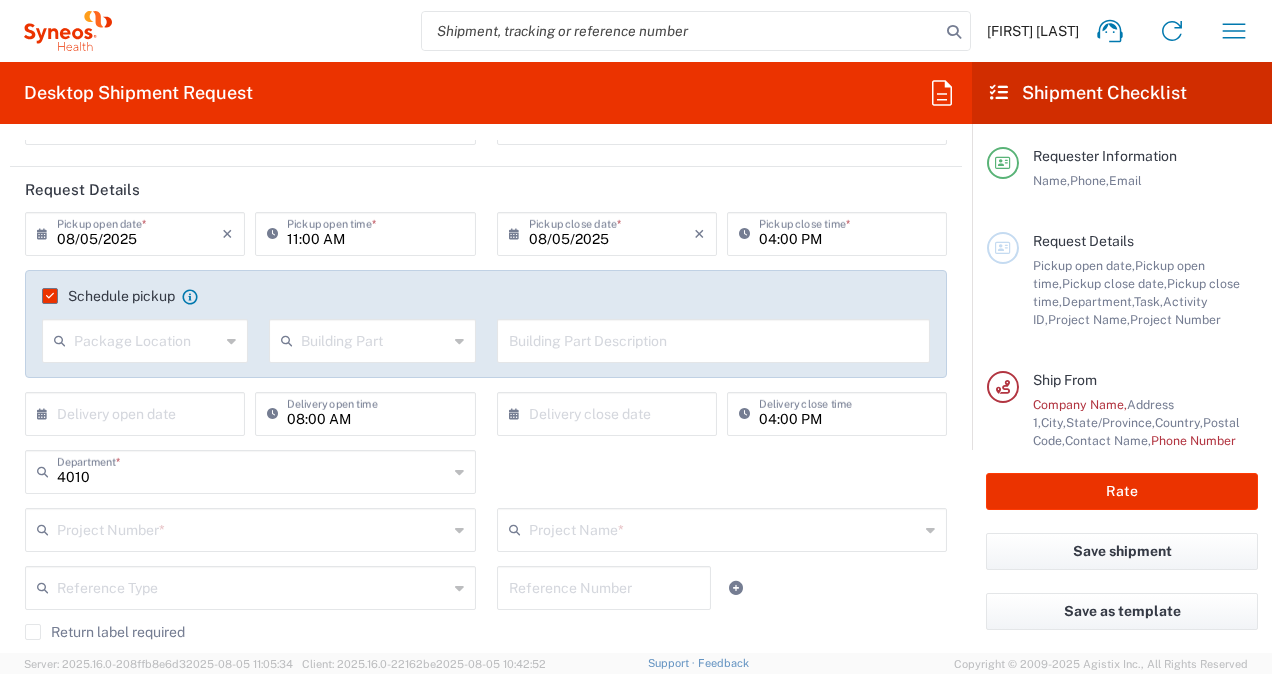 click 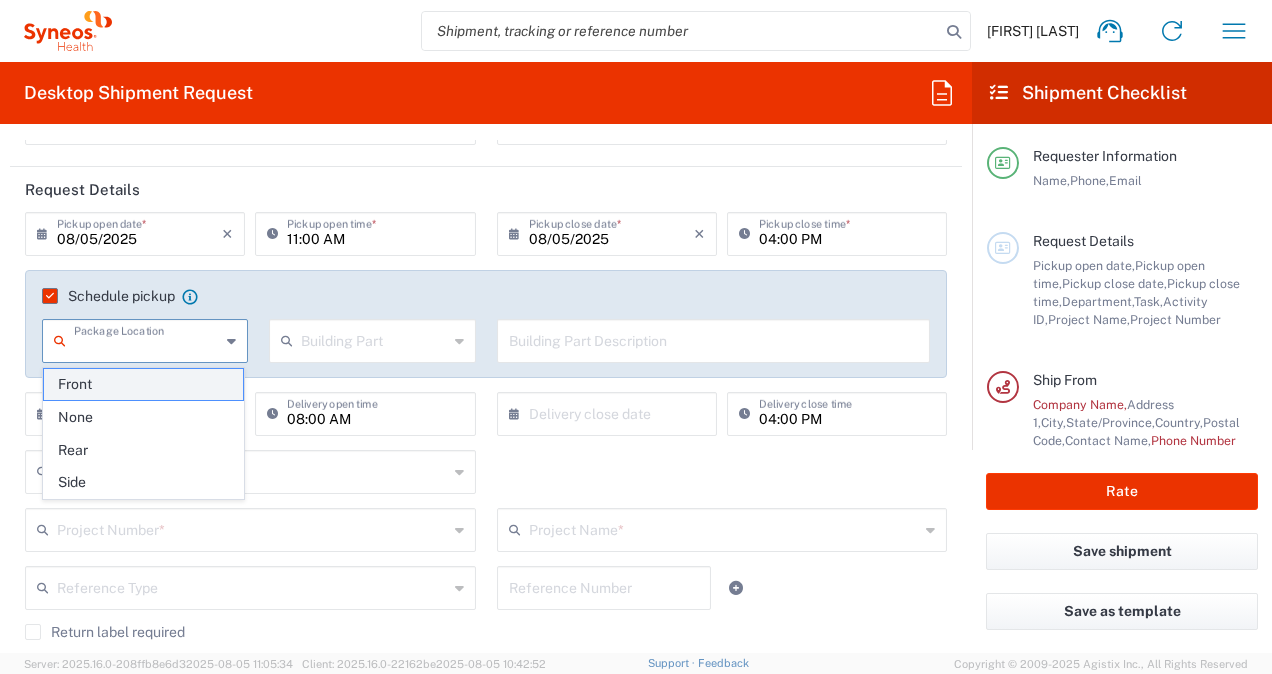 click on "Front" 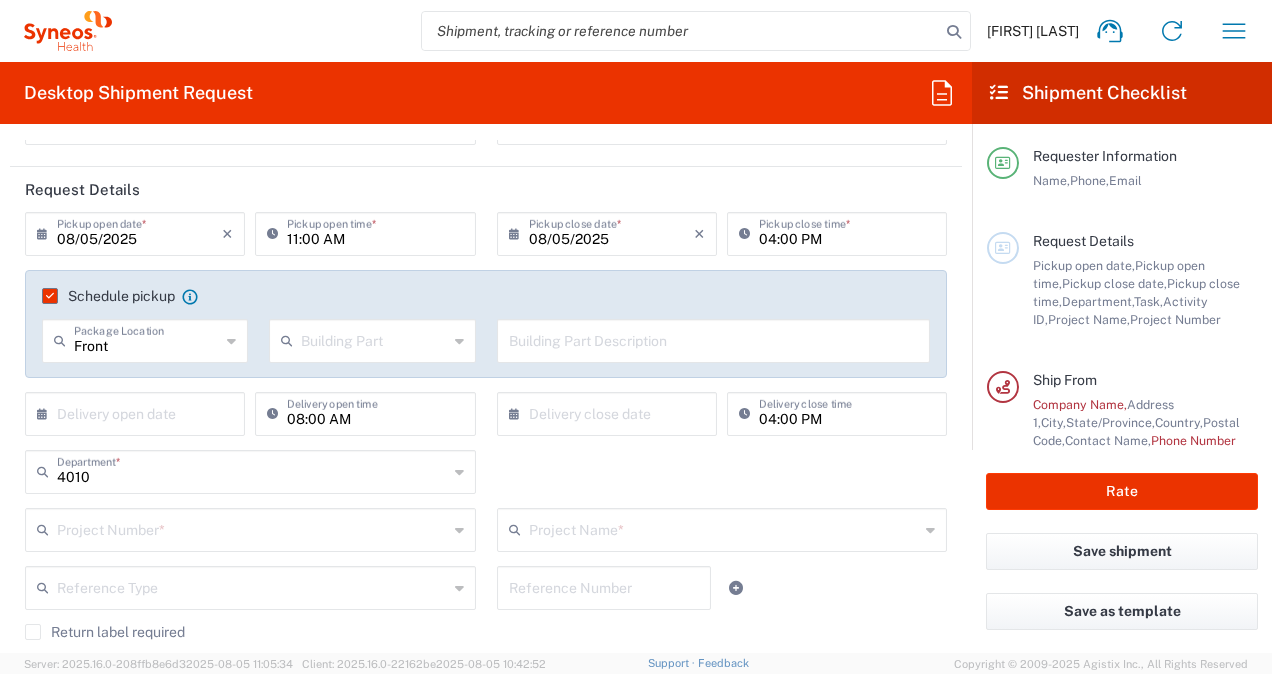 click 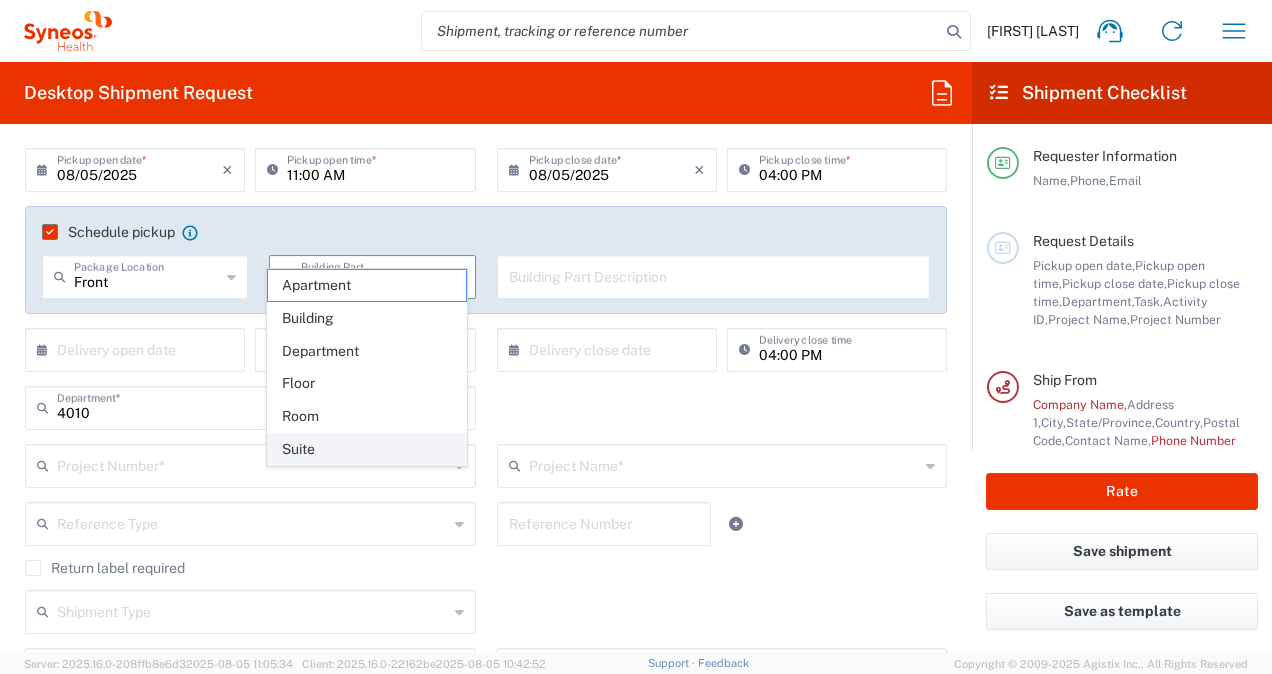 scroll, scrollTop: 300, scrollLeft: 0, axis: vertical 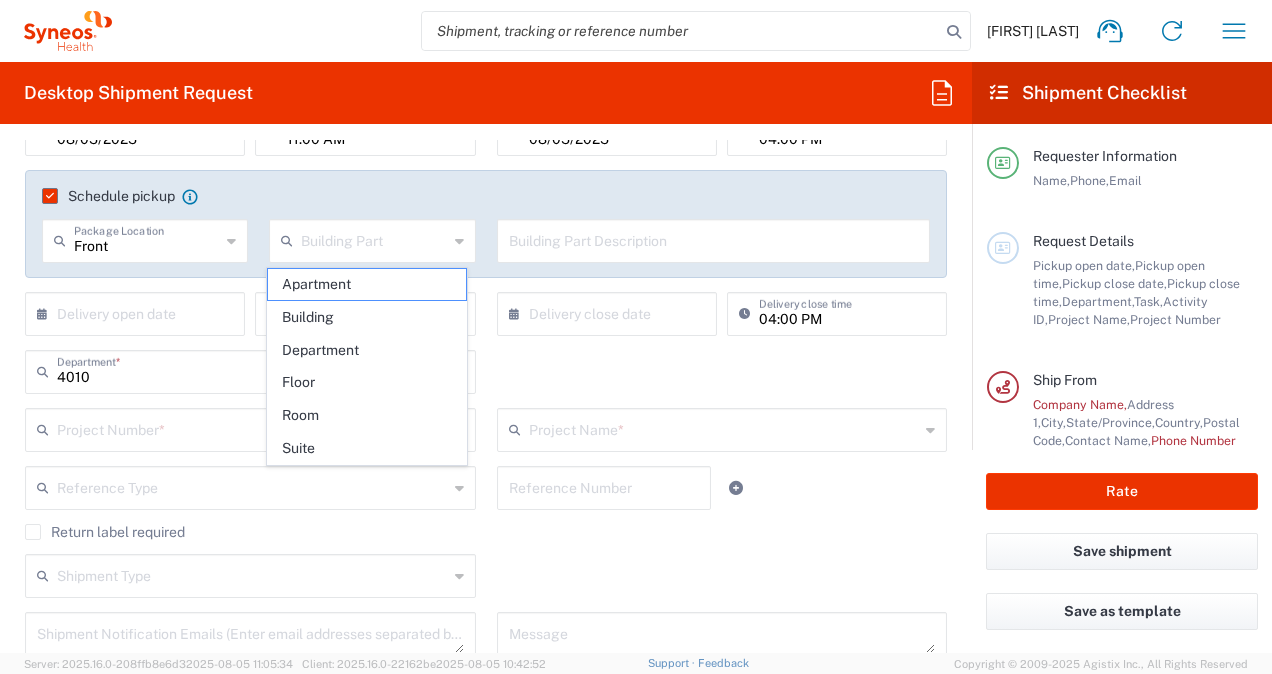 click on "Schedule pickup  When scheduling a pickup please be sure to meet the following criteria:
1. Pickup window should start at least 2 hours after current time.
2.Pickup window needs to be at least 2 hours.
3.Pickup close time should not exceed business hours." 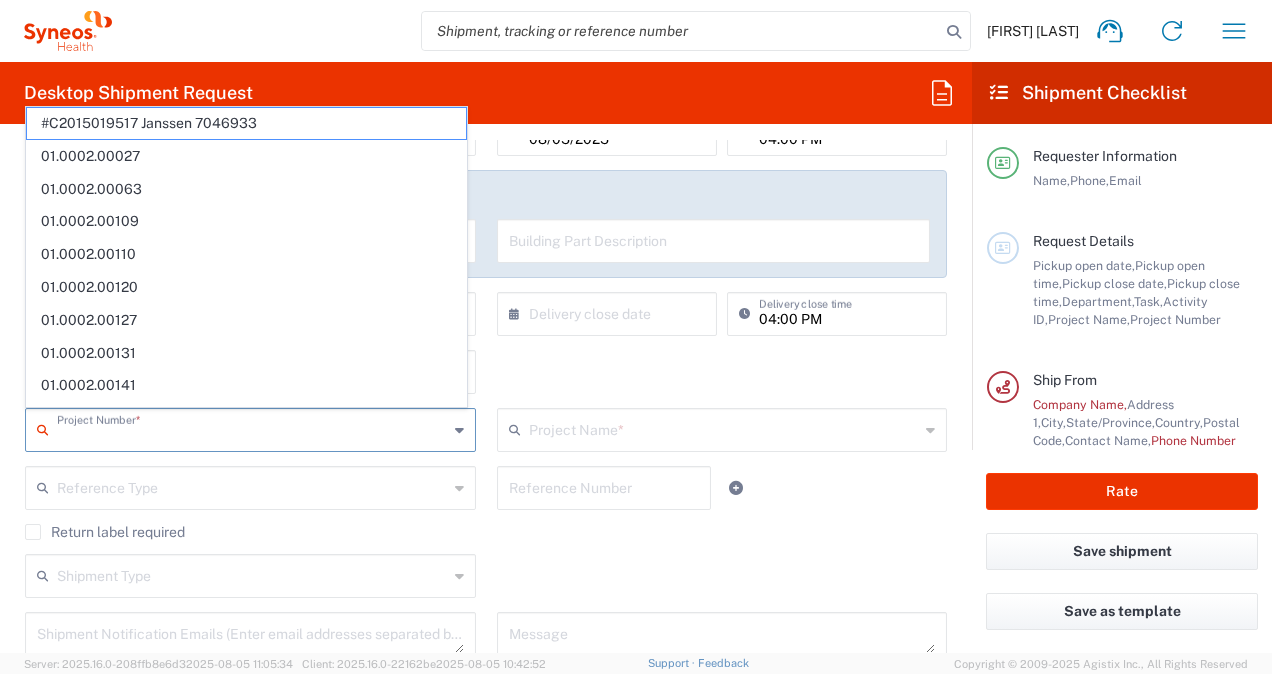 click at bounding box center (252, 428) 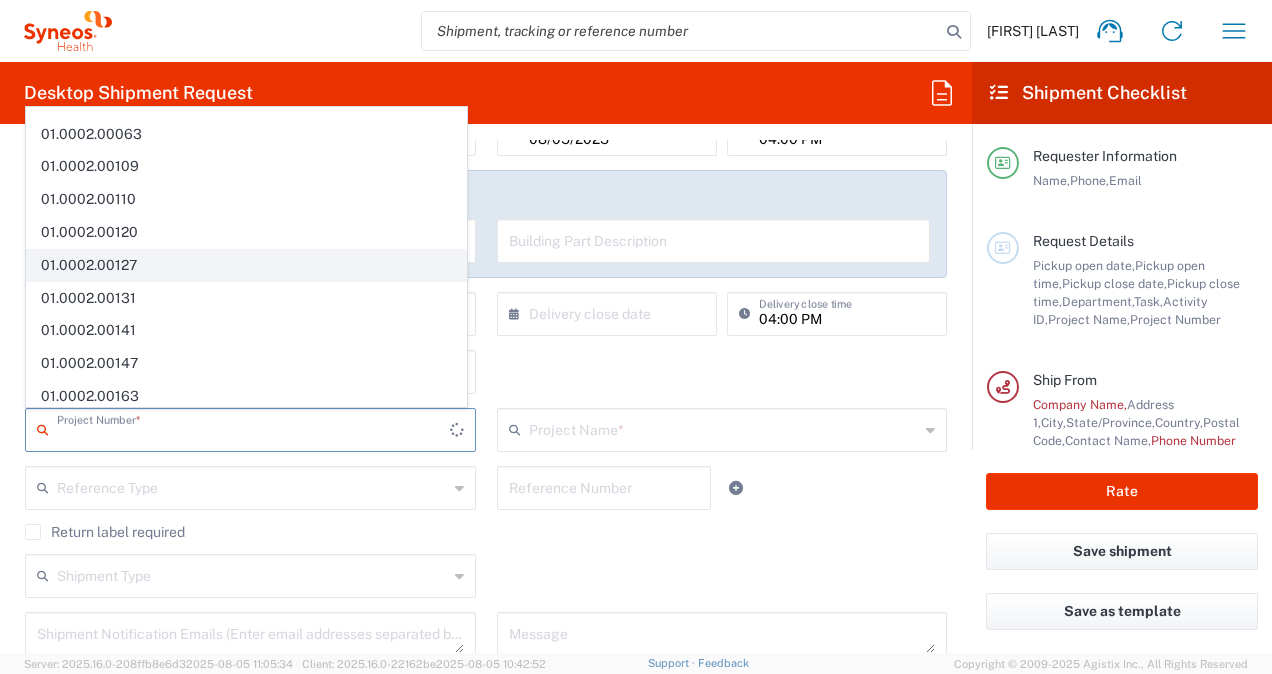 scroll, scrollTop: 0, scrollLeft: 0, axis: both 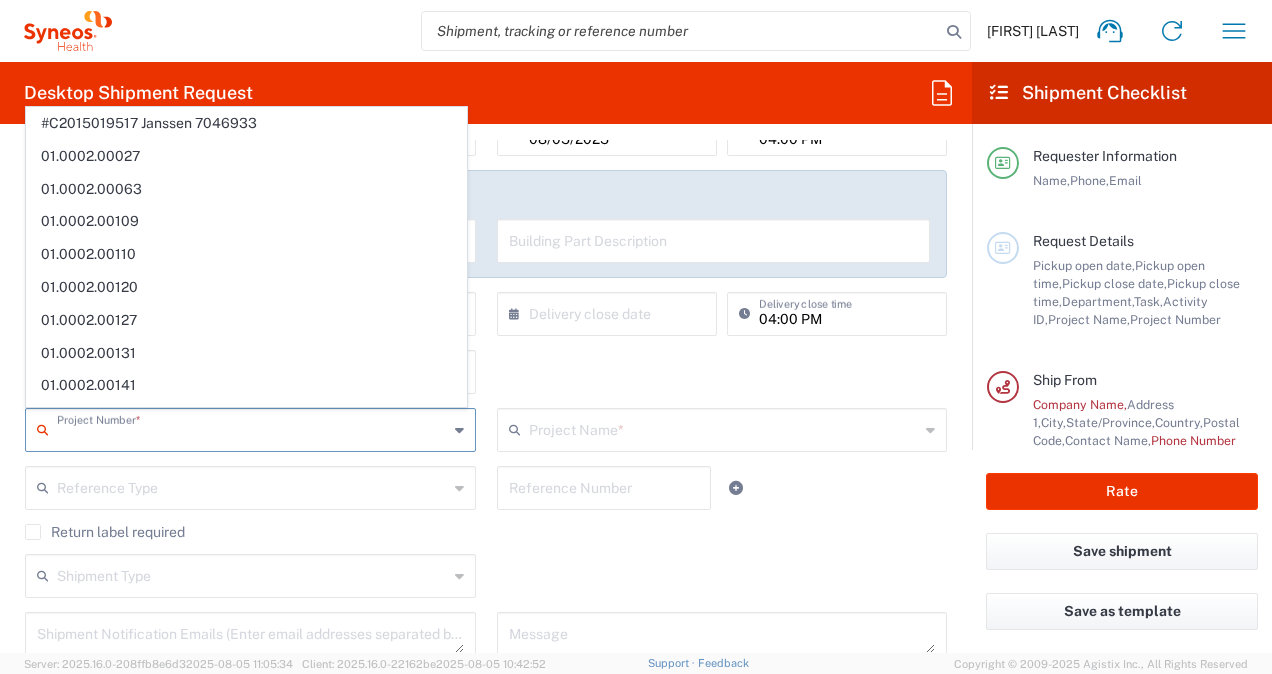 click on "[FIRST] [LAST]
Home
Shipment estimator
Shipment tracking
Desktop shipment request
My shipments
Address book
Denied party screening
My profile
Logout" 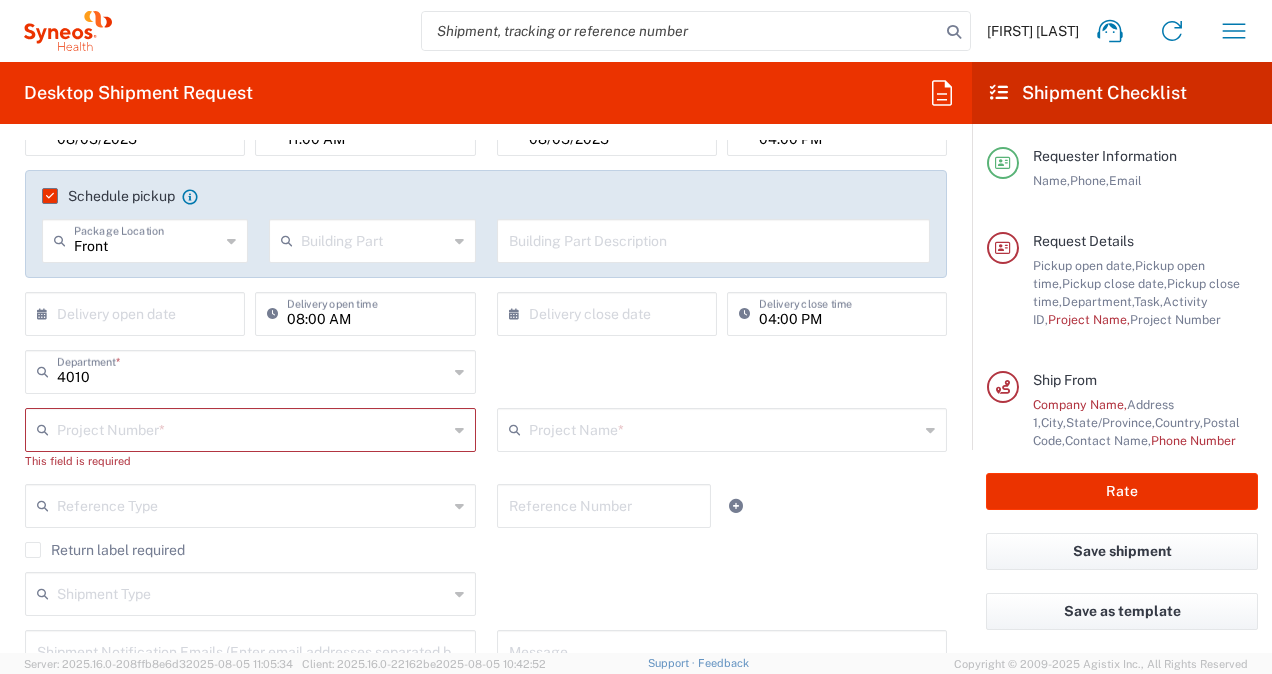 click on "[FIRST] [LAST]
Home
Shipment estimator
Shipment tracking
Desktop shipment request
My shipments
Address book
Denied party screening
My profile
Logout" 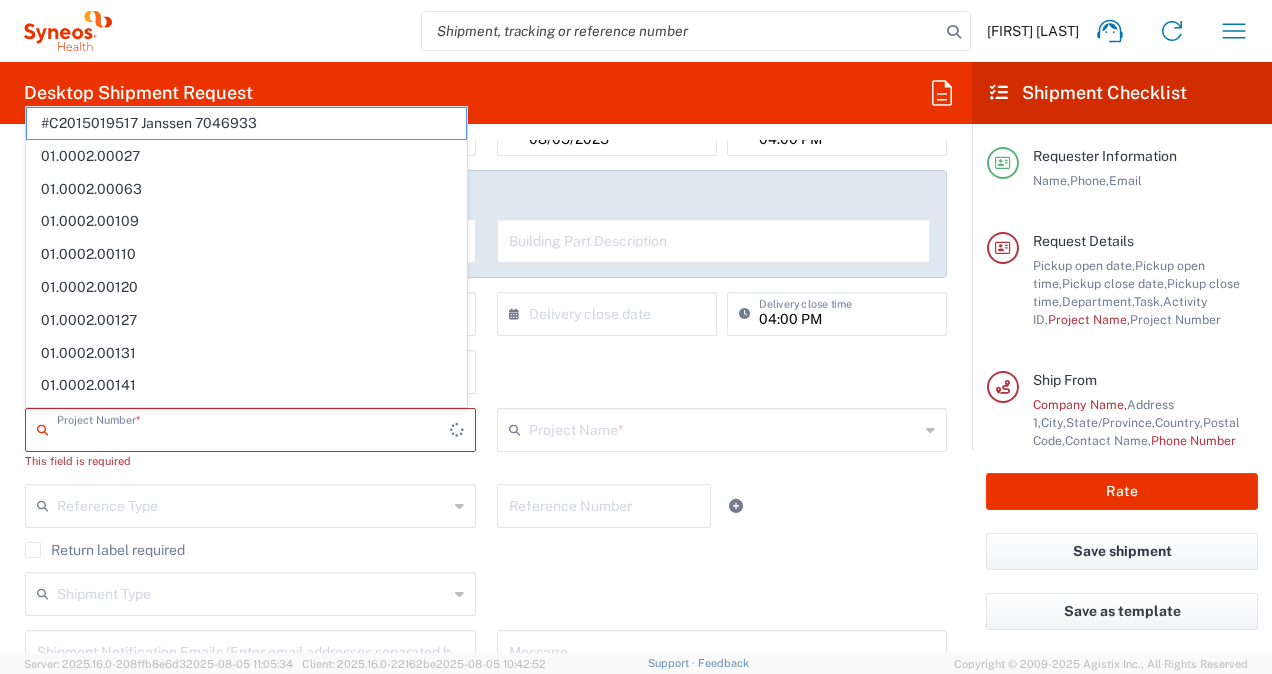 click at bounding box center (253, 428) 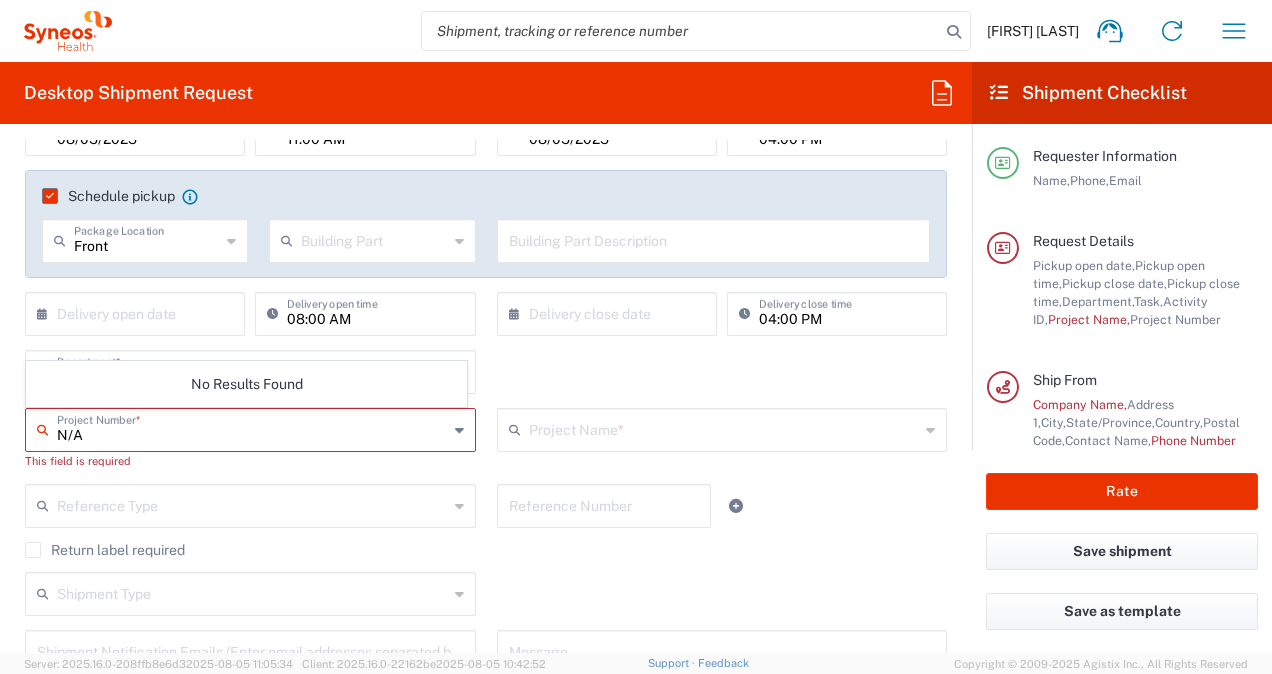 type on "N/A" 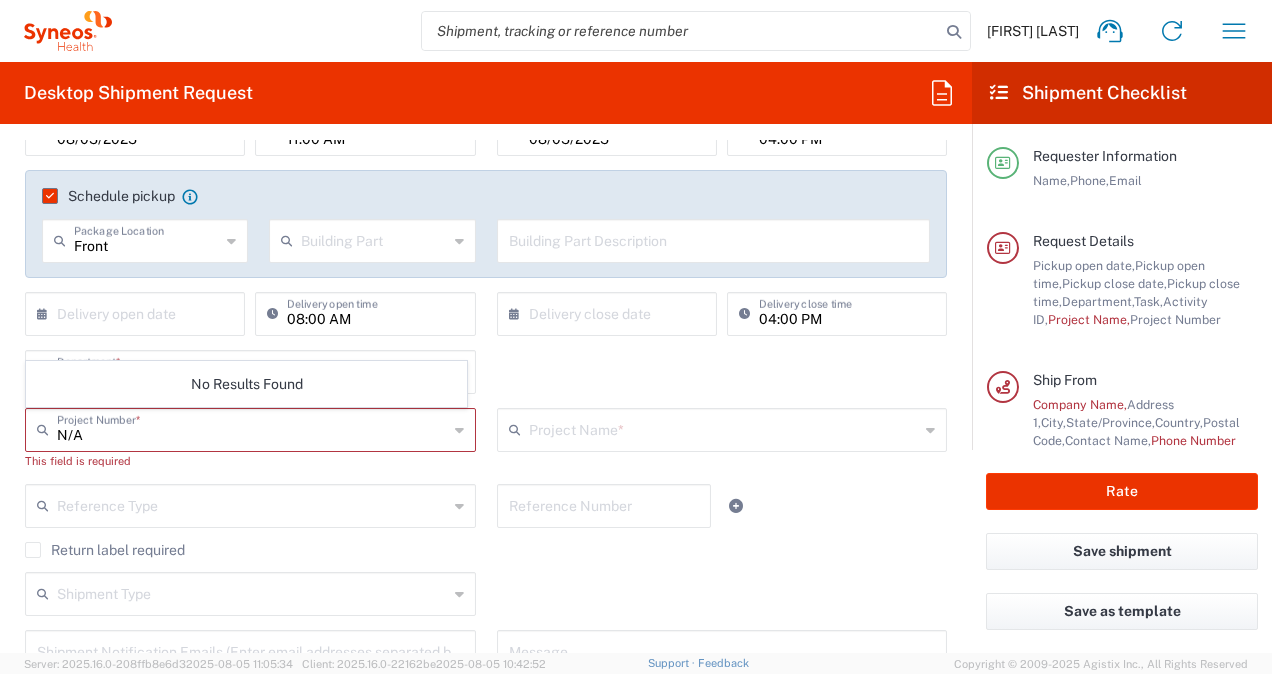 click on "[FIRST] [LAST]
Home
Shipment estimator
Shipment tracking
Desktop shipment request
My shipments
Address book
Denied party screening
My profile
Logout" 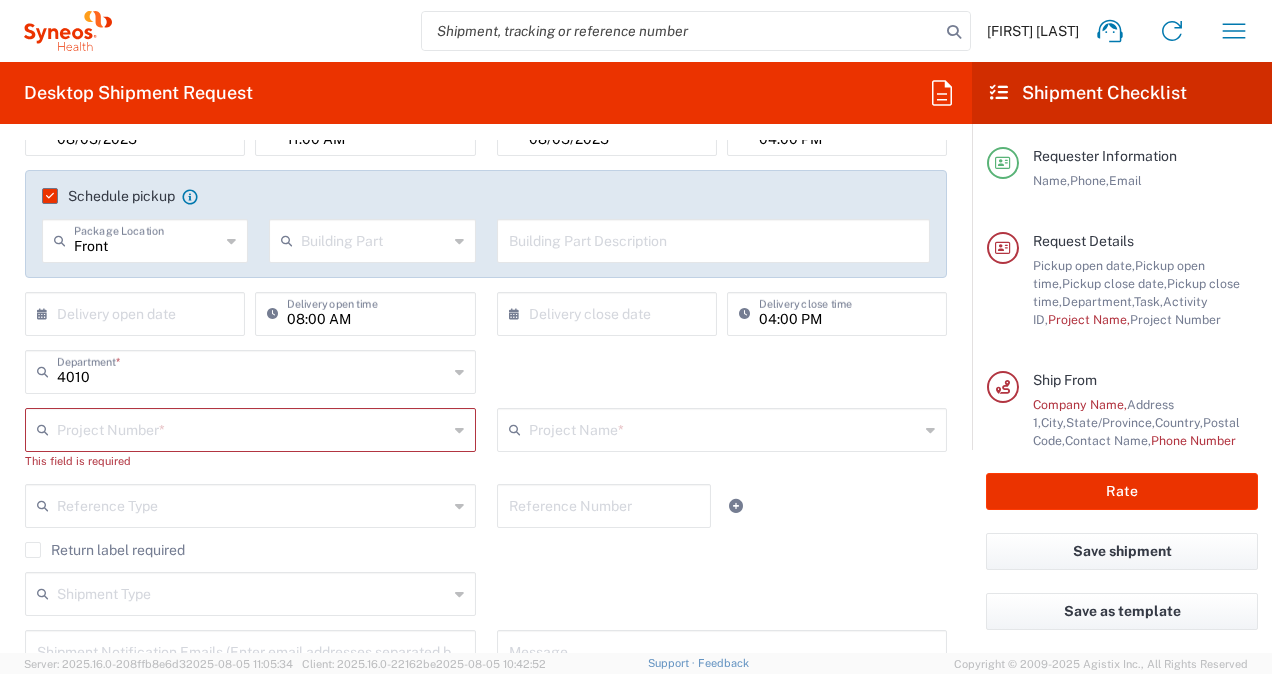click on "This field is required" 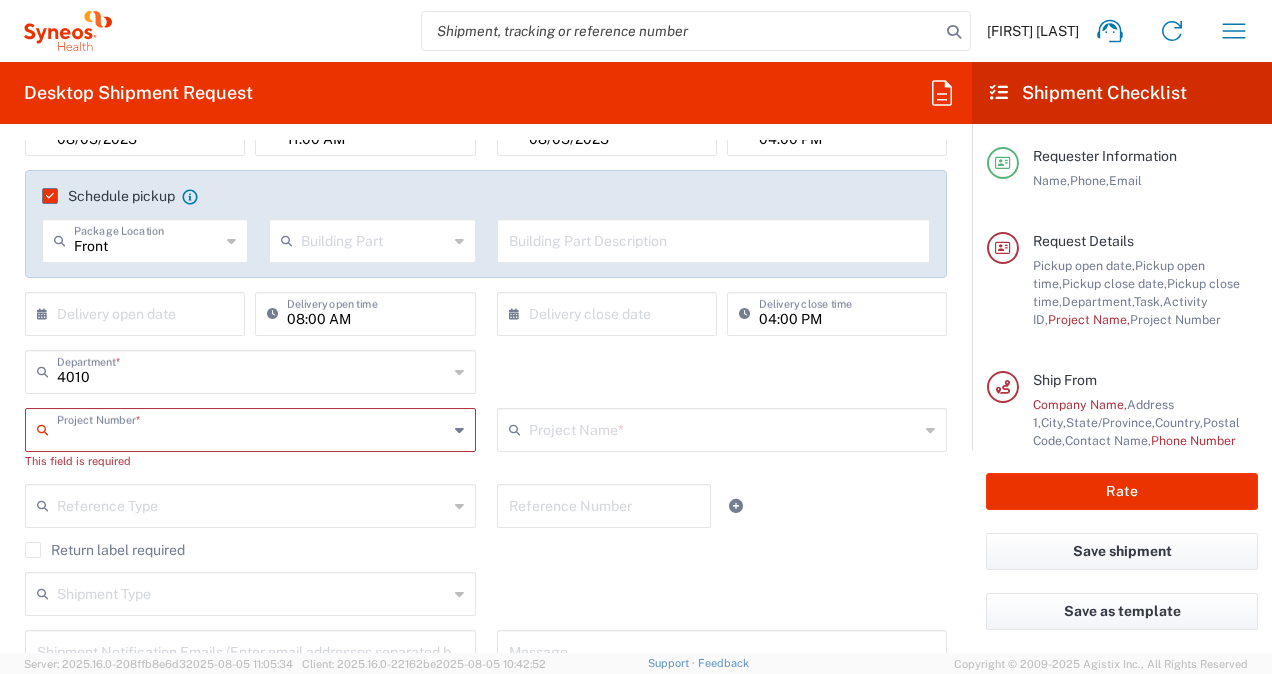 click on "Project Number  *" 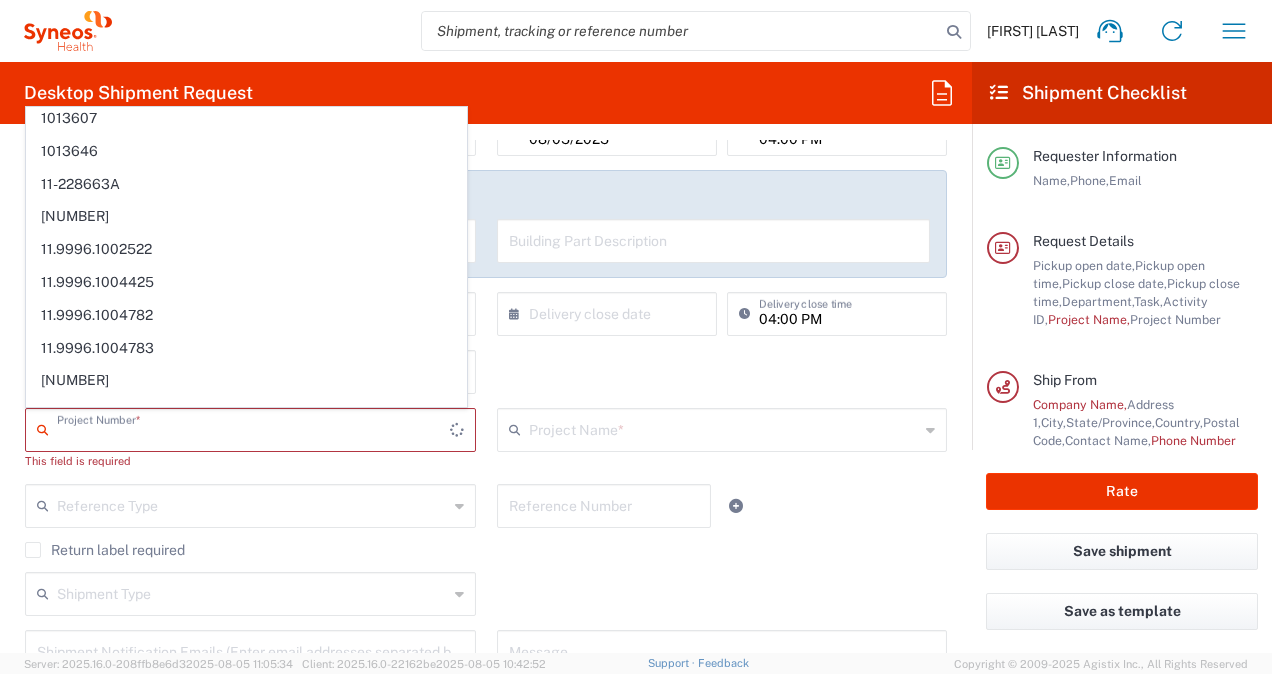 scroll, scrollTop: 12379, scrollLeft: 0, axis: vertical 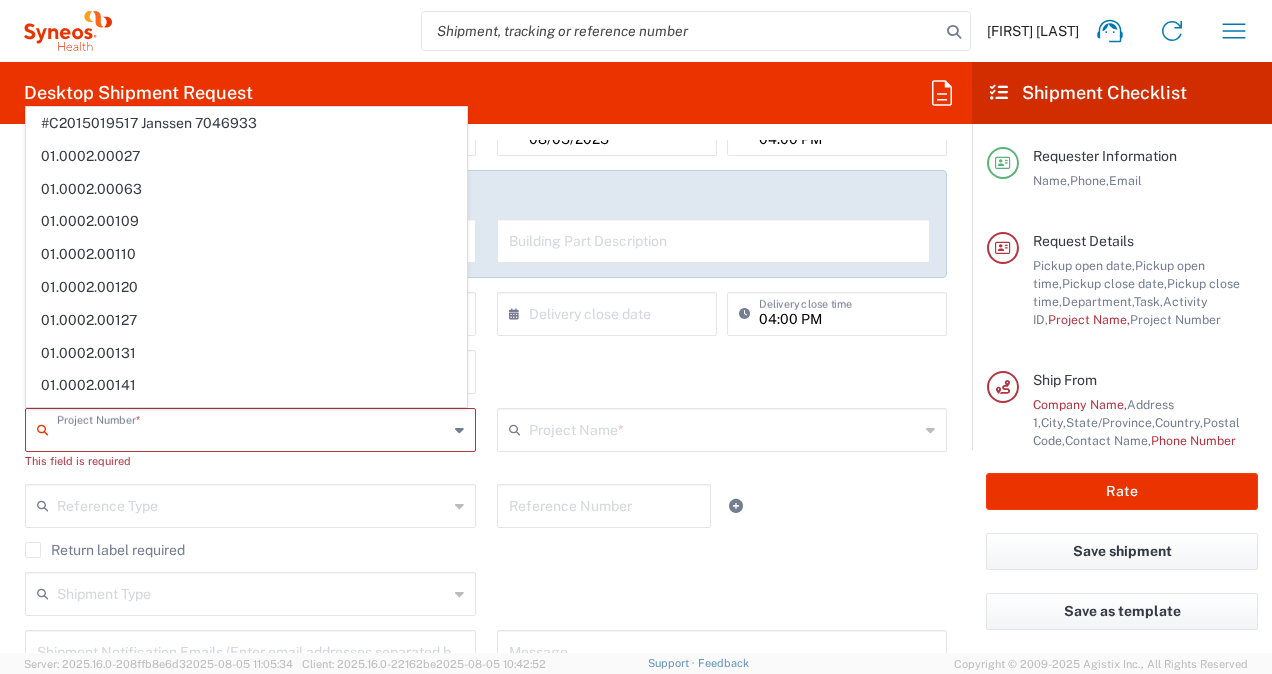 click on "[FIRST] [LAST]
Home
Shipment estimator
Shipment tracking
Desktop shipment request
My shipments
Address book
Denied party screening
My profile
Logout" 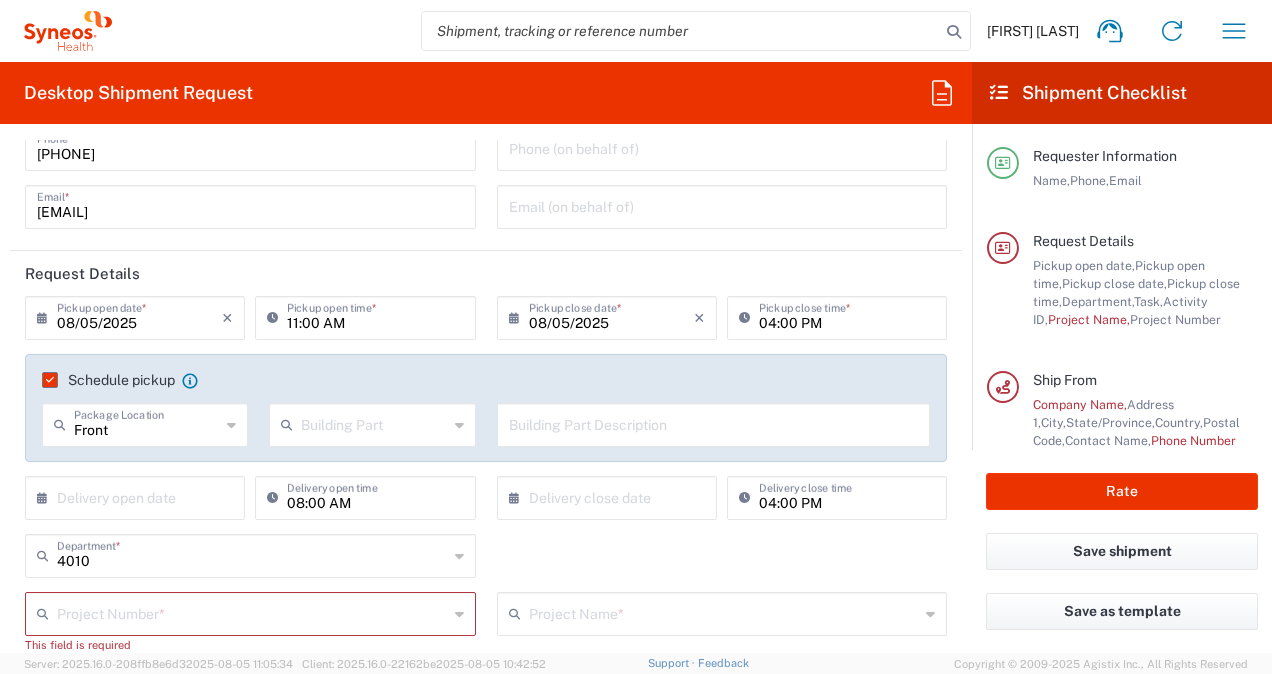 scroll, scrollTop: 200, scrollLeft: 0, axis: vertical 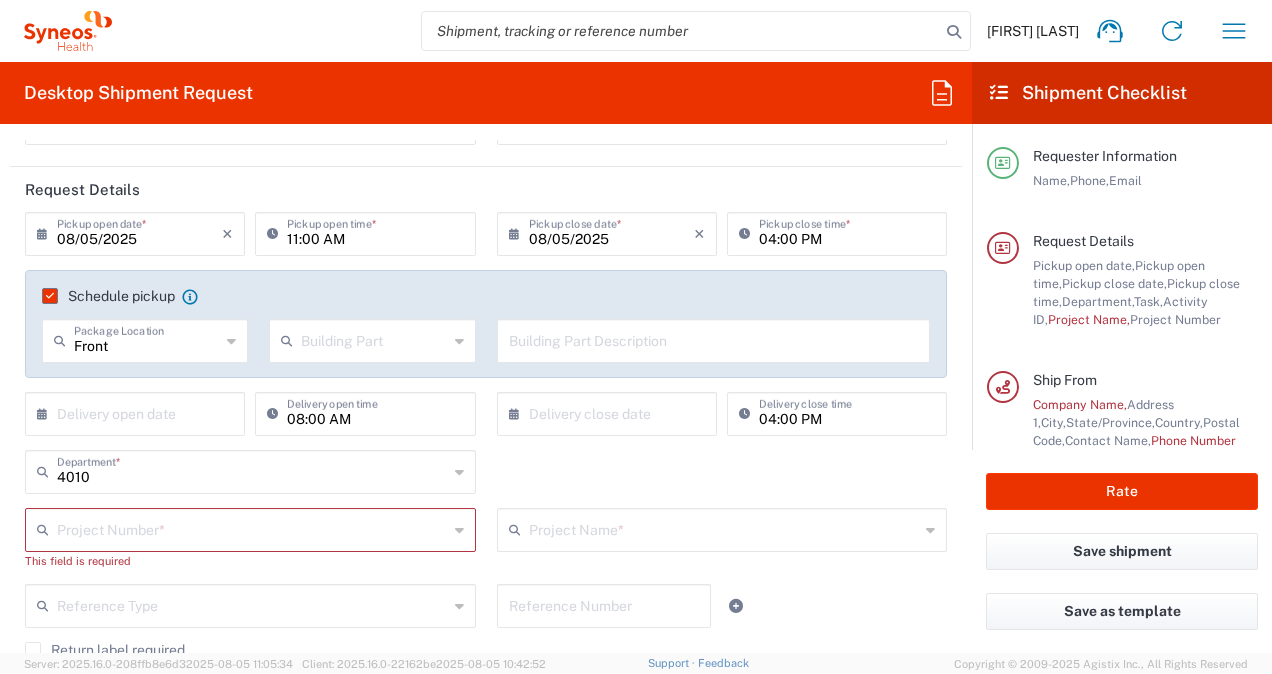 click on "08/05/2025" at bounding box center (139, 232) 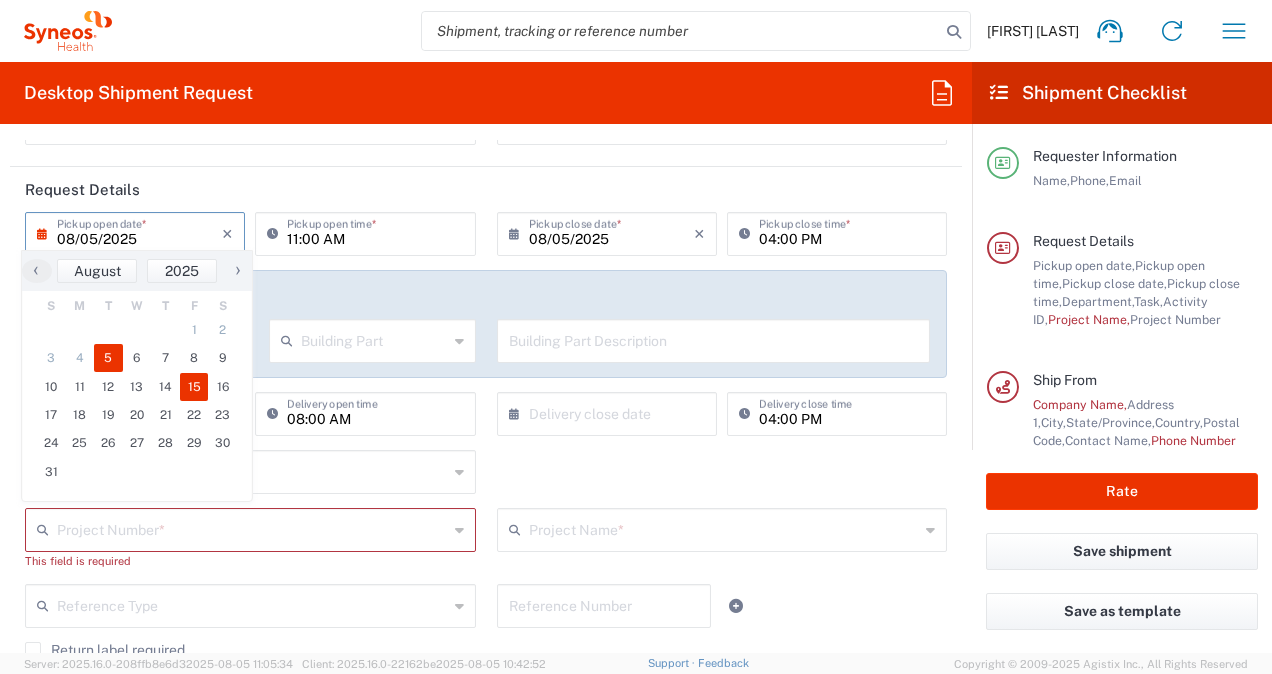 click on "15" 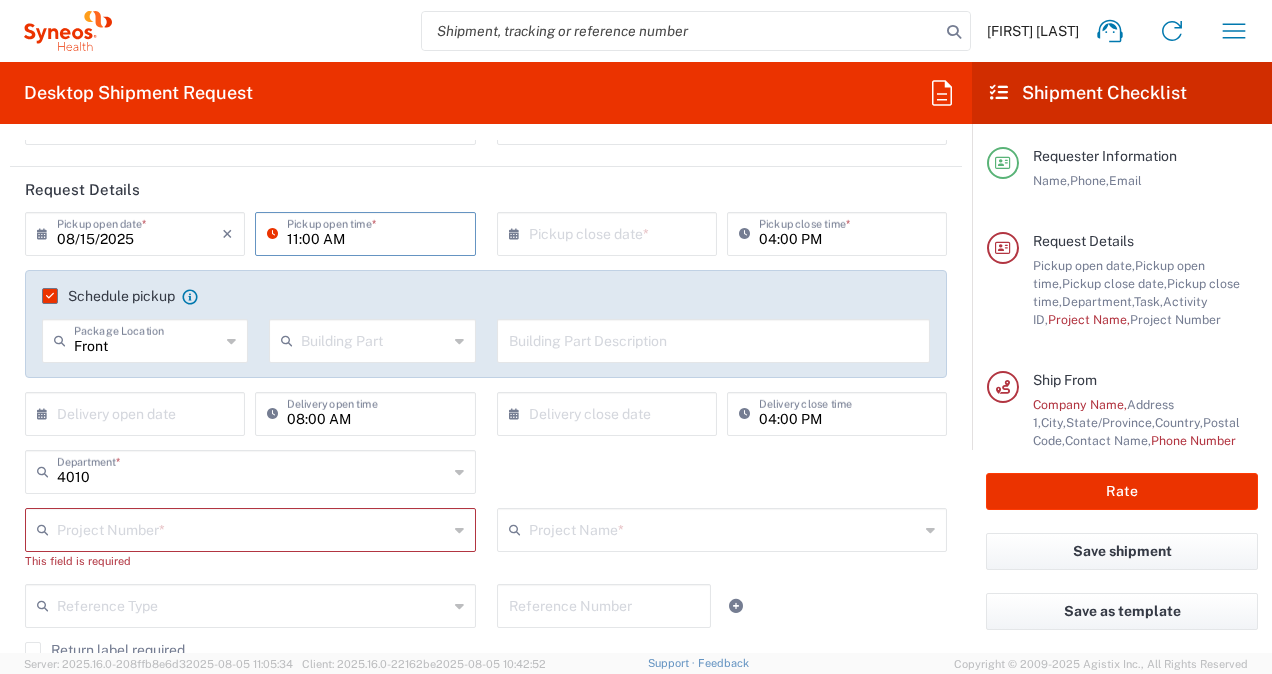 click on "11:00 AM" at bounding box center (375, 232) 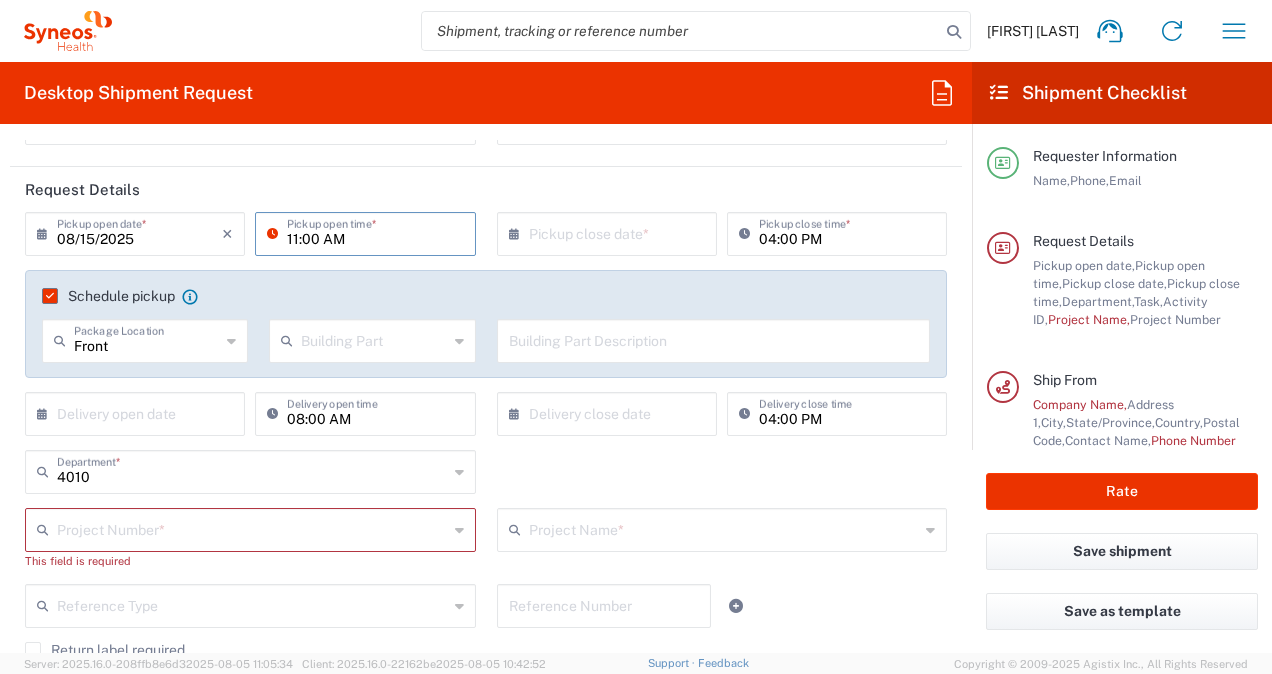 click on "11:00 AM" at bounding box center [375, 232] 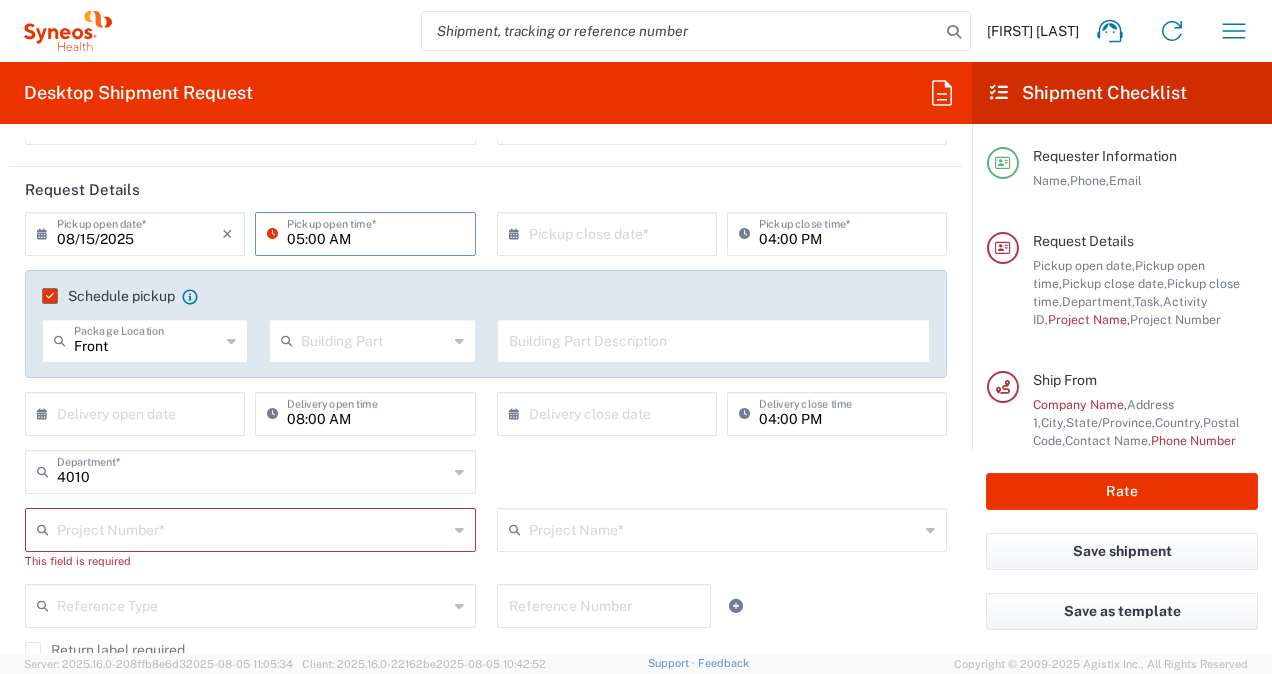 click on "05:00 AM" at bounding box center (375, 232) 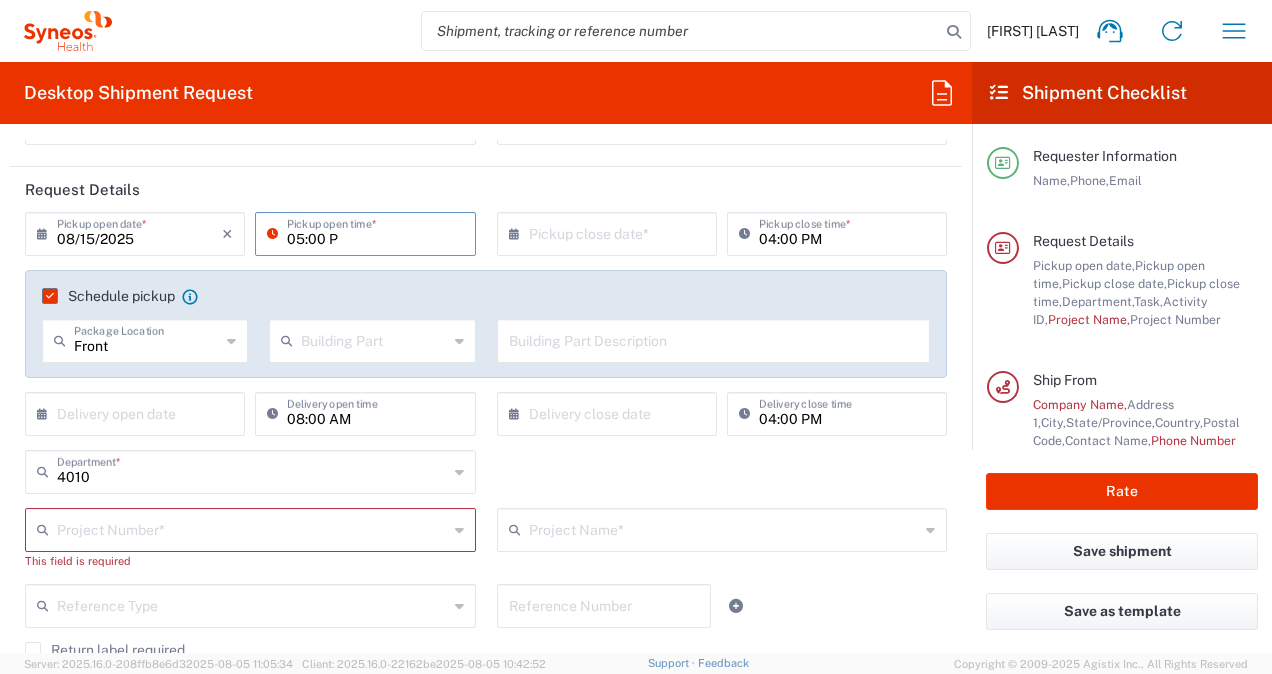 type on "05:00 P" 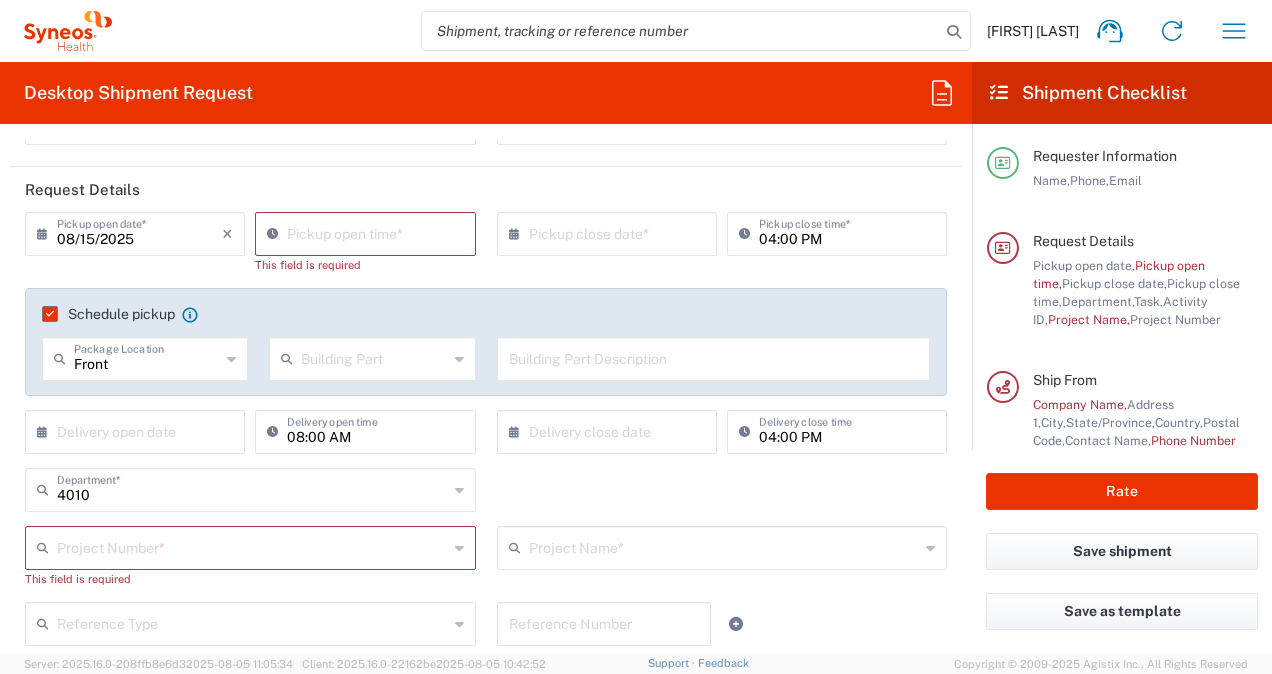 click on "Request Details" 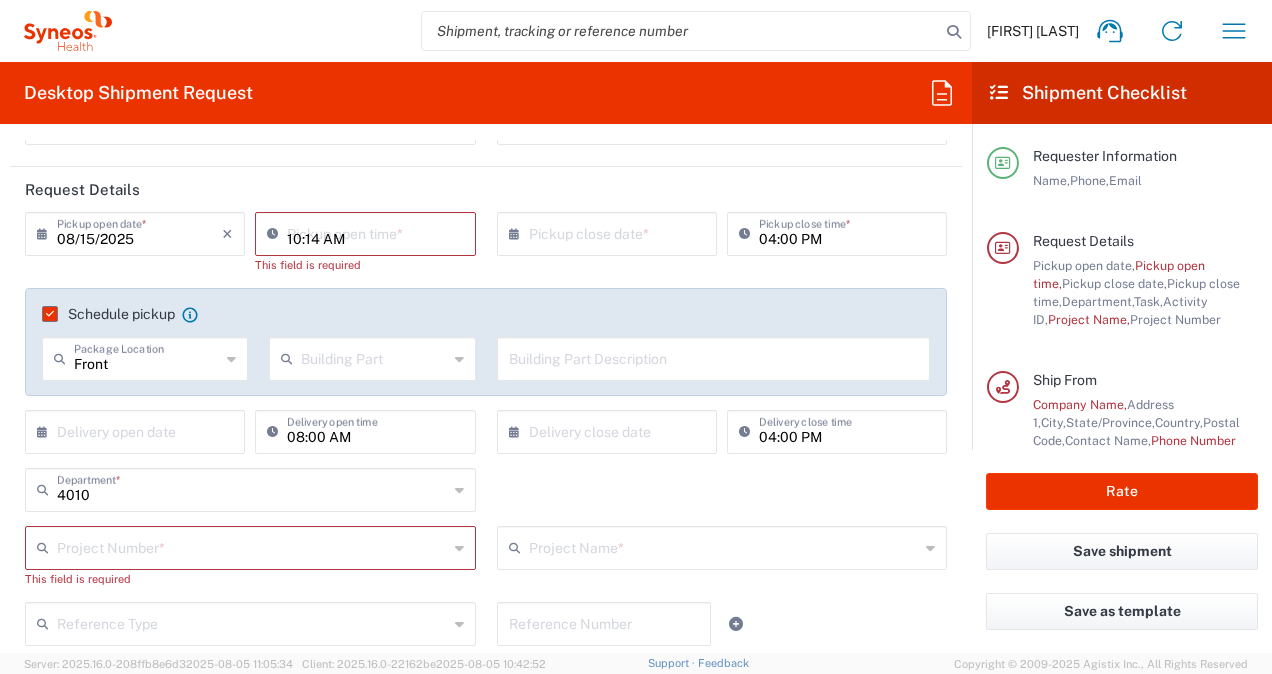 click on "10:14 AM" at bounding box center (375, 232) 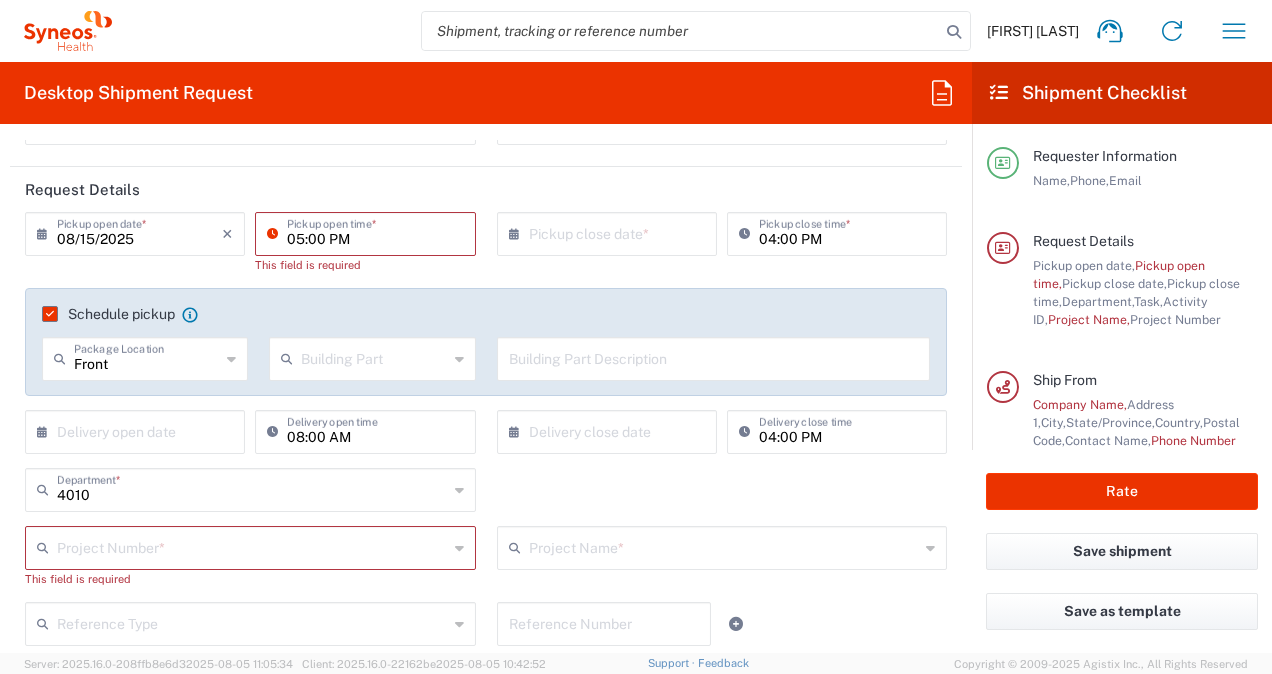 type on "05:00 PM" 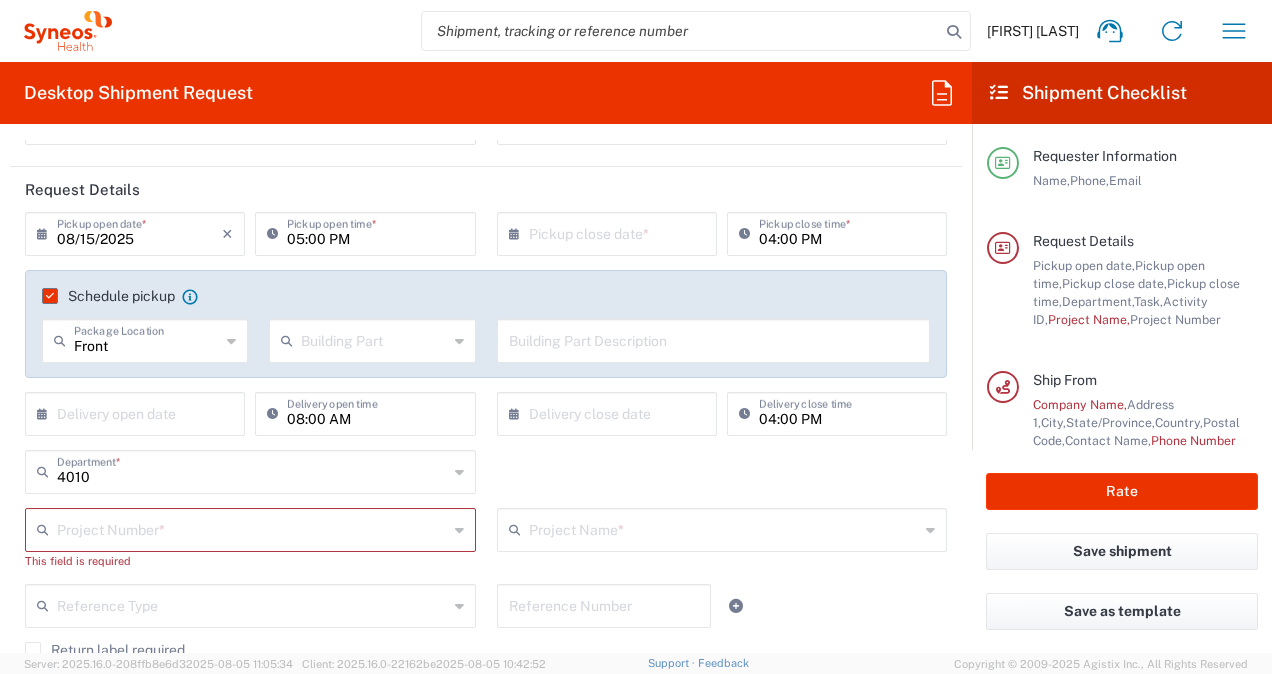 click at bounding box center (611, 232) 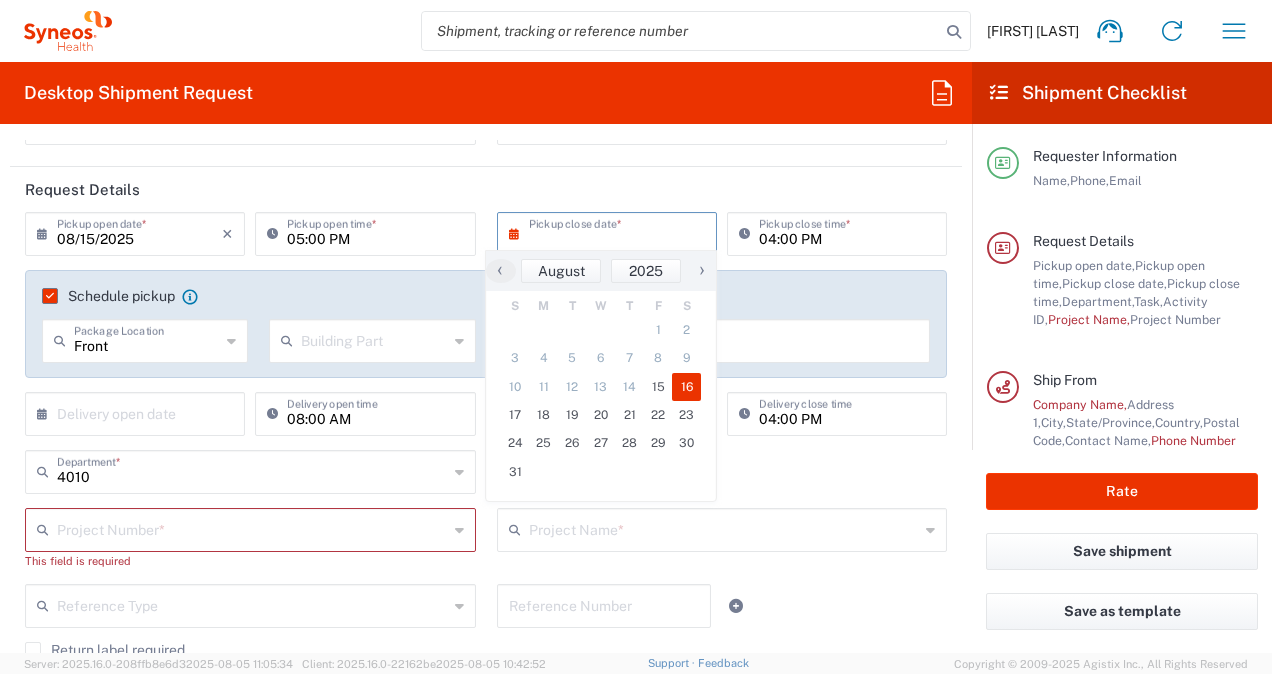 click on "16" 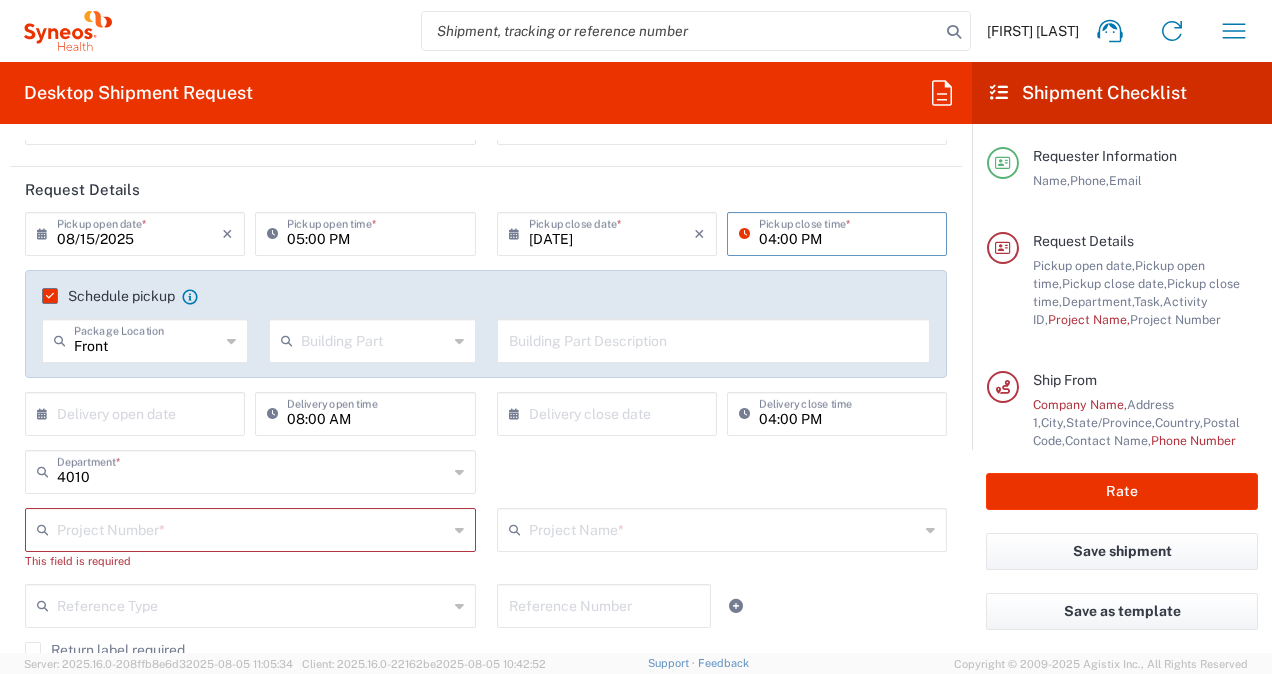 click on "04:00 PM" at bounding box center (847, 232) 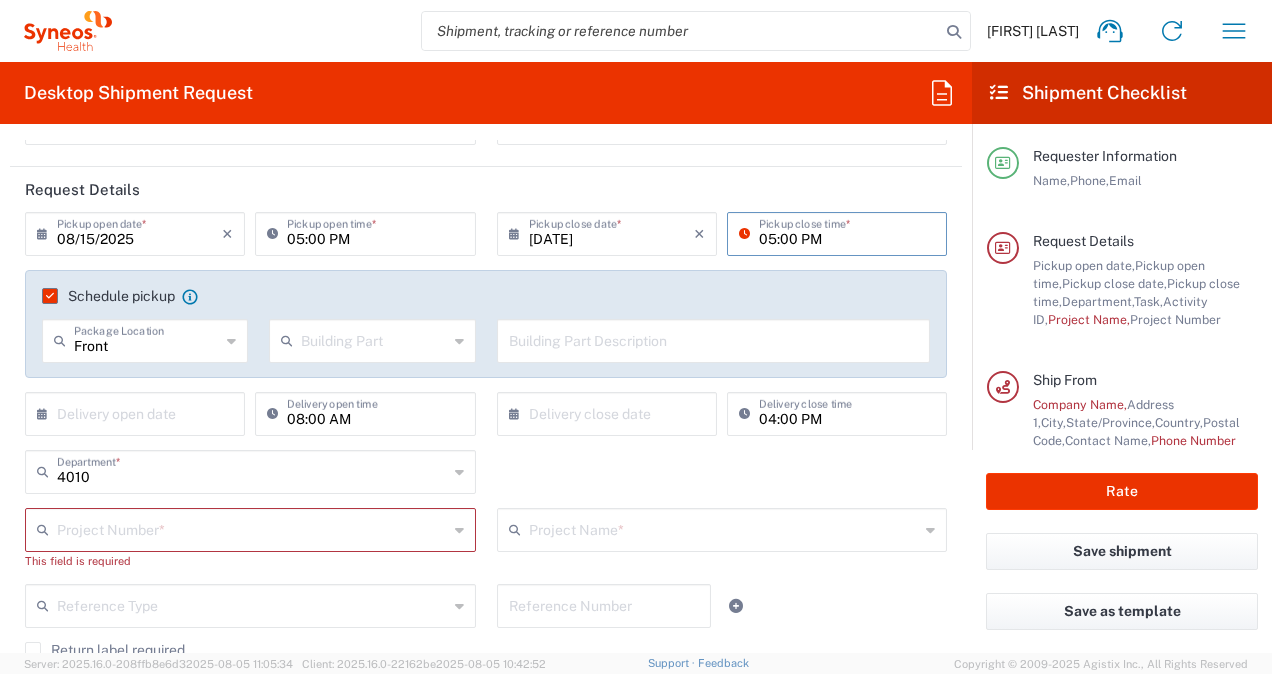type on "05:00 PM" 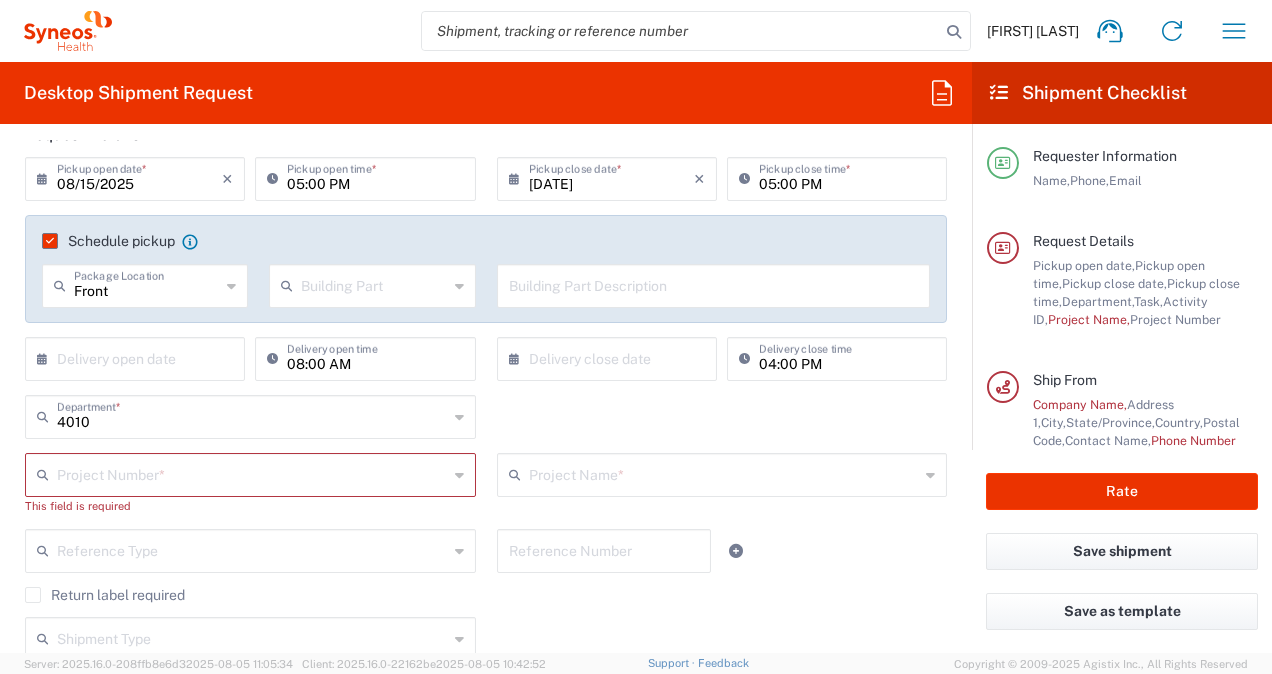 scroll, scrollTop: 300, scrollLeft: 0, axis: vertical 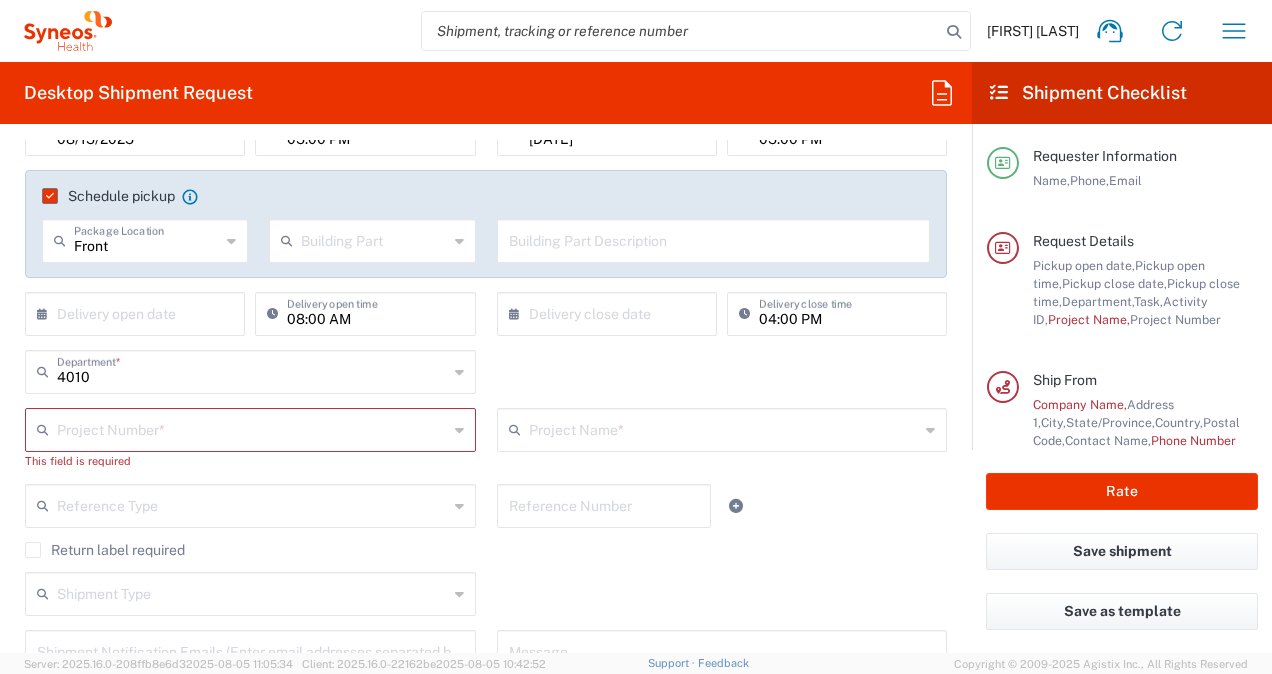 click at bounding box center (374, 239) 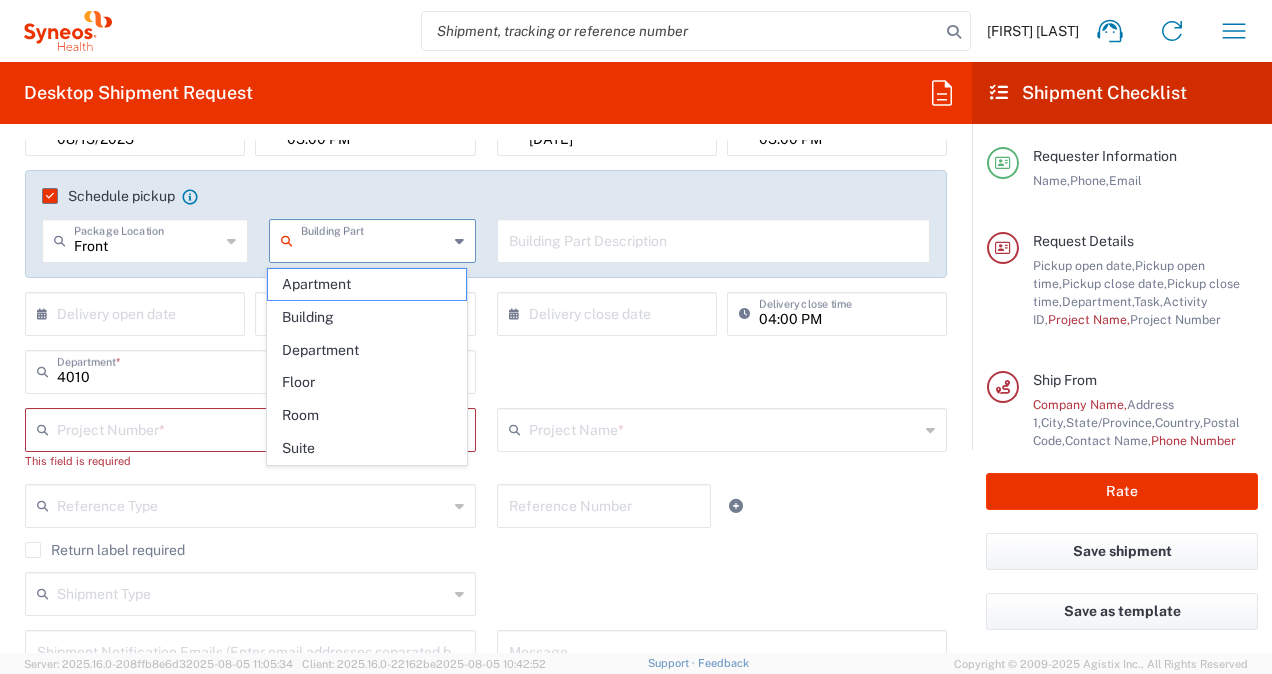 click 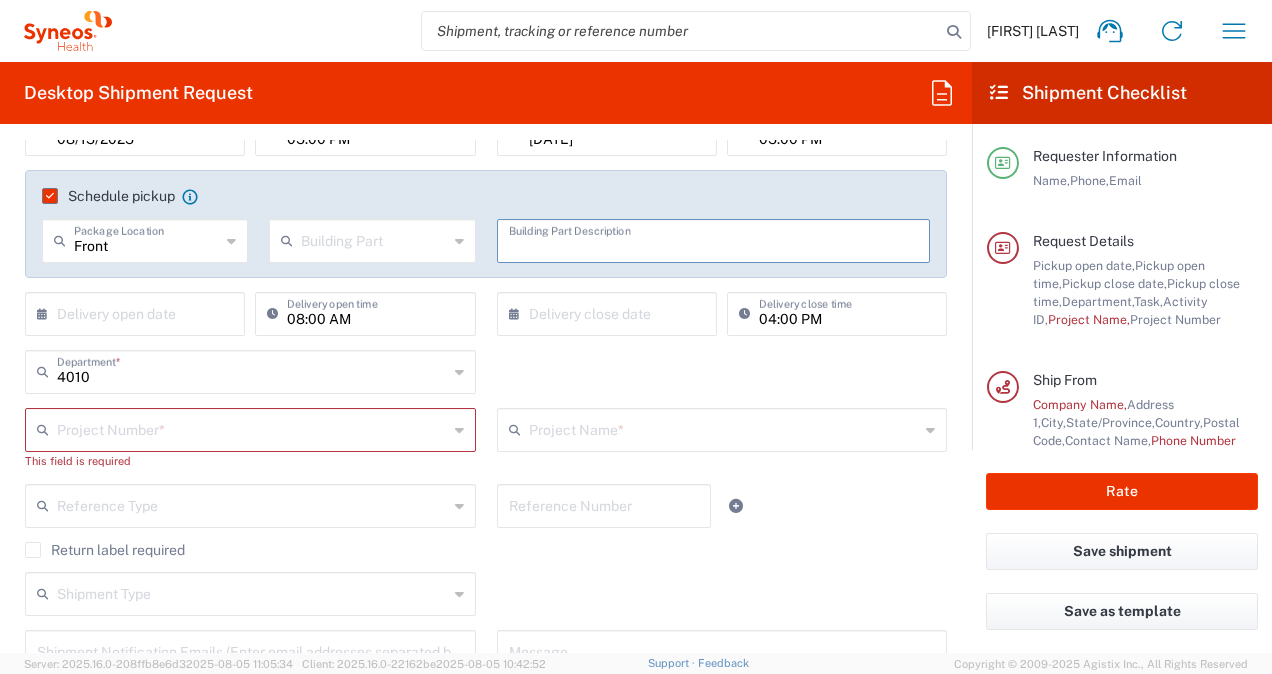 click at bounding box center [714, 239] 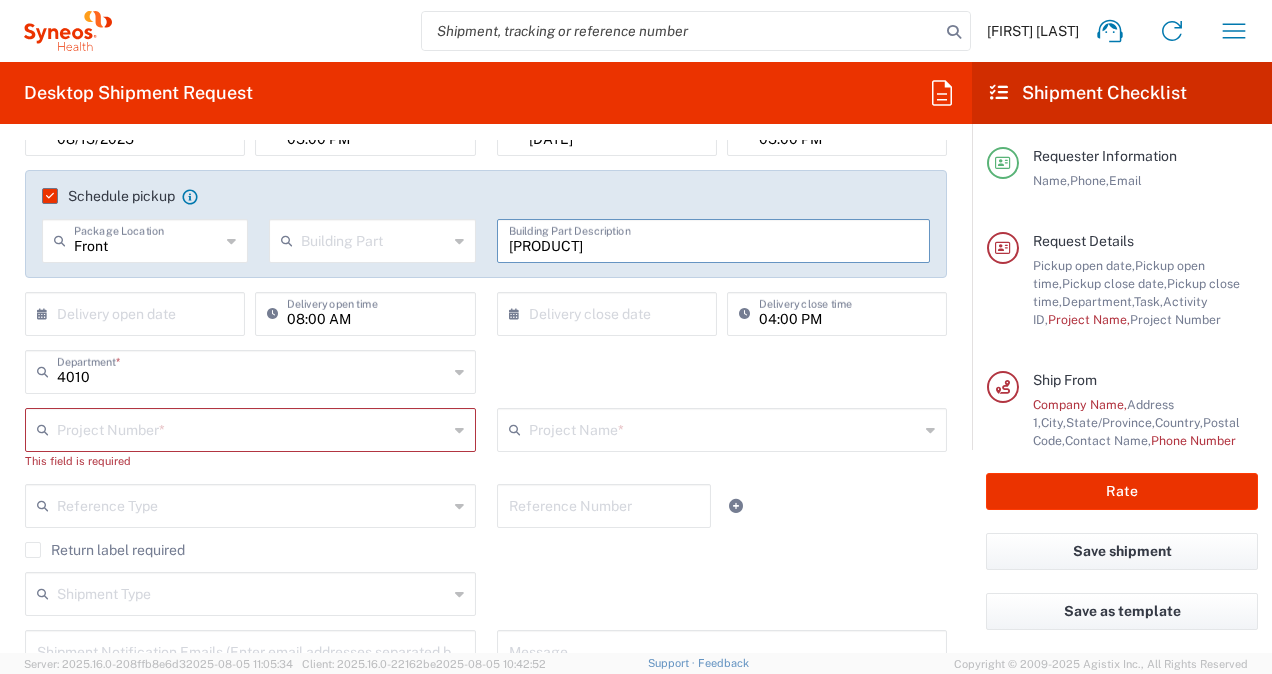 type on "[PRODUCT]" 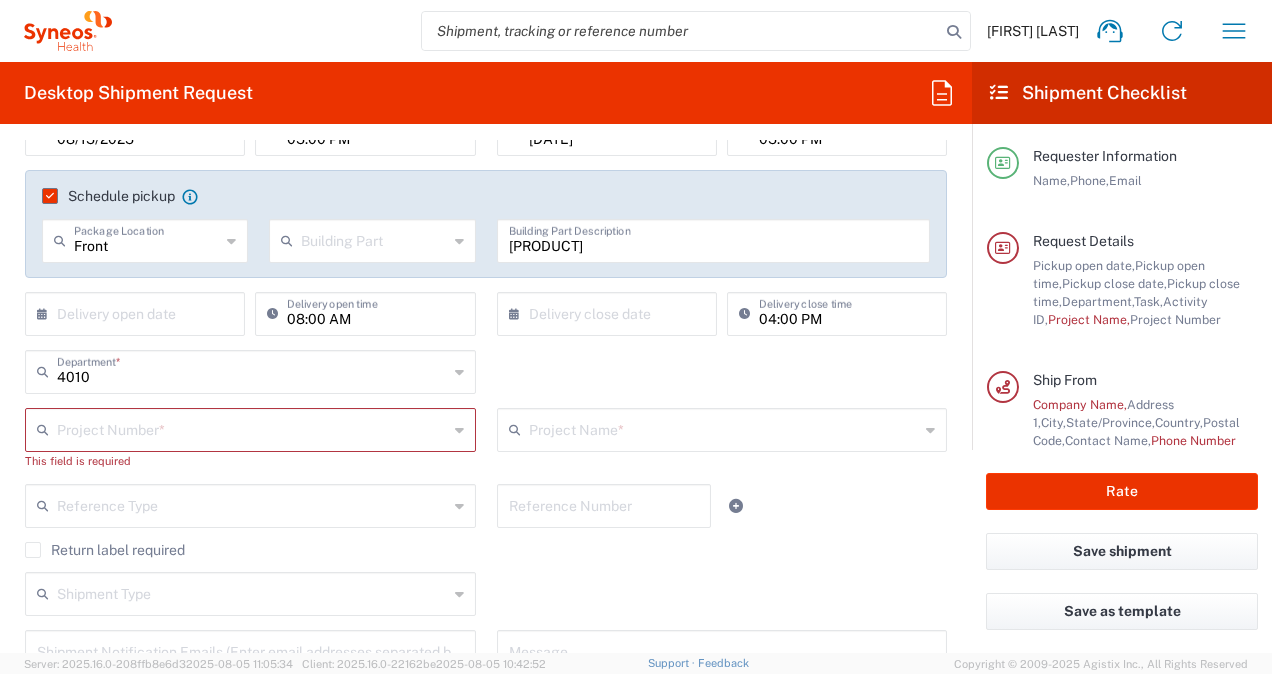 click on "Schedule pickup  When scheduling a pickup please be sure to meet the following criteria:
1. Pickup window should start at least 2 hours after current time.
2.Pickup window needs to be at least 2 hours.
3.Pickup close time should not exceed business hours." 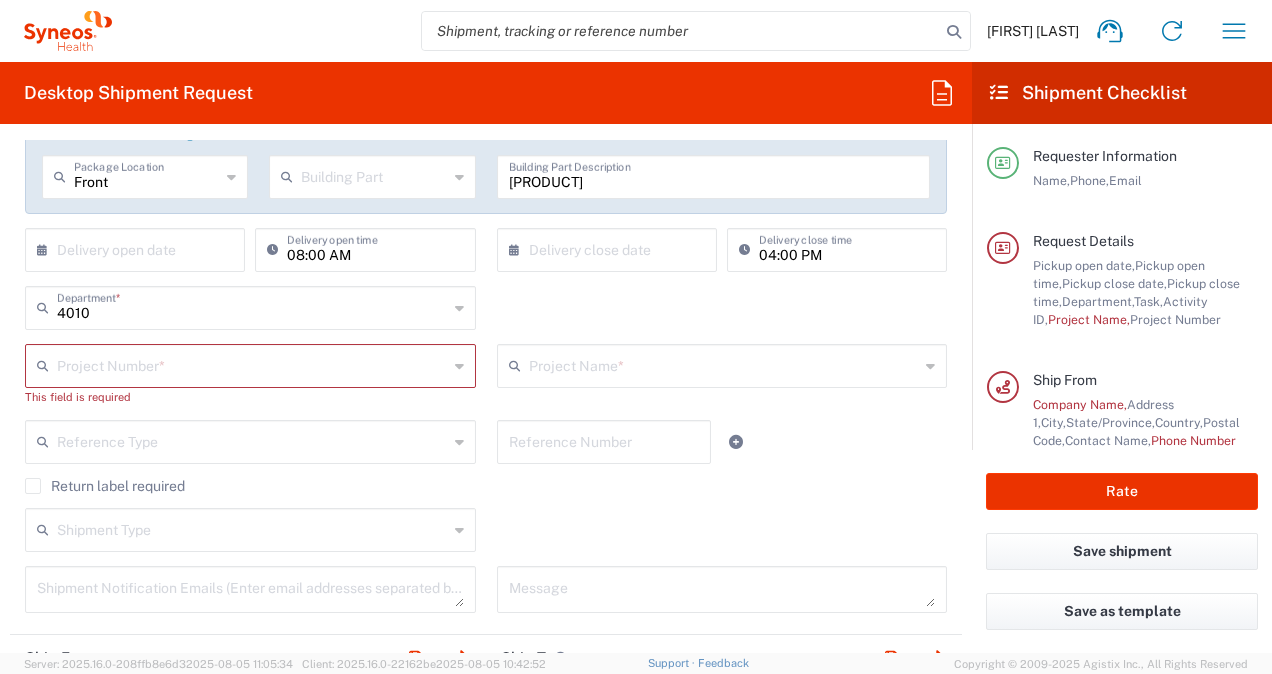 scroll, scrollTop: 400, scrollLeft: 0, axis: vertical 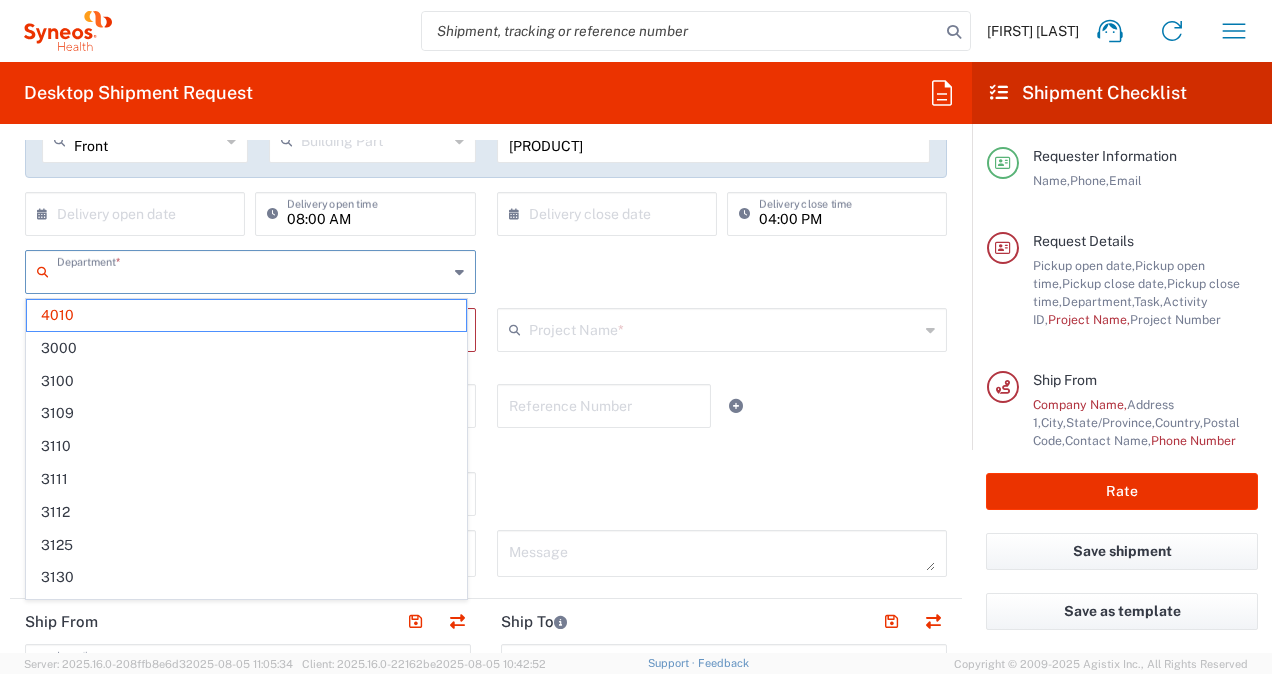 click at bounding box center (252, 270) 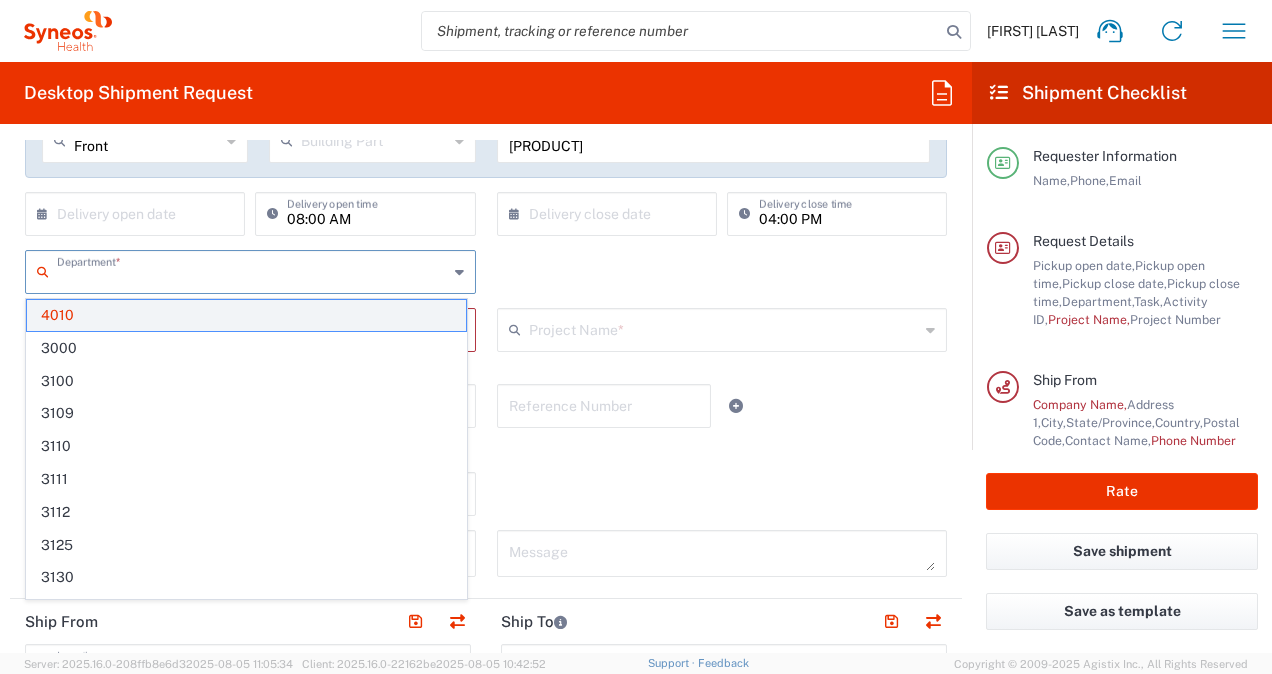 click on "4010" 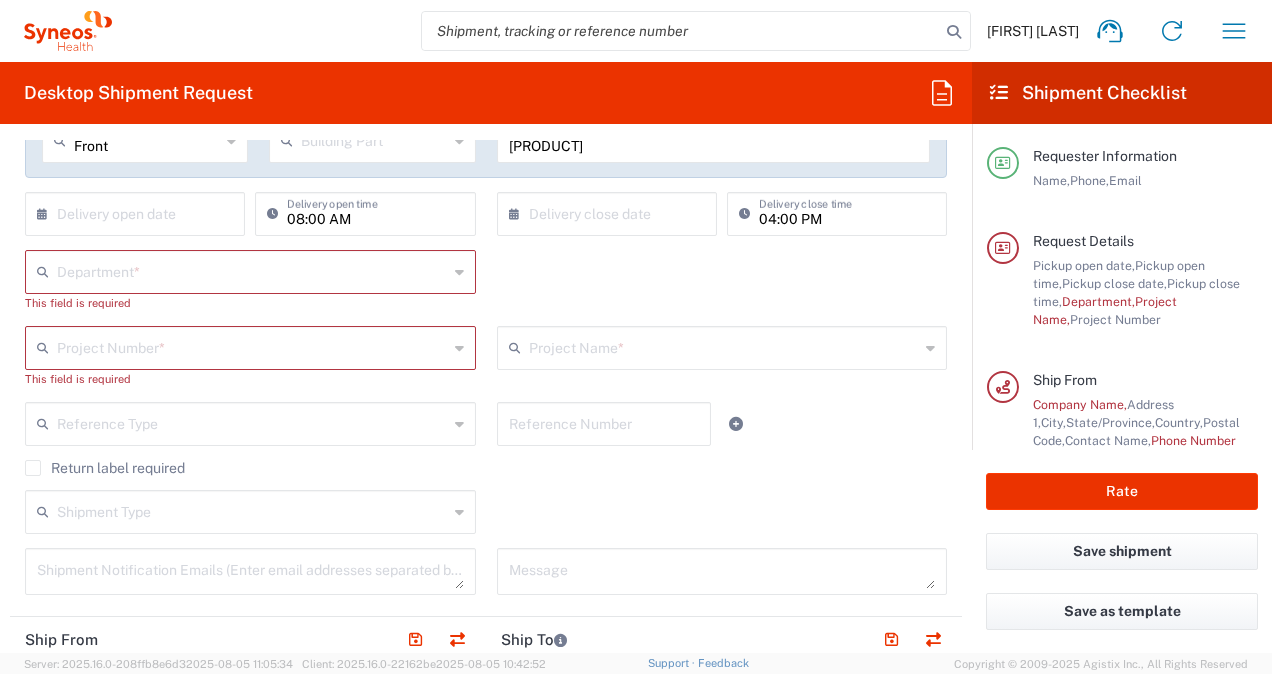 click at bounding box center (252, 270) 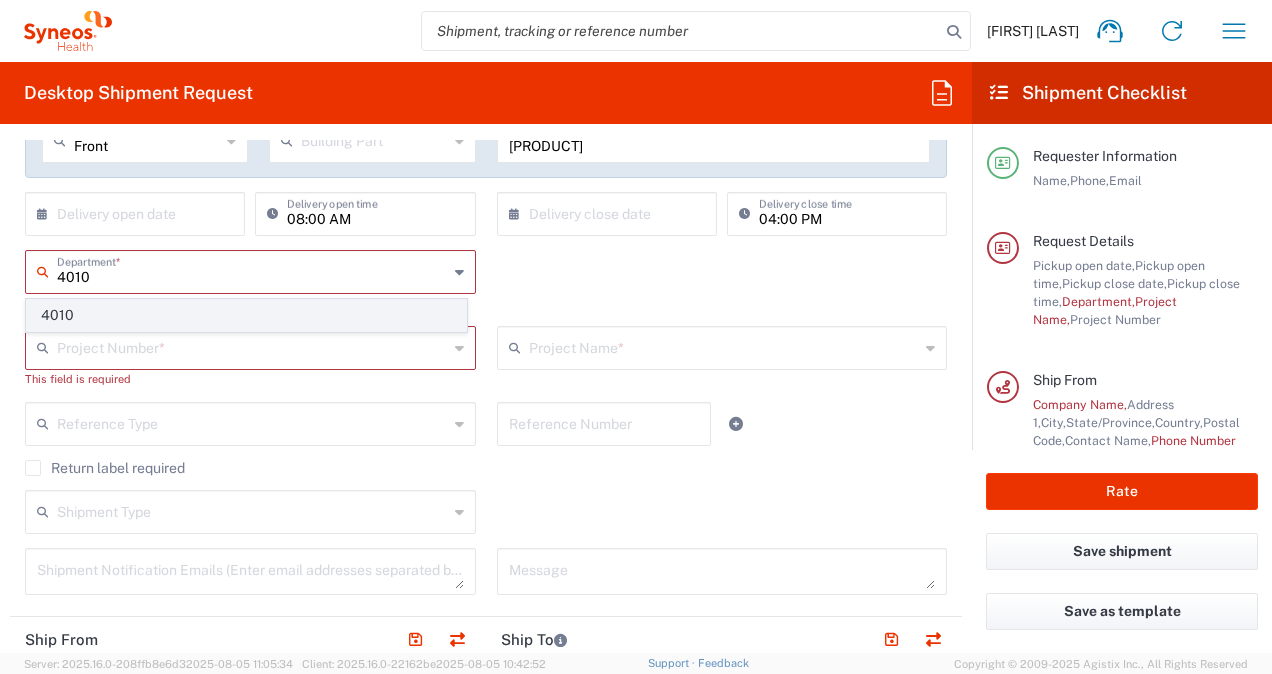 type on "4010" 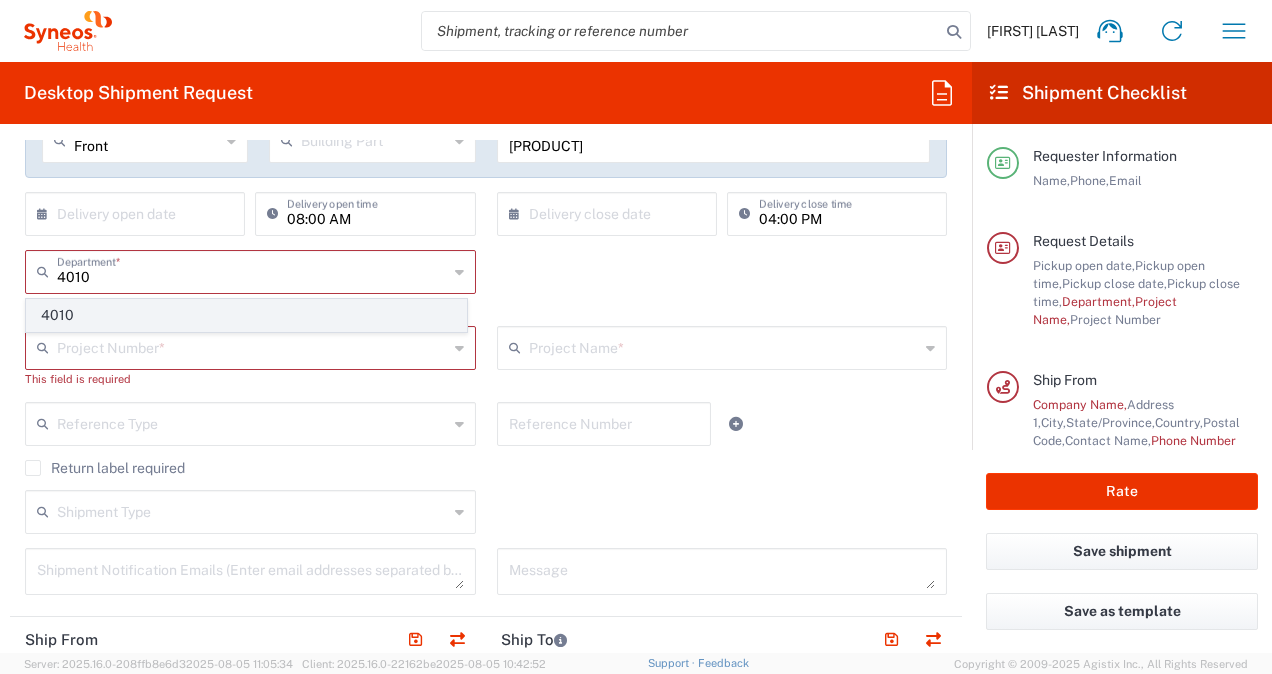 click on "4010" 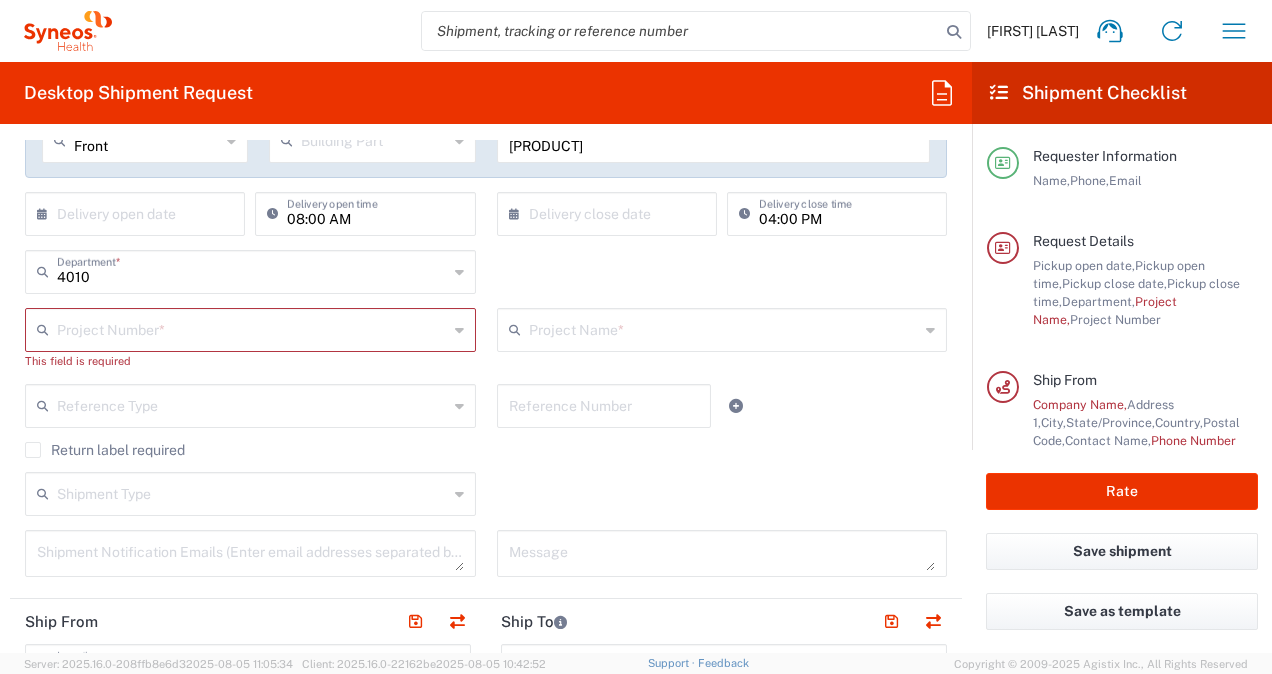 click on "4010  Department  * 4010" 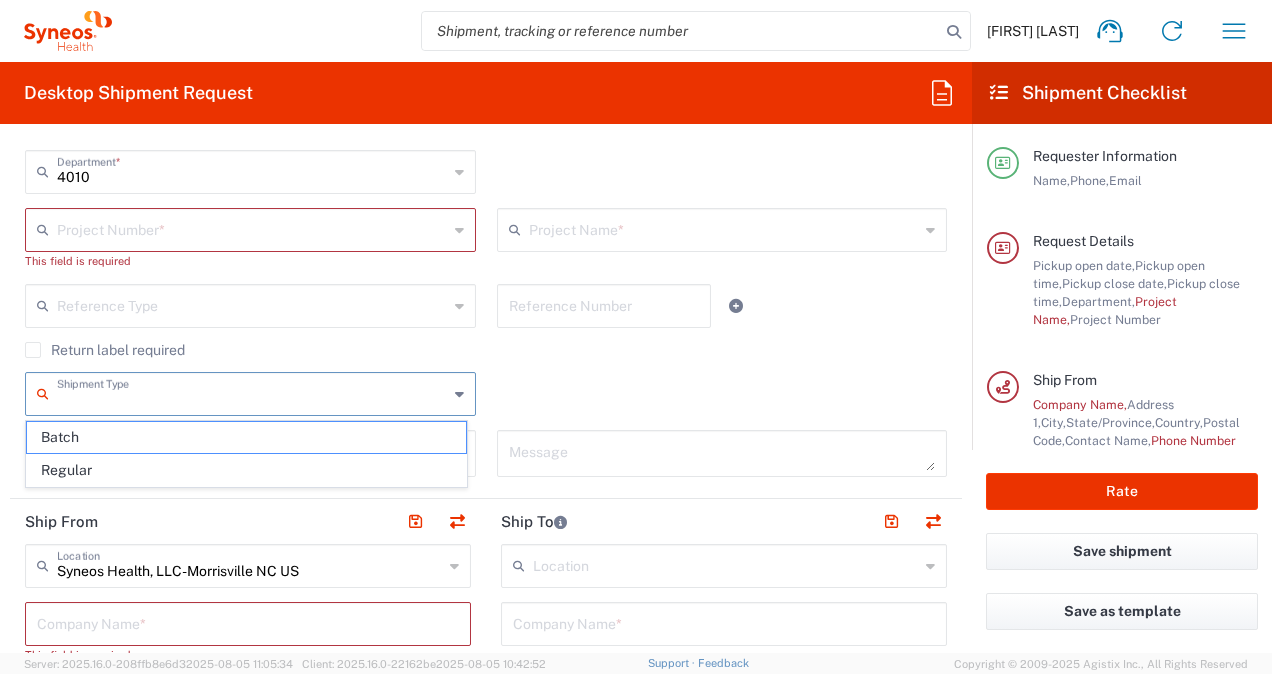 click at bounding box center (252, 392) 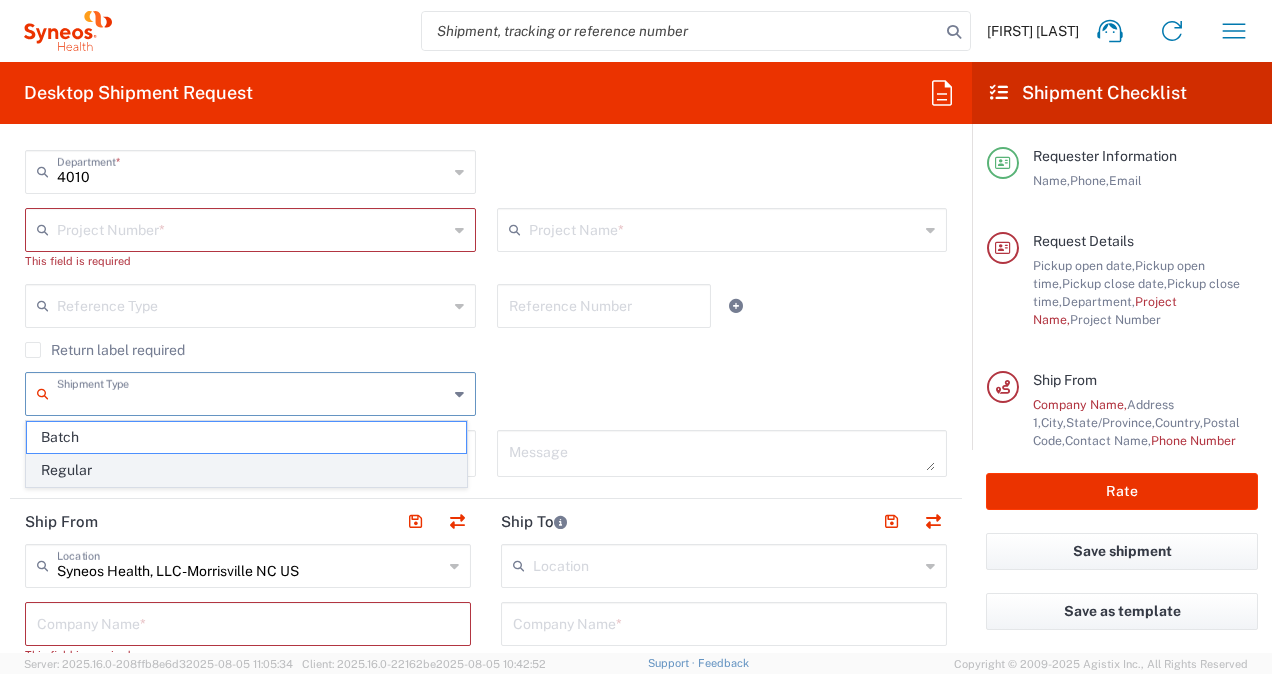 click on "Regular" 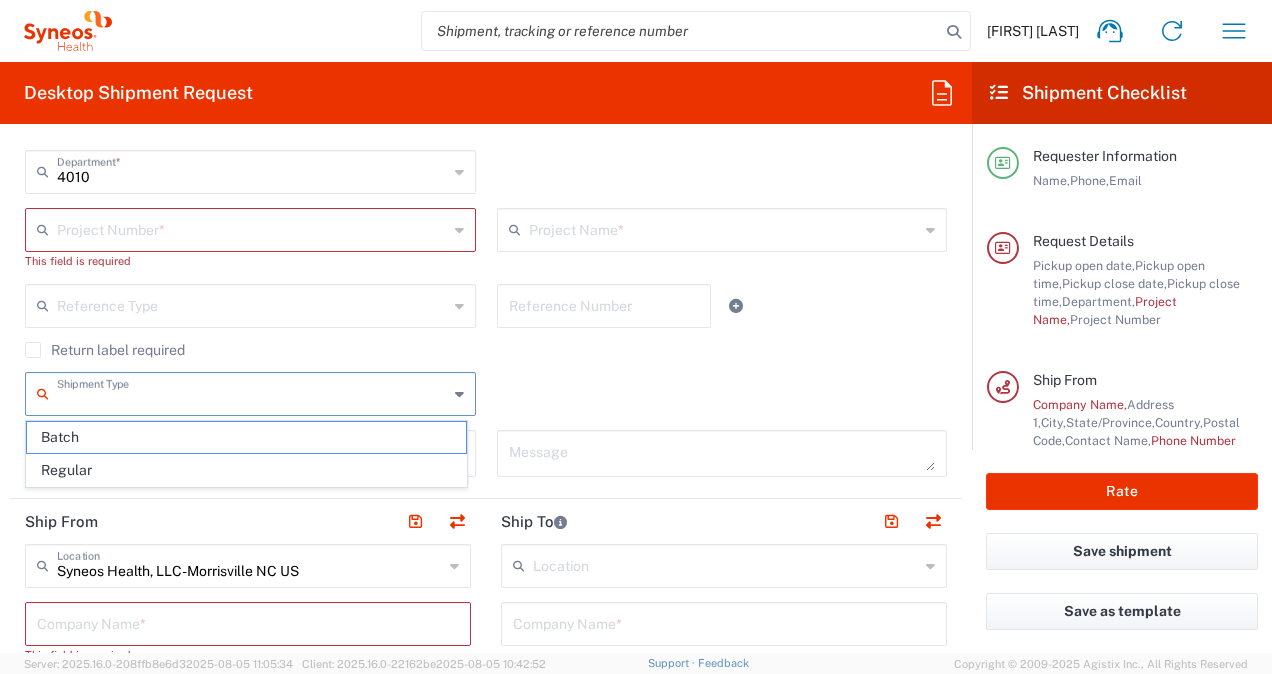 type on "Regular" 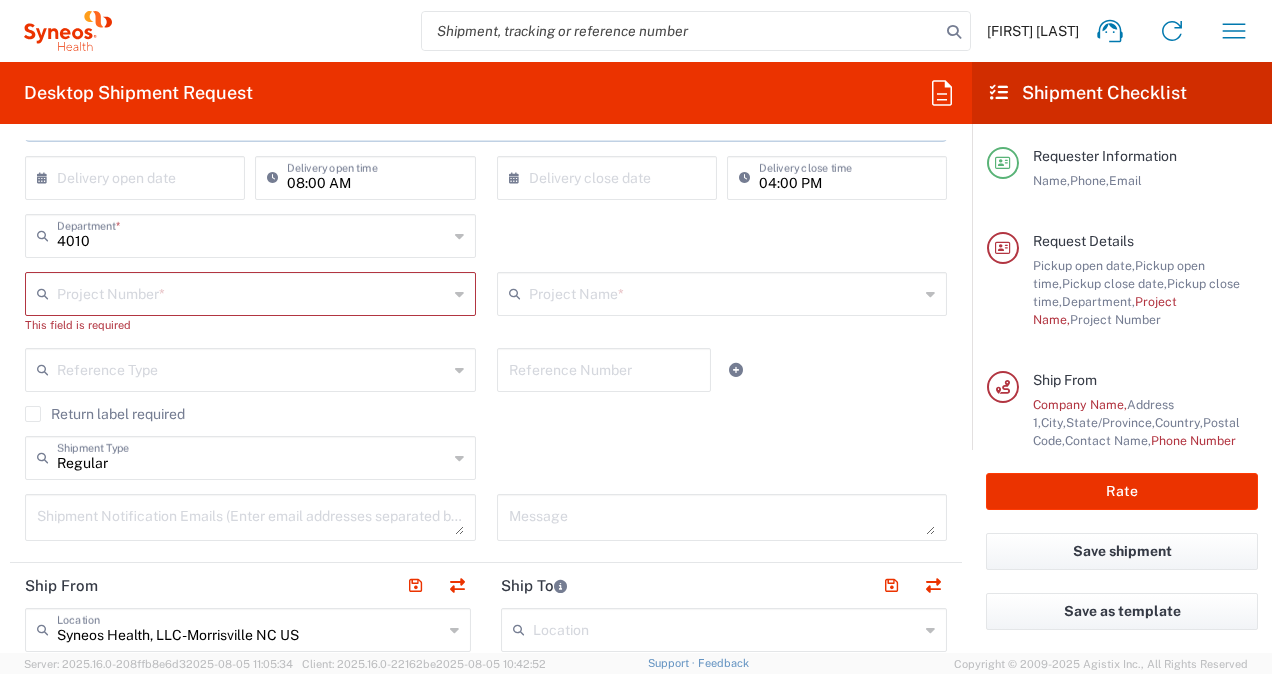 scroll, scrollTop: 400, scrollLeft: 0, axis: vertical 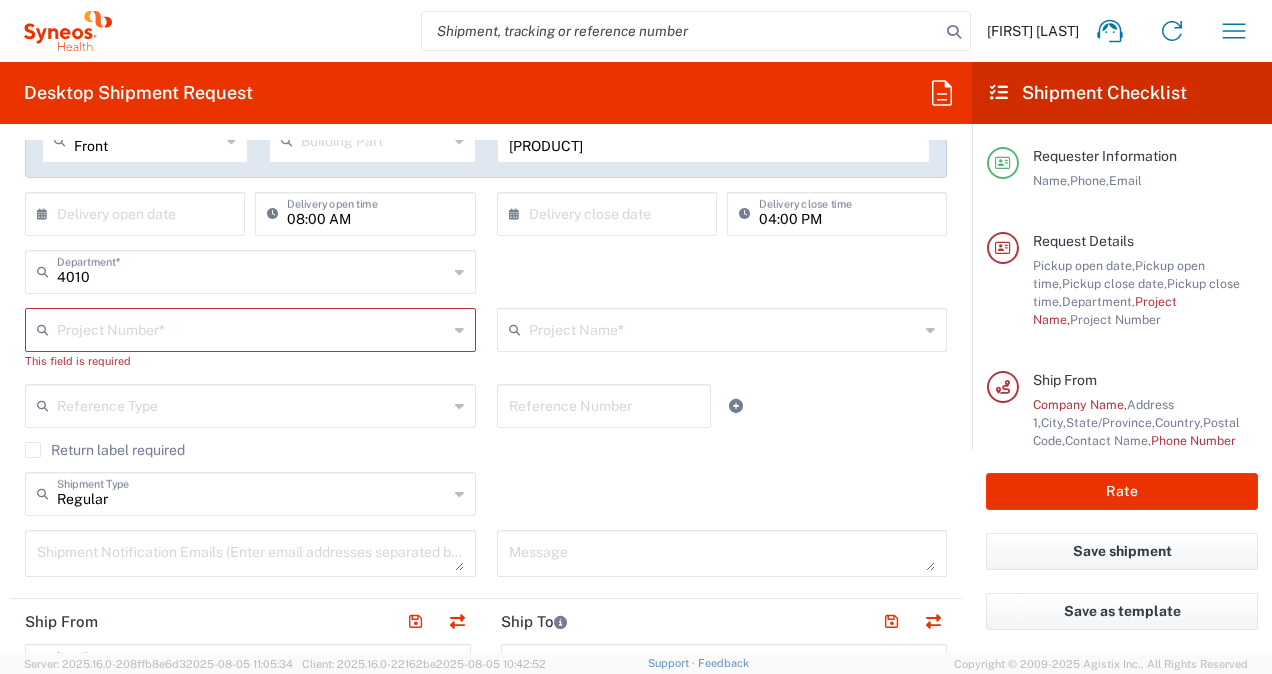 click on "Return label required" 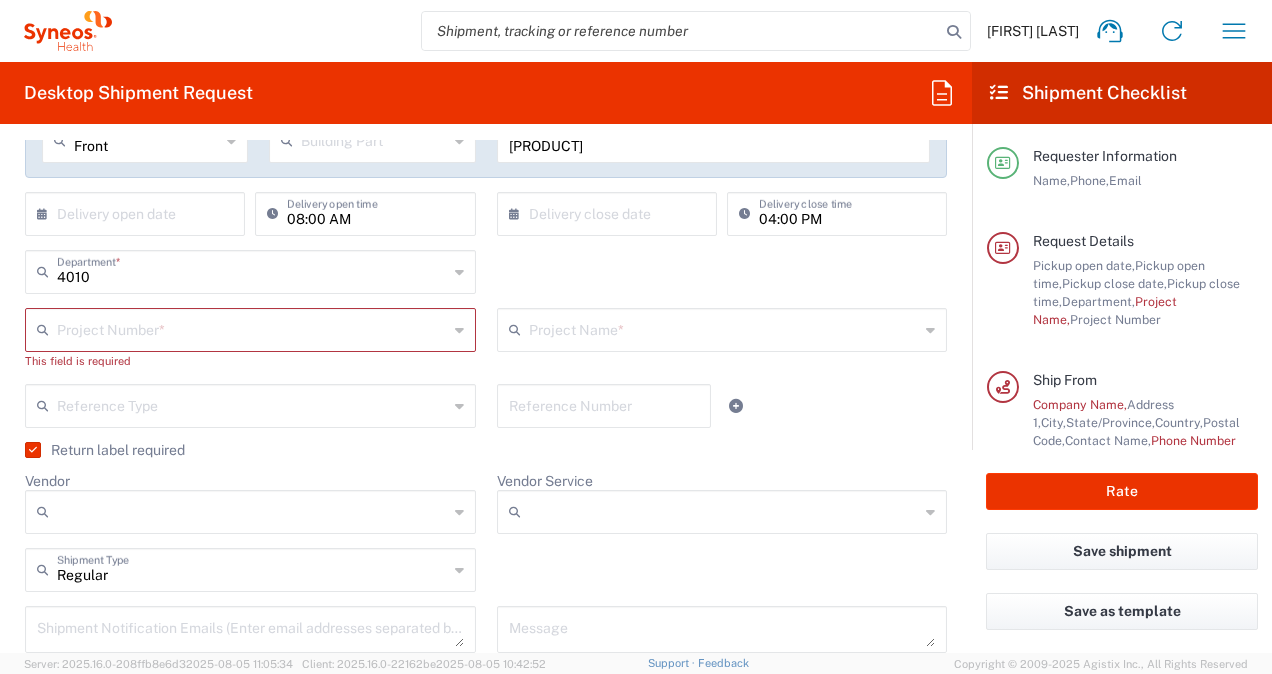 click on "Vendor" at bounding box center [252, 512] 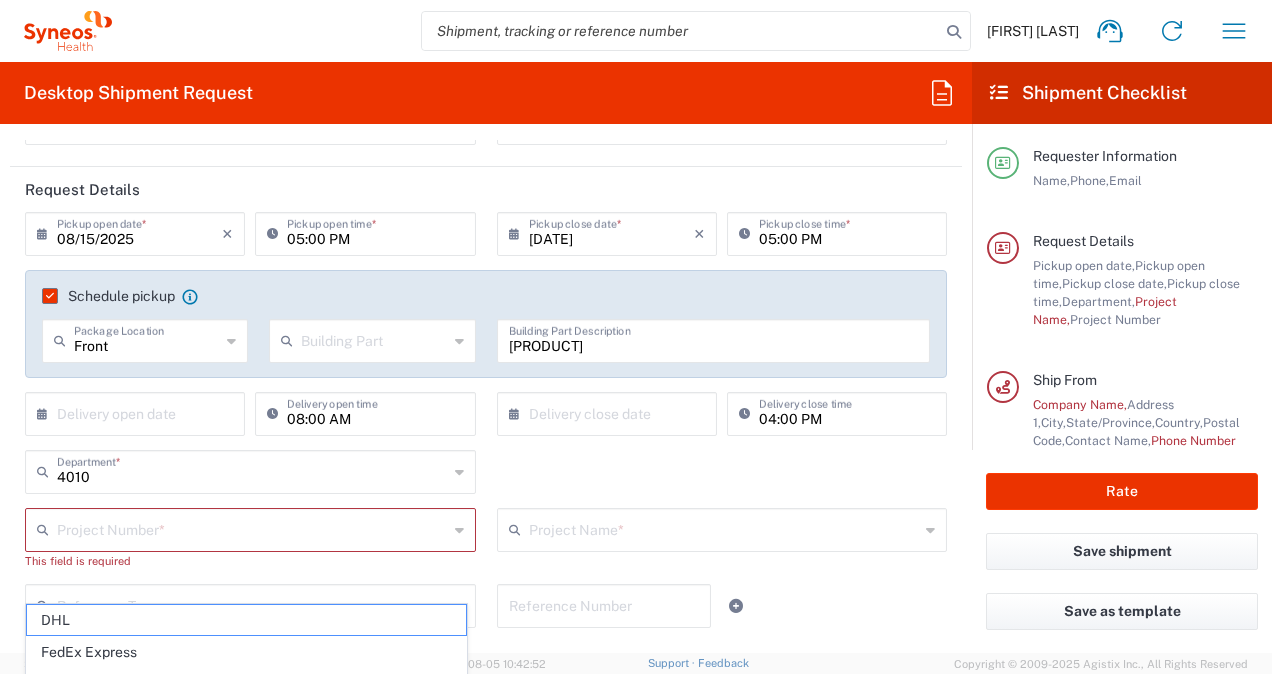 scroll, scrollTop: 100, scrollLeft: 0, axis: vertical 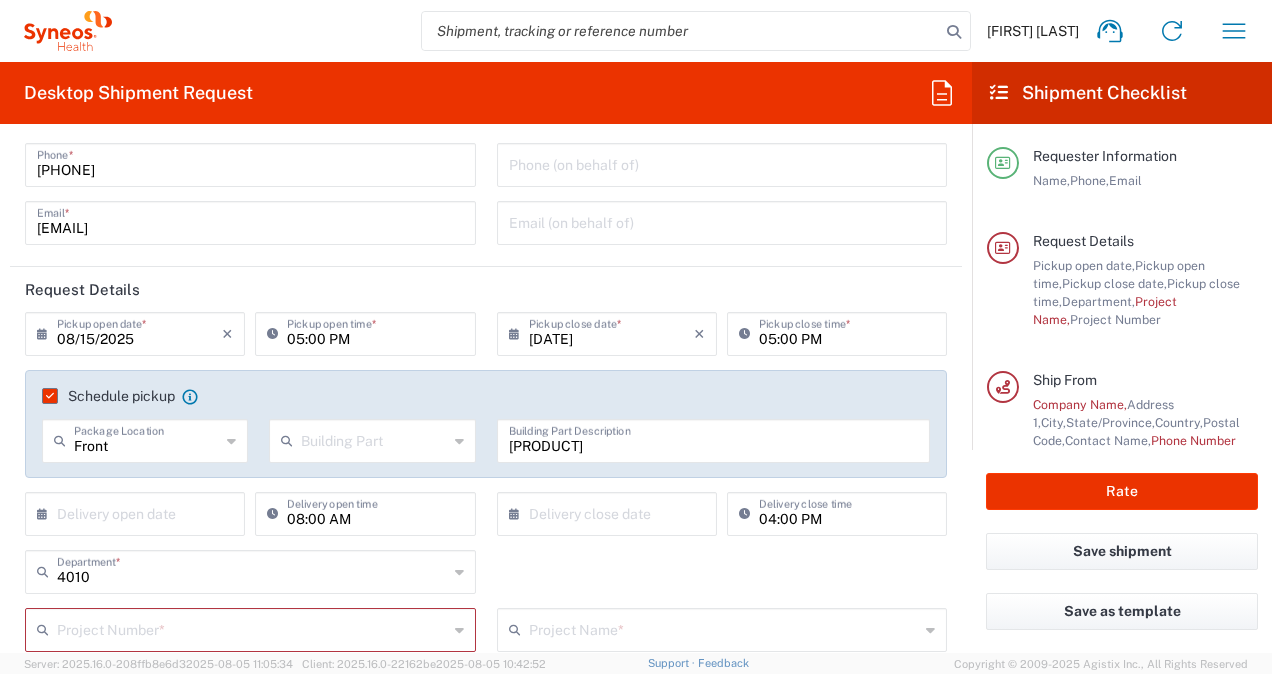 click on "Schedule pickup" 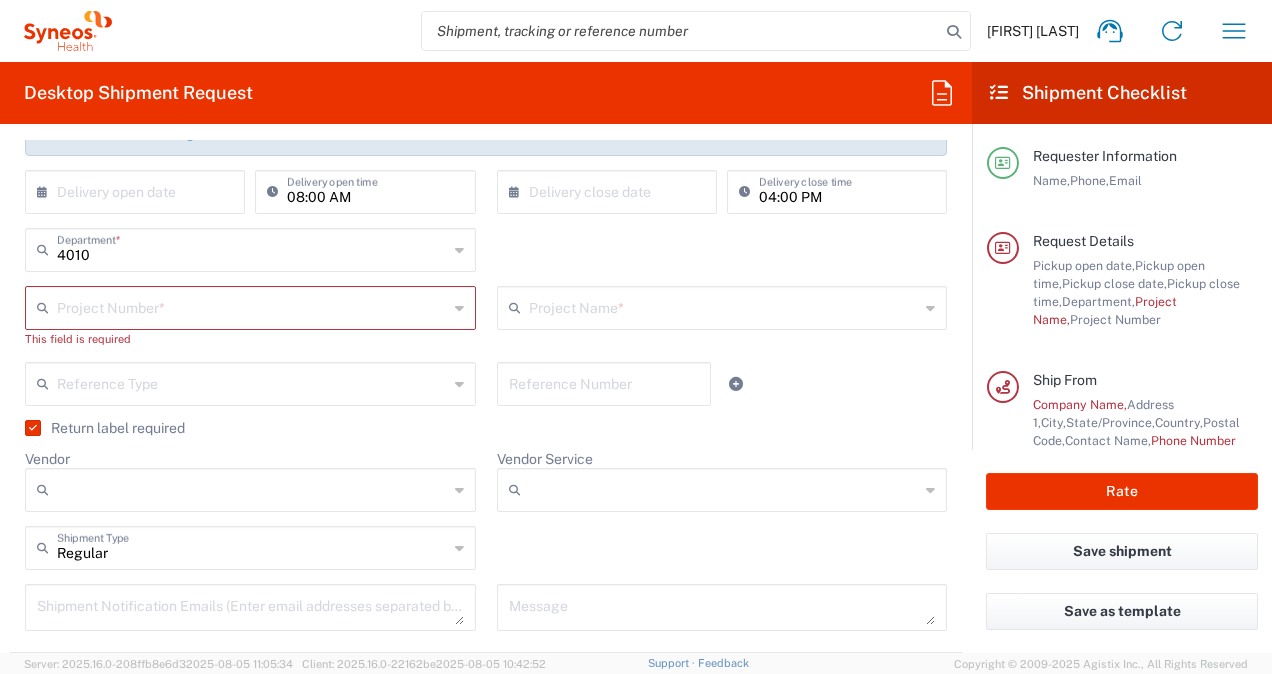 scroll, scrollTop: 400, scrollLeft: 0, axis: vertical 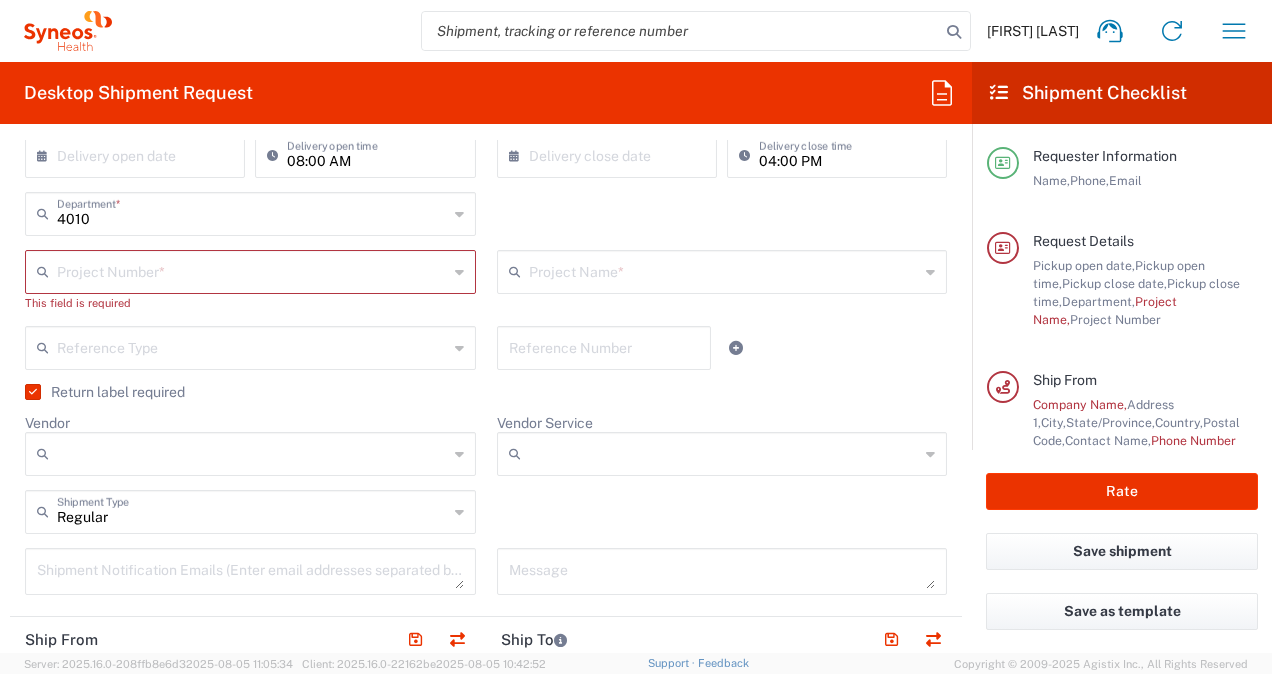 click on "4010  Department  * 4010" 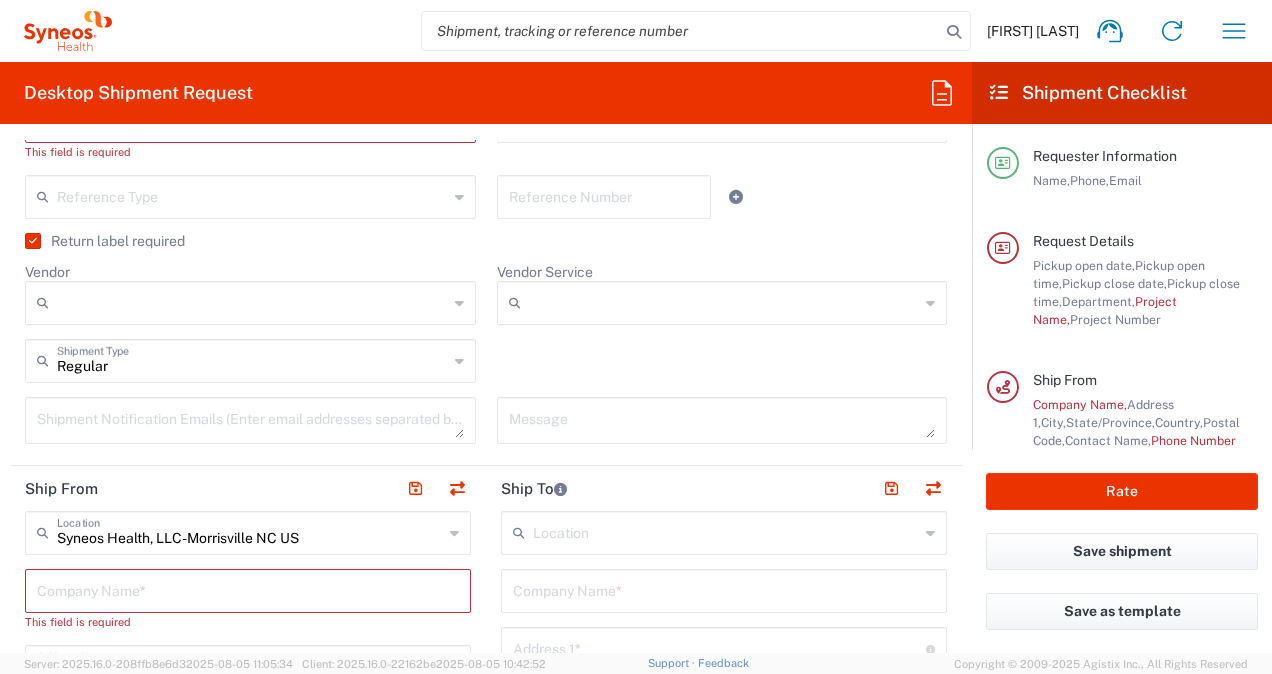 scroll, scrollTop: 600, scrollLeft: 0, axis: vertical 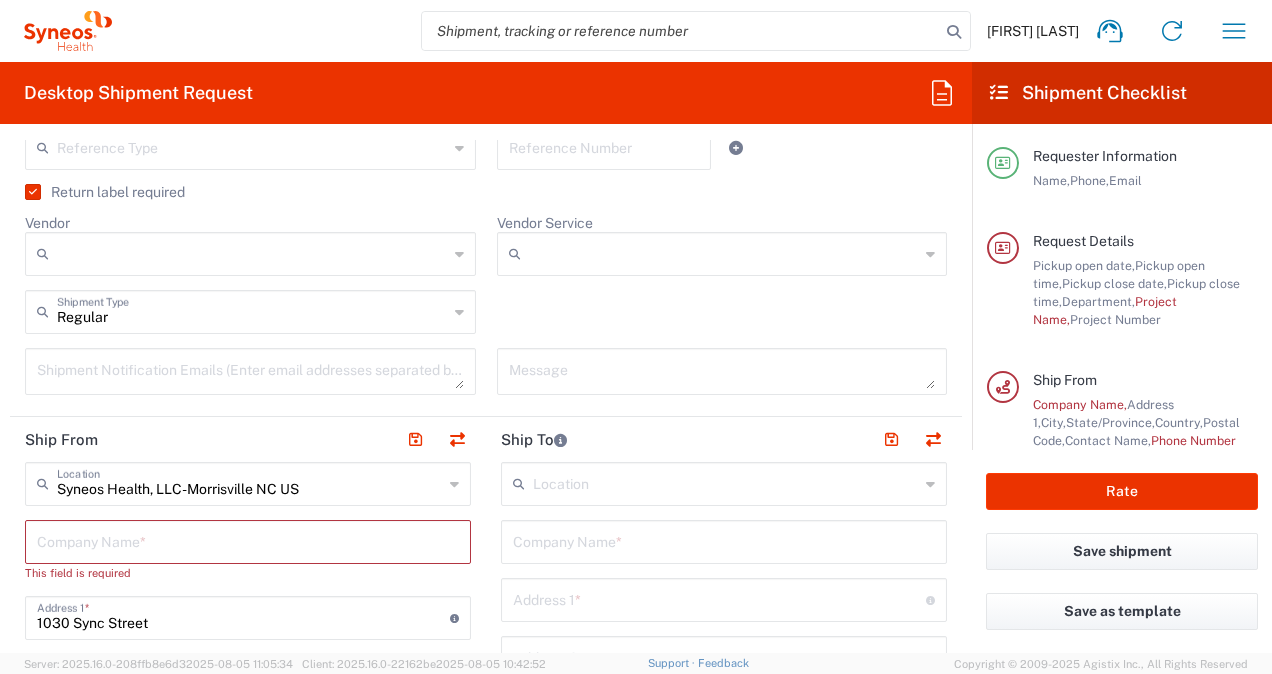 click on "Vendor" at bounding box center (252, 254) 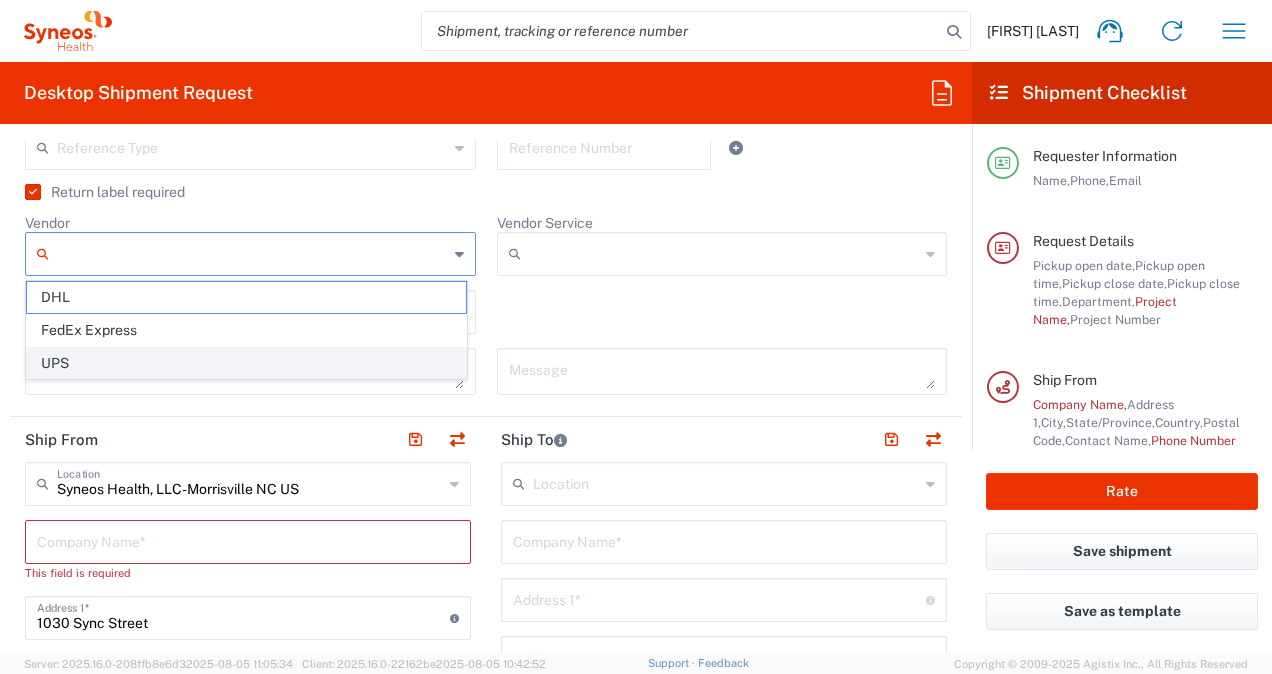 click on "UPS" 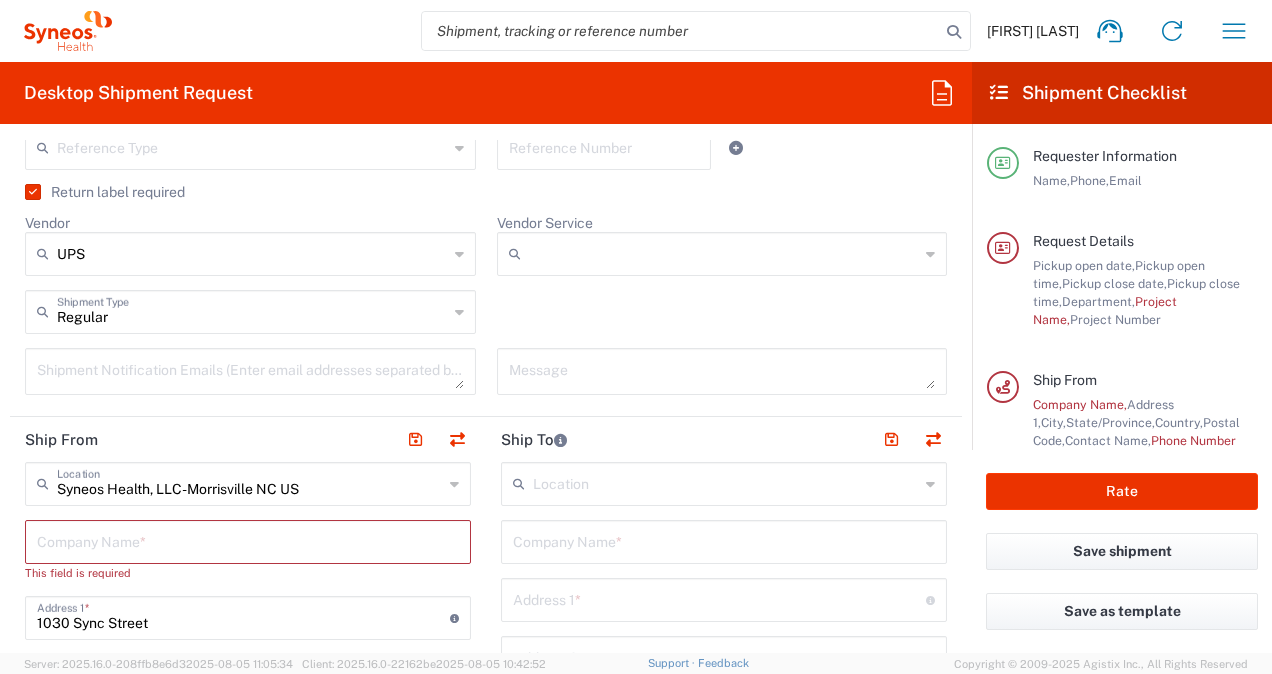 click on "Vendor Service" at bounding box center (724, 254) 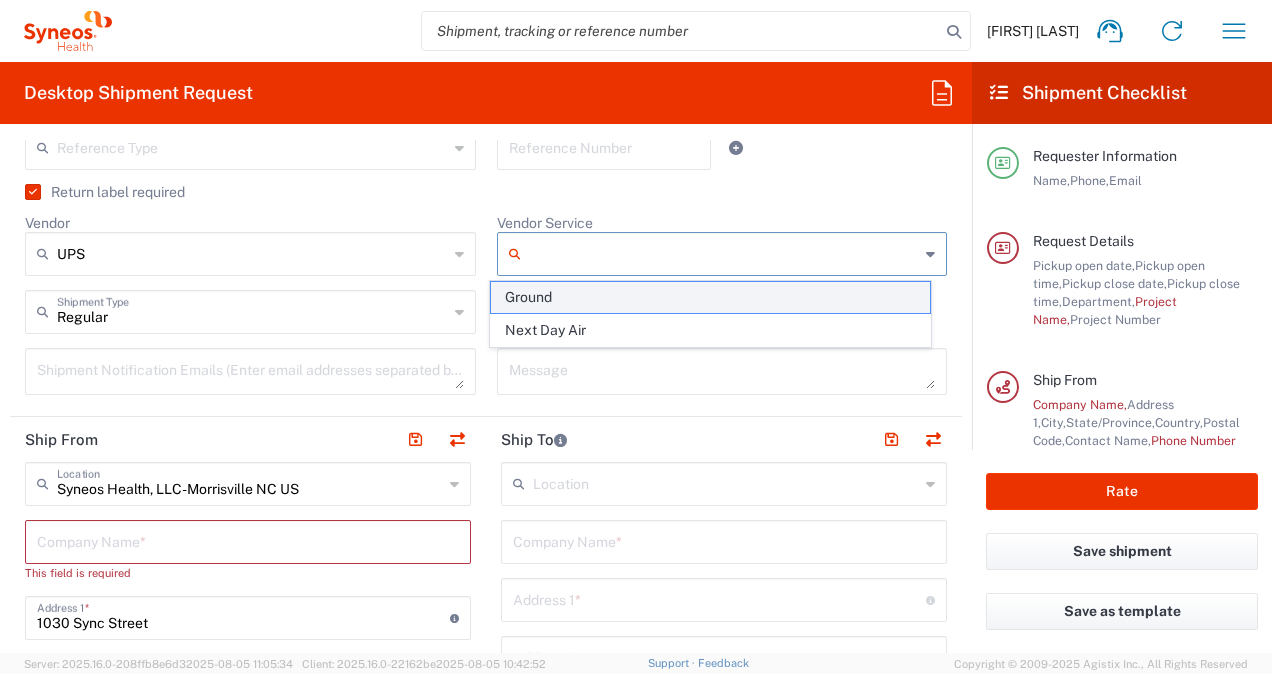 click on "Ground" 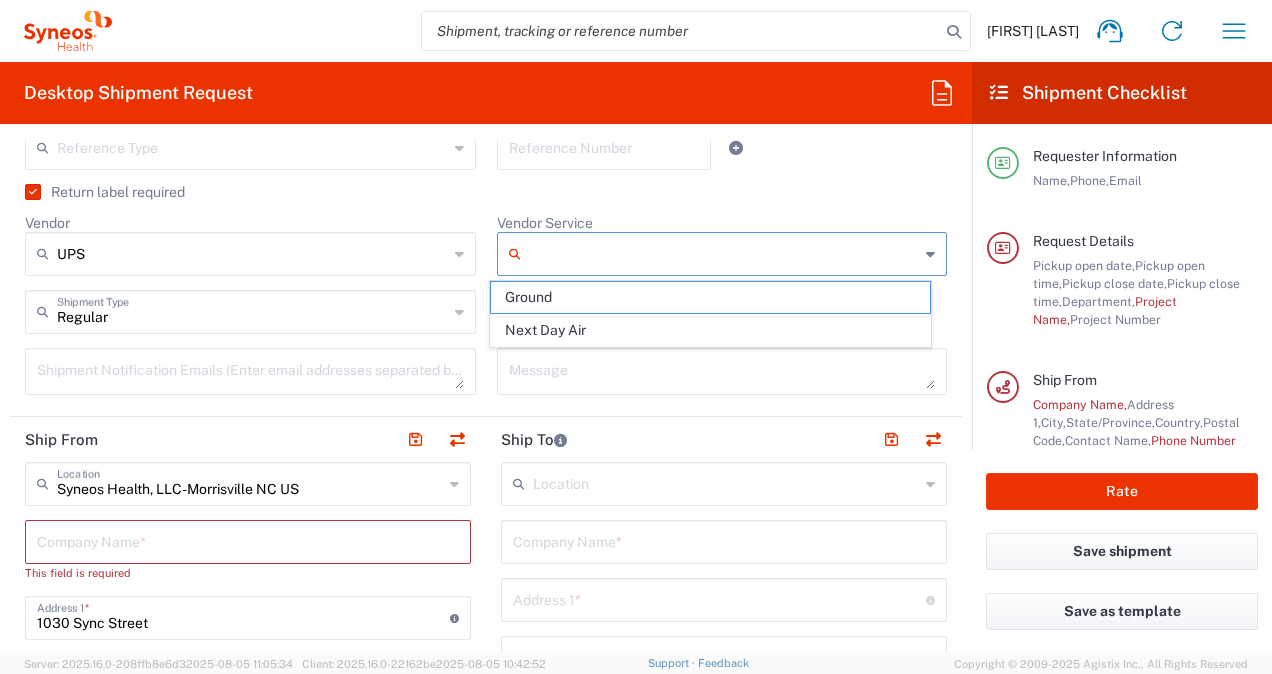 type on "Ground" 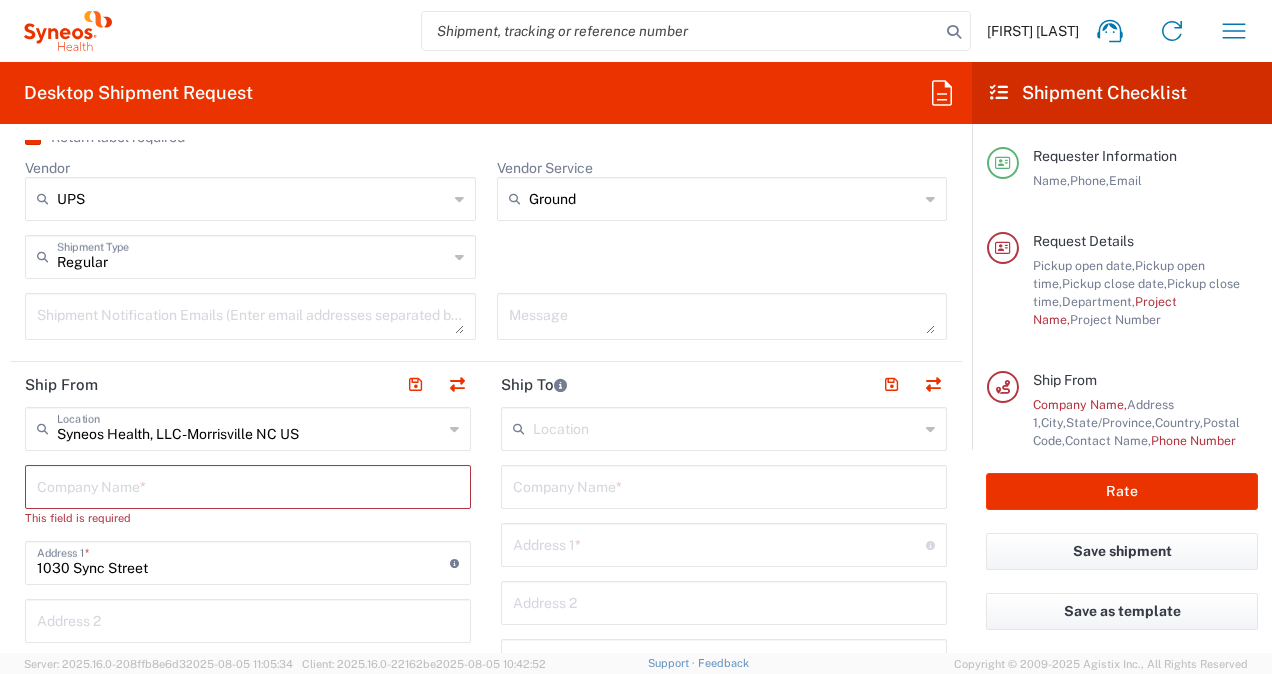 scroll, scrollTop: 700, scrollLeft: 0, axis: vertical 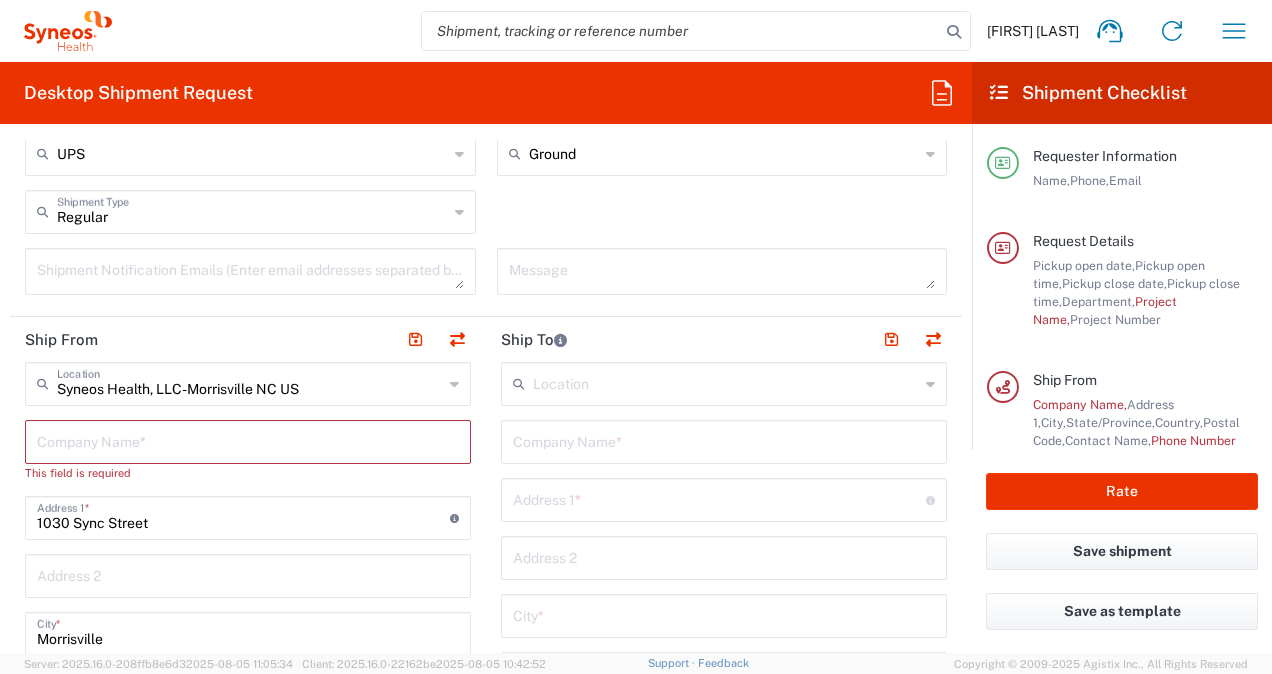 click 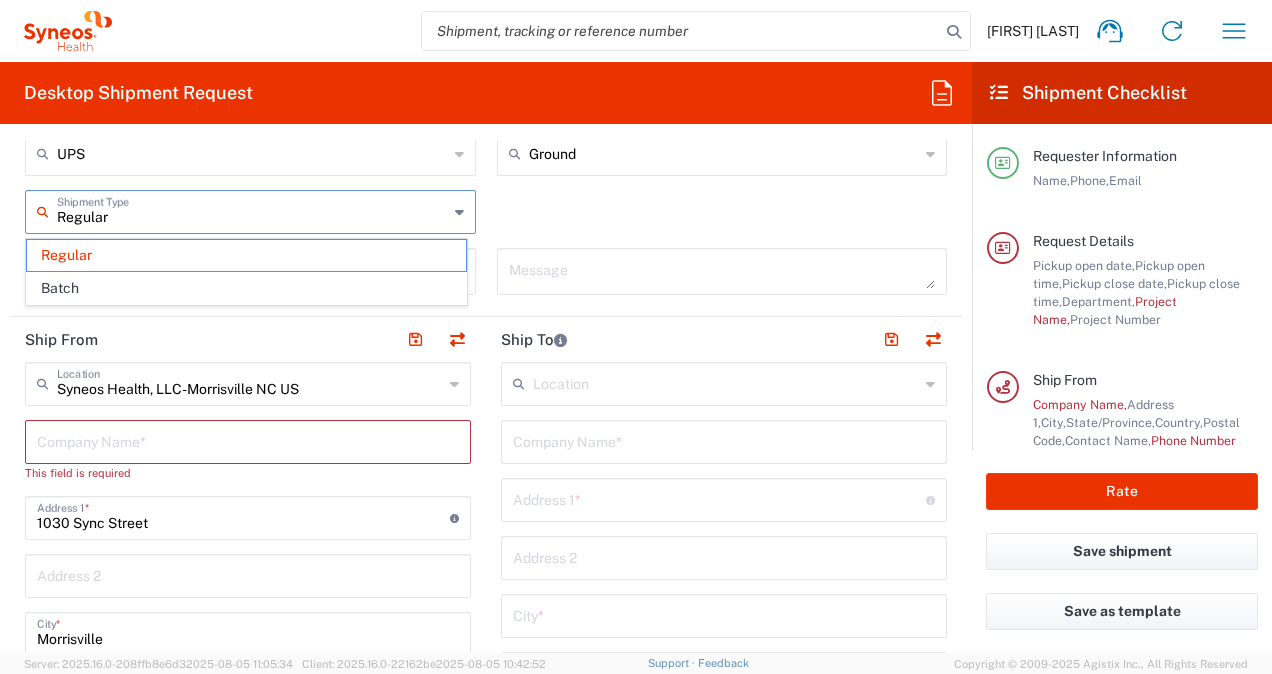 type on "Regular" 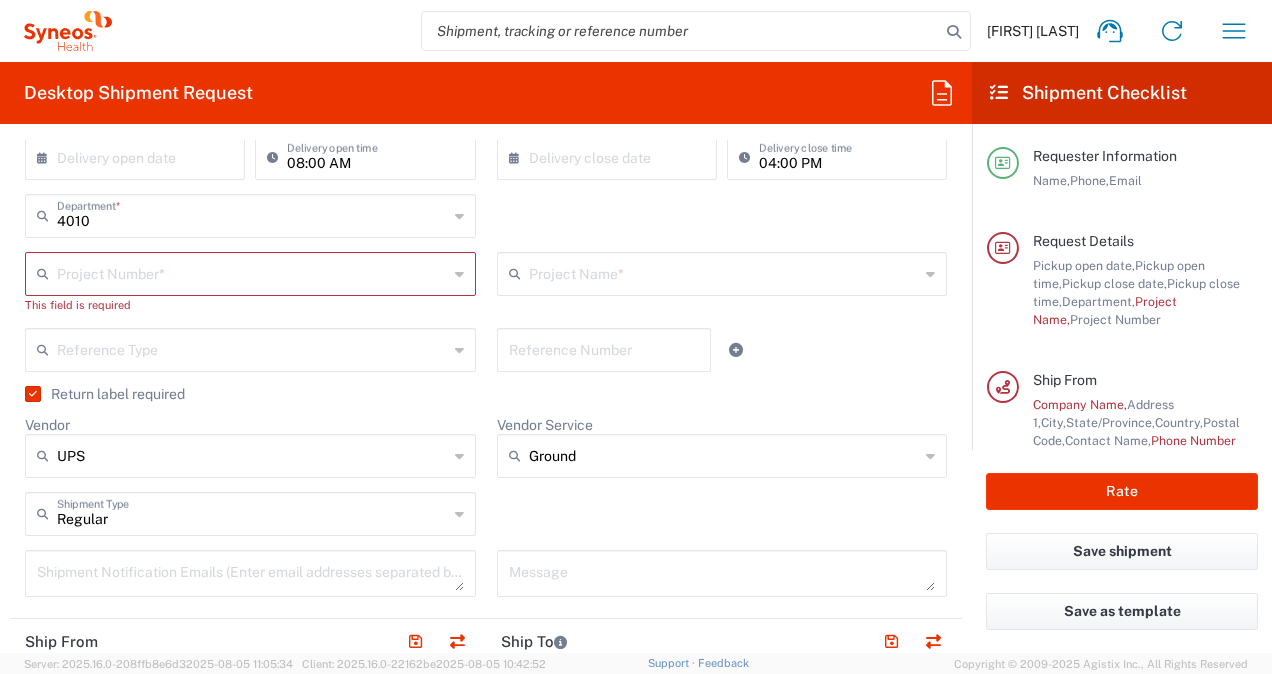 scroll, scrollTop: 200, scrollLeft: 0, axis: vertical 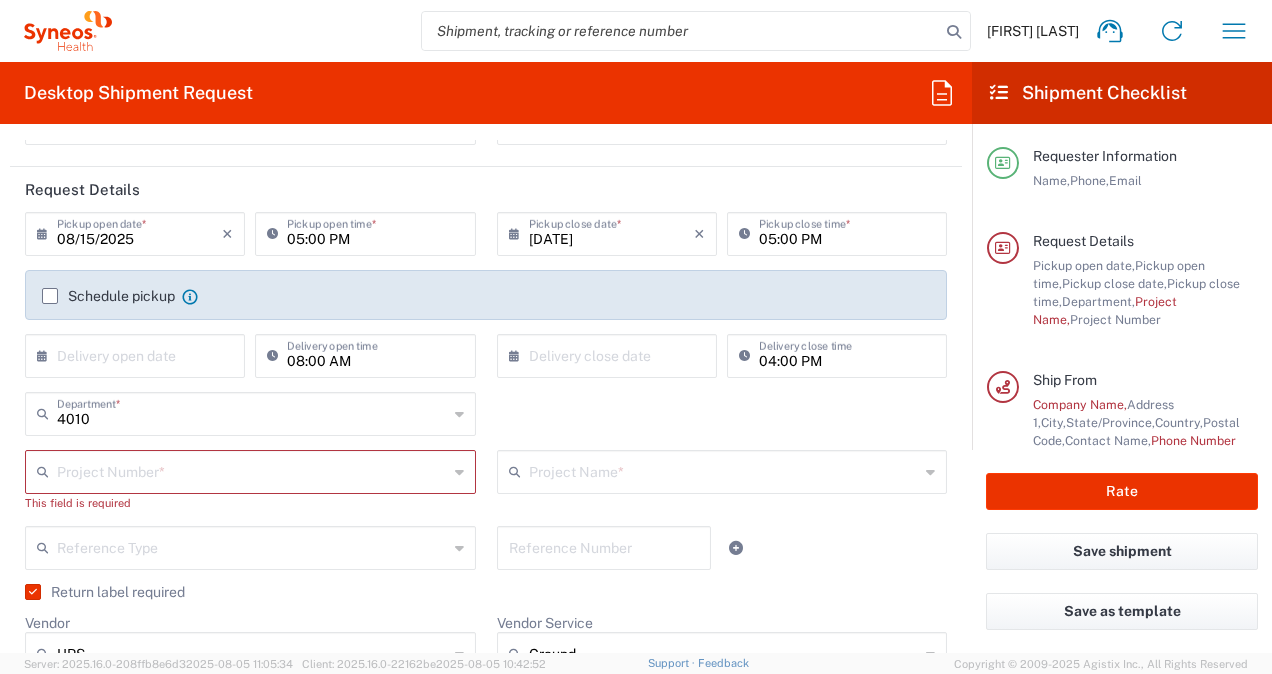 click on "Schedule pickup" 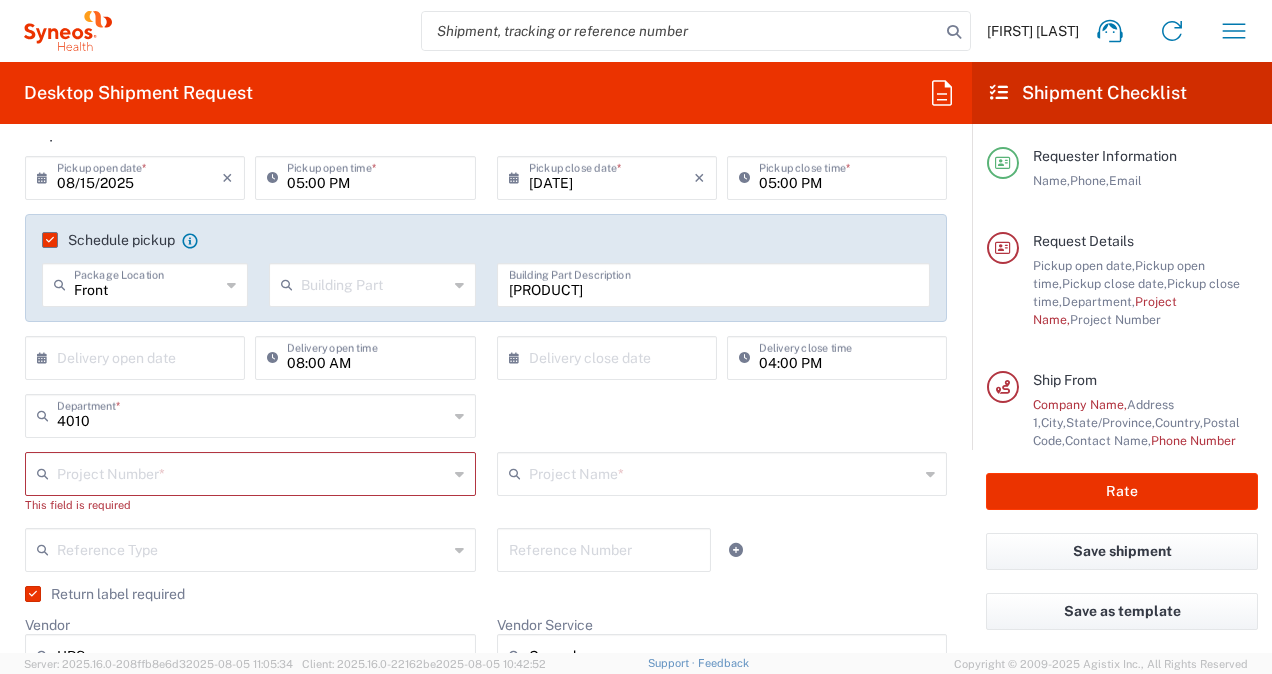 scroll, scrollTop: 300, scrollLeft: 0, axis: vertical 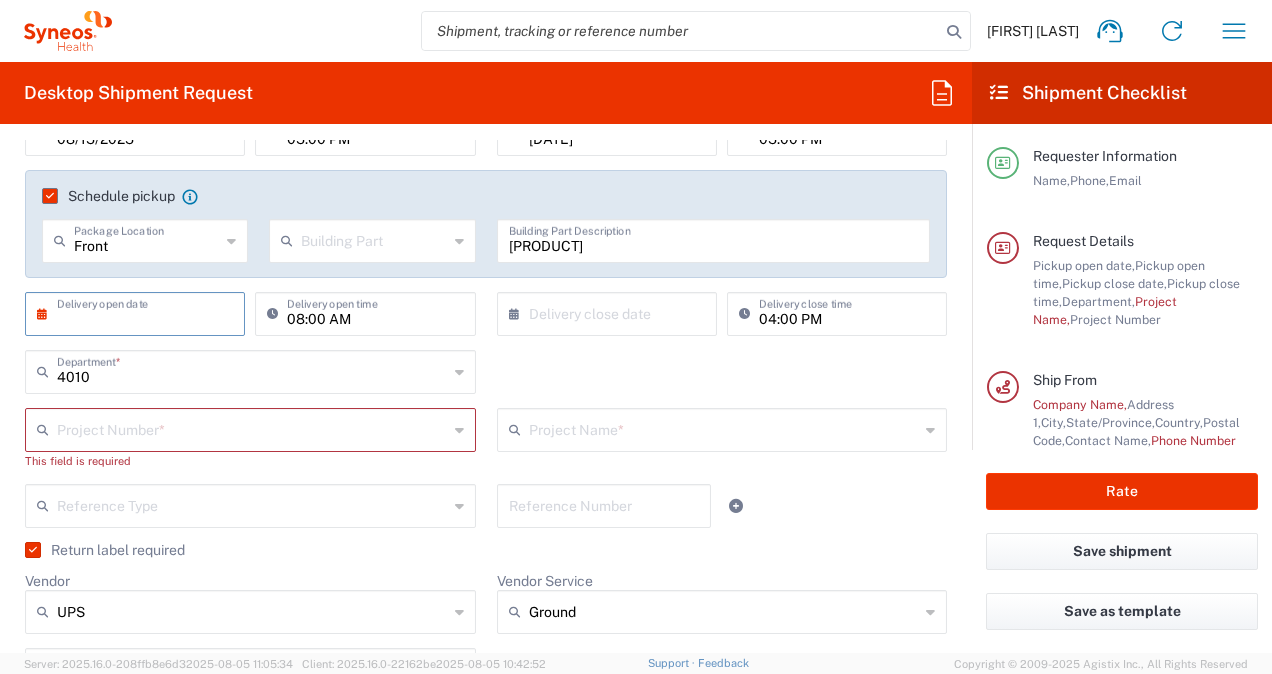 click at bounding box center (139, 312) 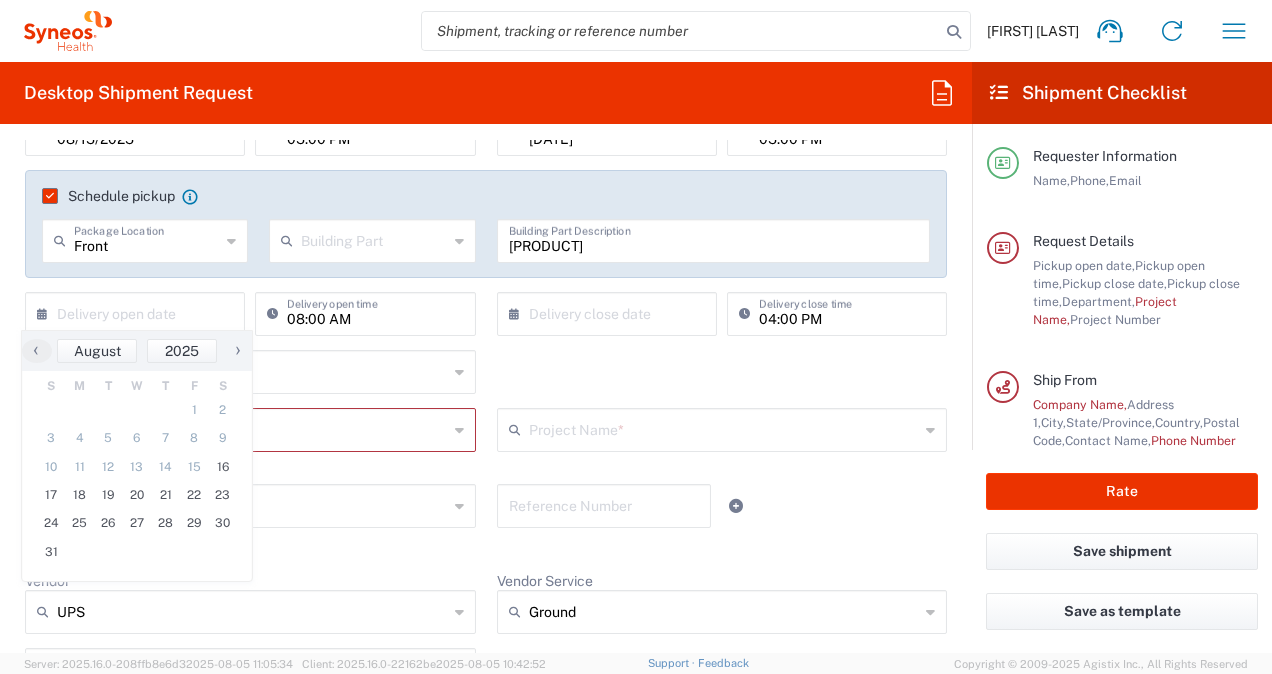 click on "4010  Department  * 4010" 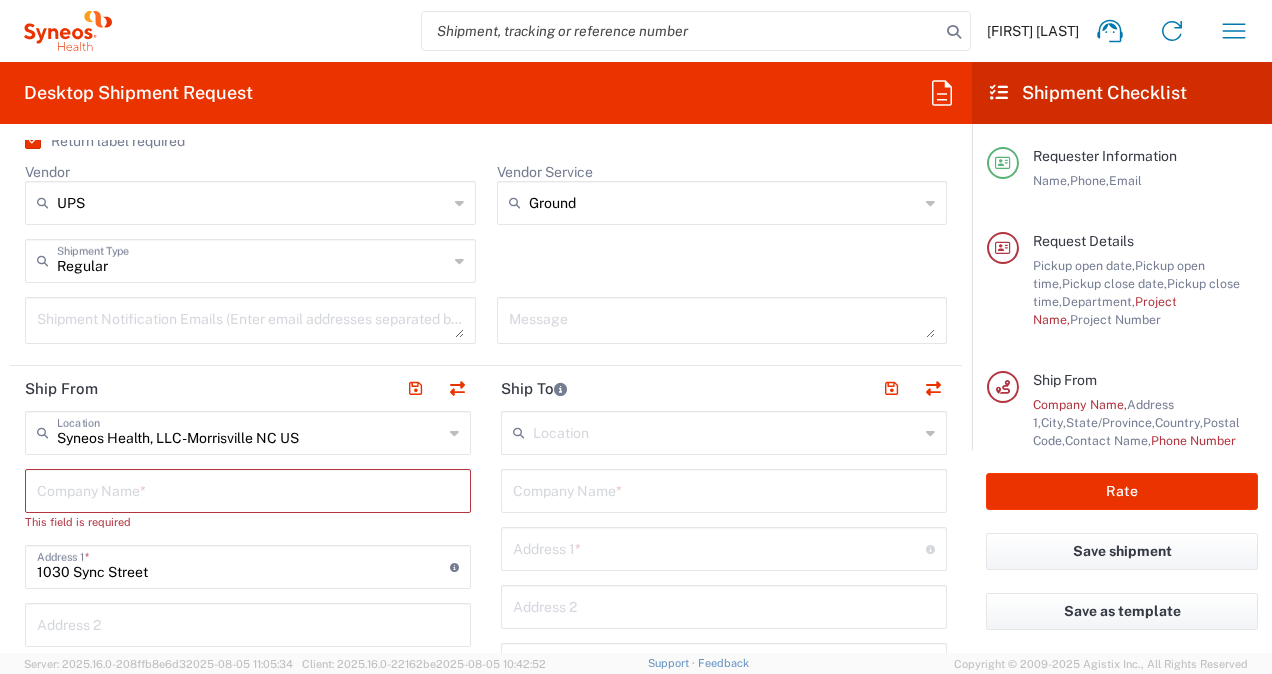 scroll, scrollTop: 900, scrollLeft: 0, axis: vertical 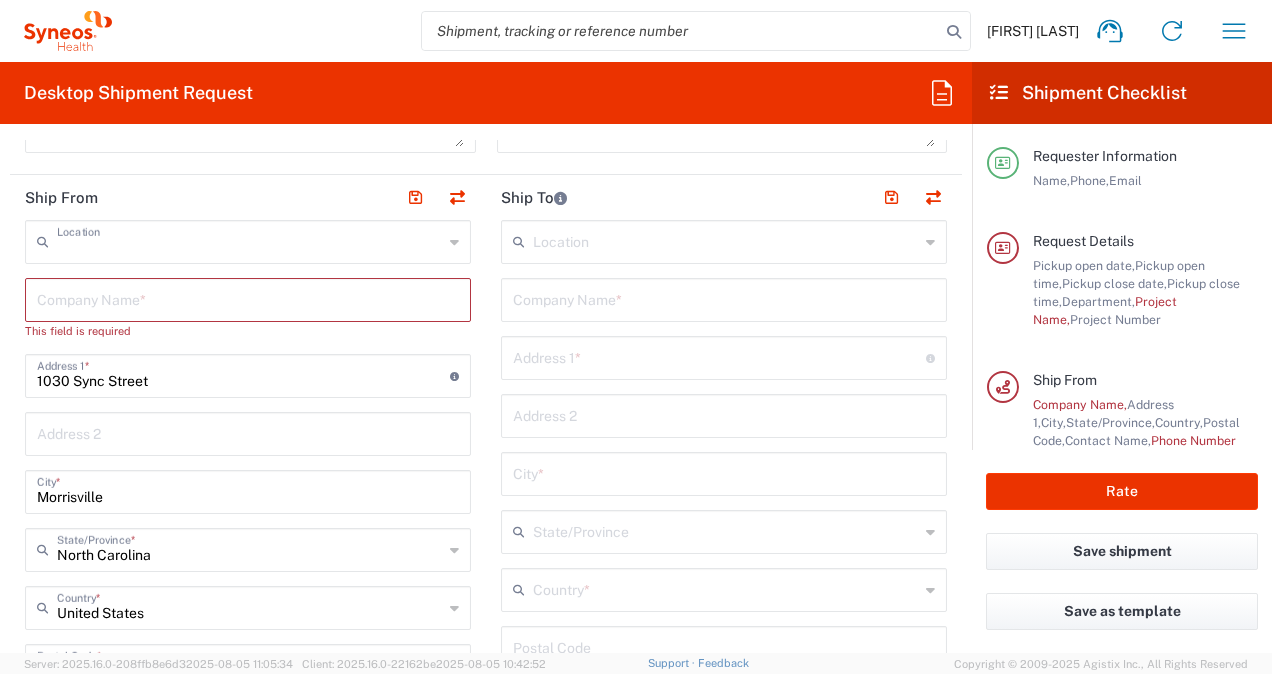 click at bounding box center [250, 240] 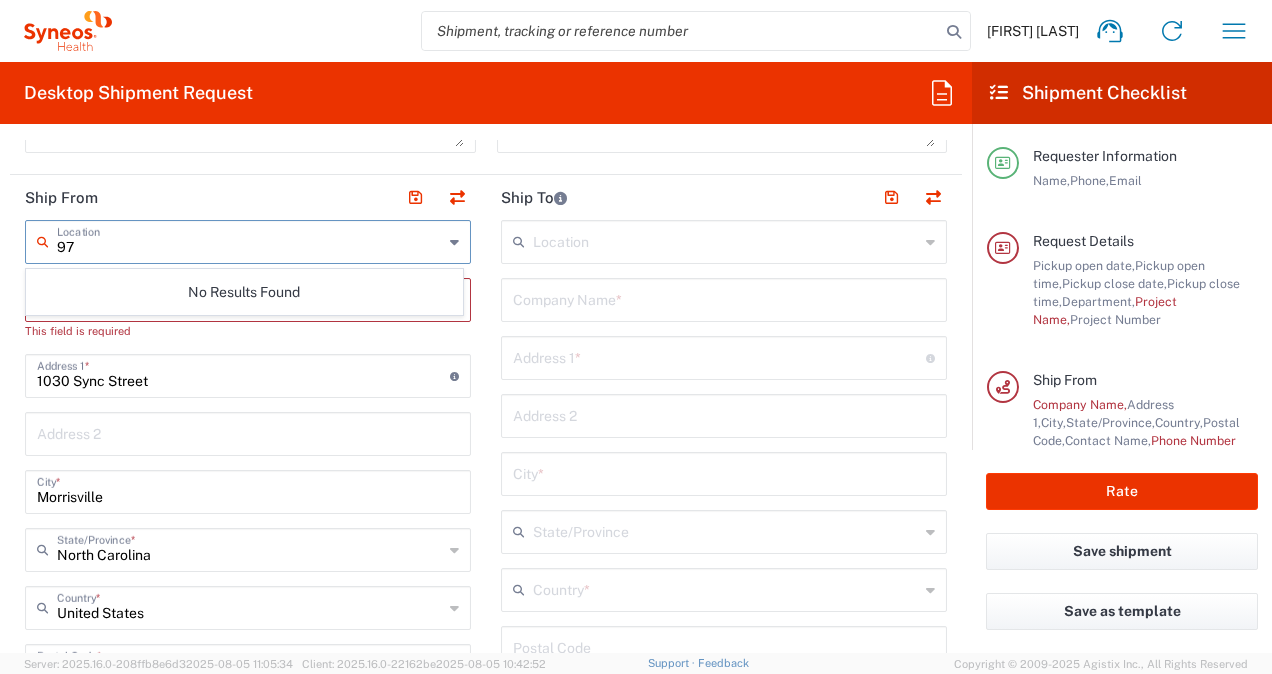type on "9" 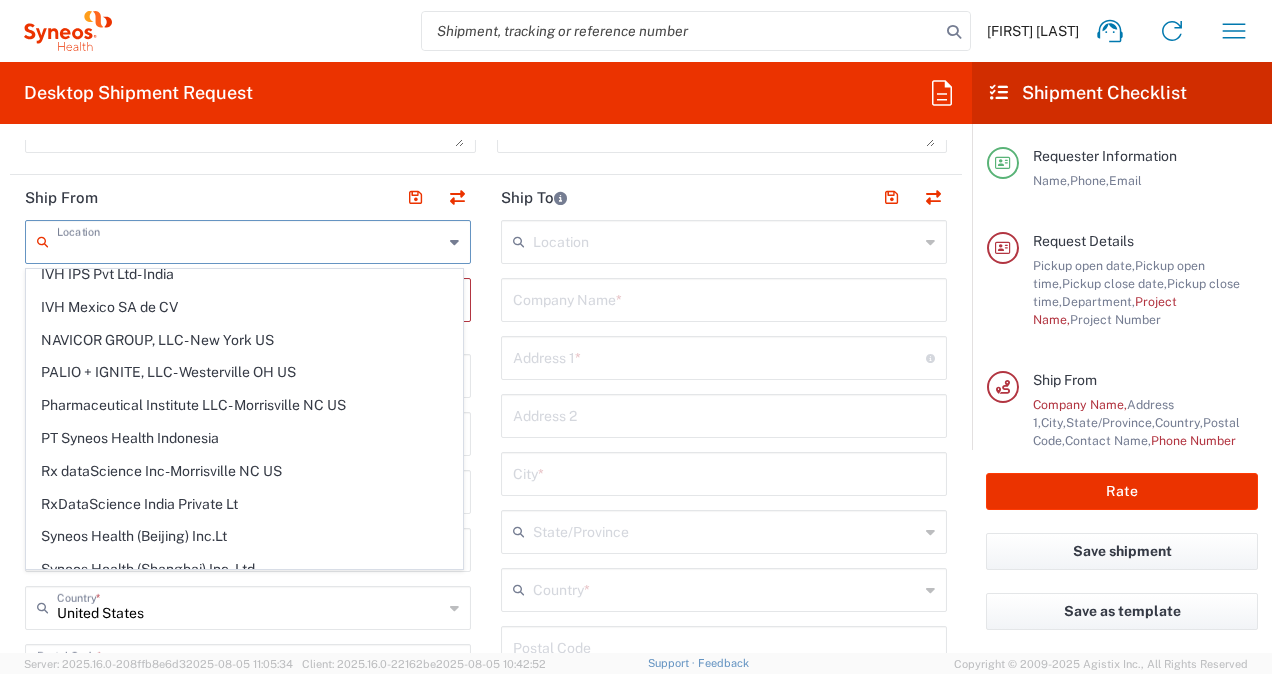 scroll, scrollTop: 0, scrollLeft: 0, axis: both 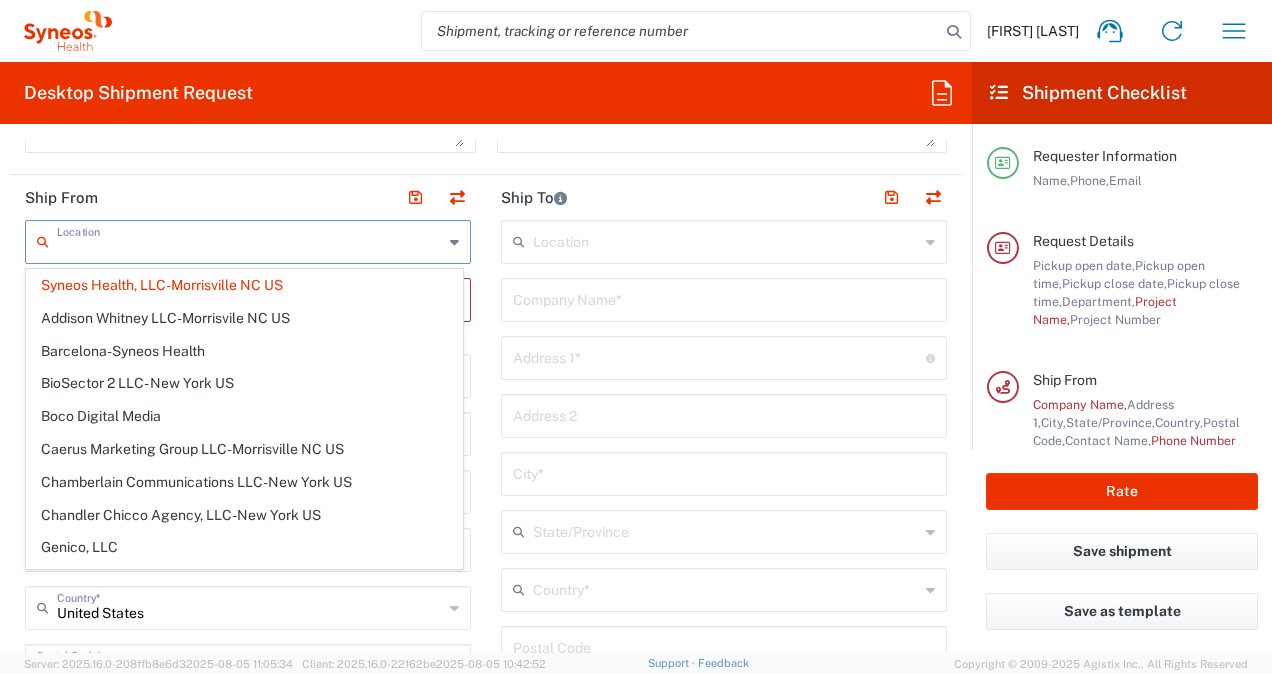 click on "Ship From" 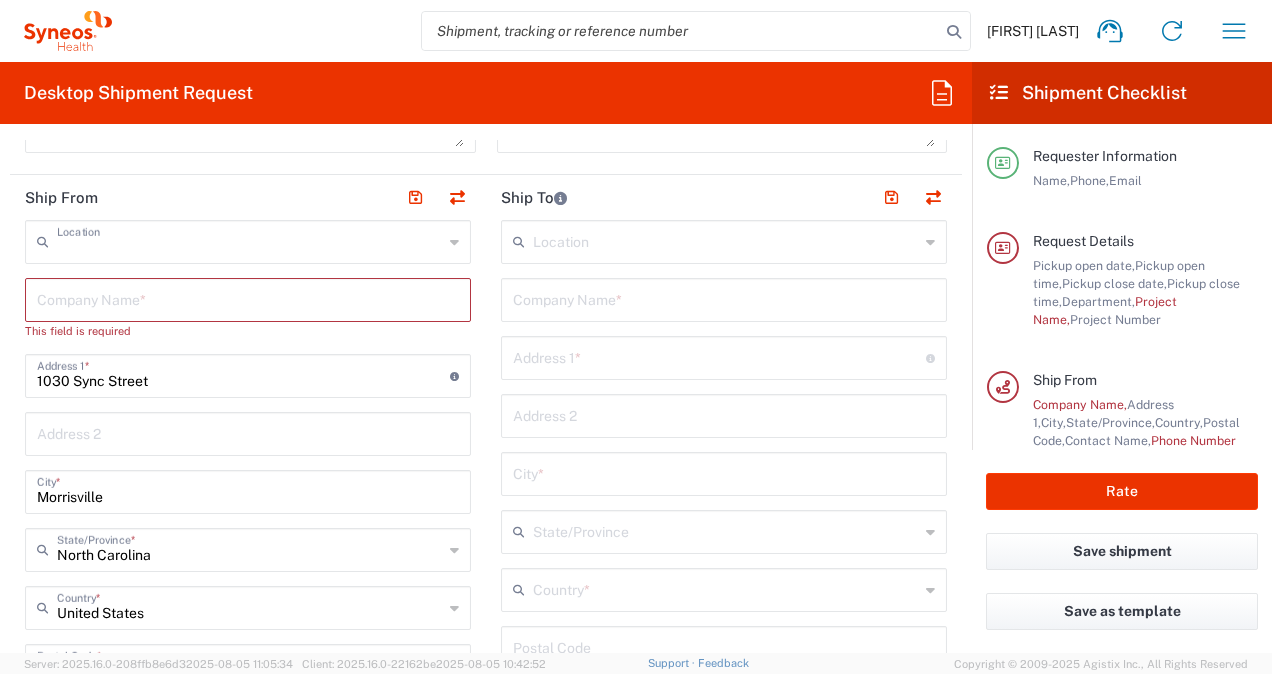 type on "Syneos Health, LLC-Morrisville NC US" 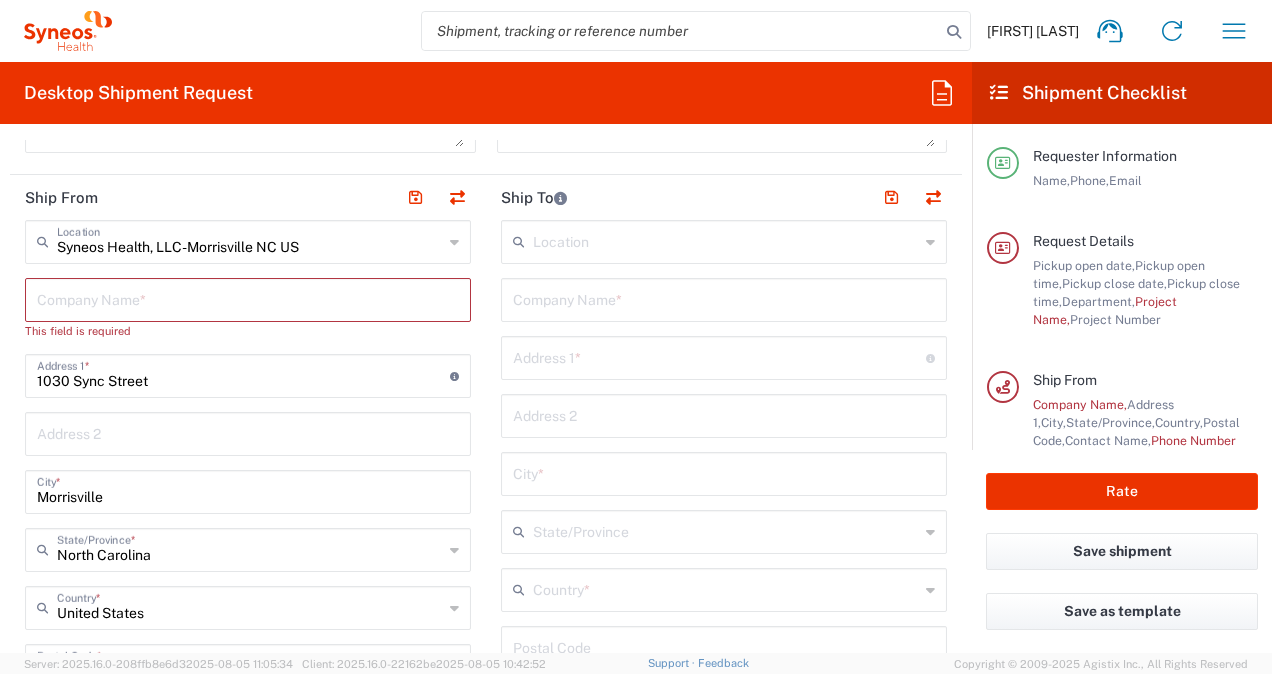 click on "Ship From" 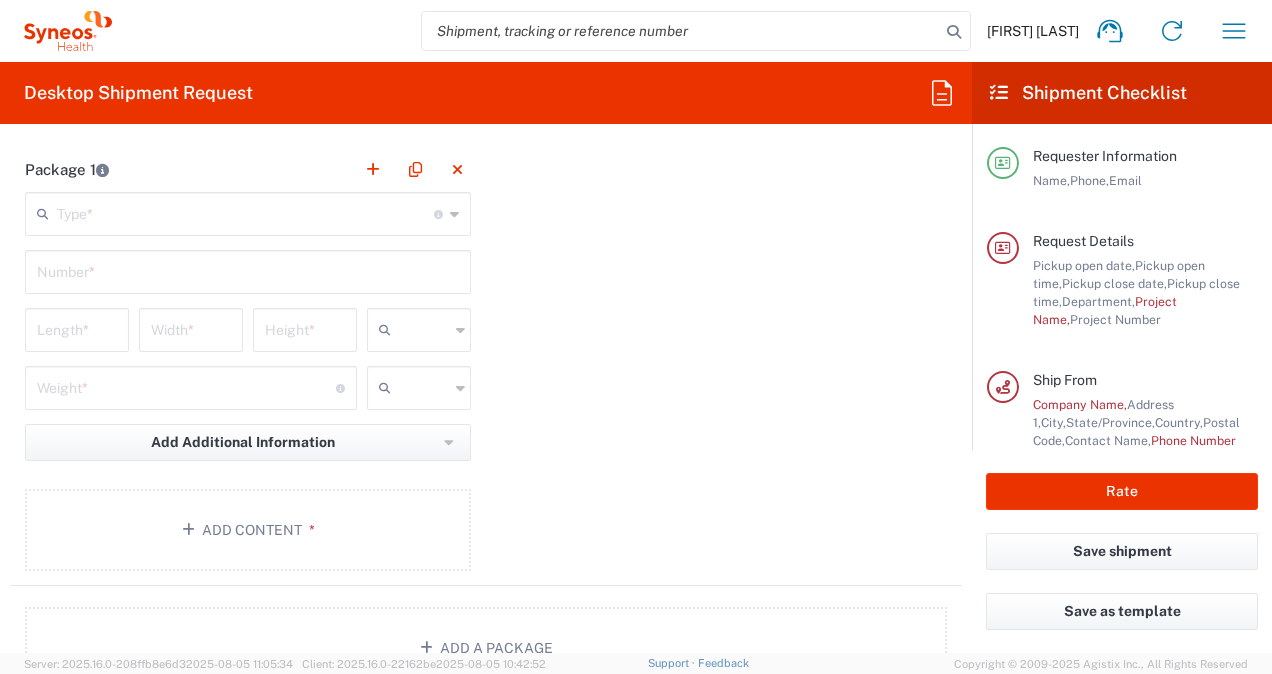 scroll, scrollTop: 1900, scrollLeft: 0, axis: vertical 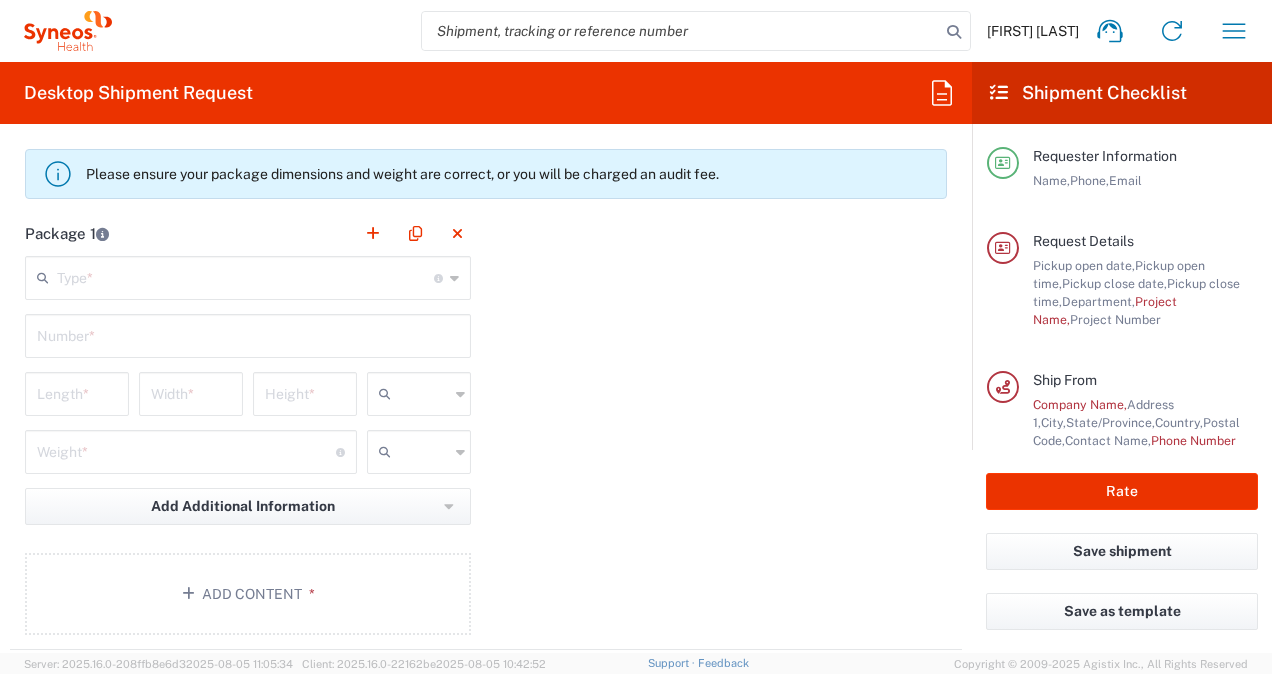 click 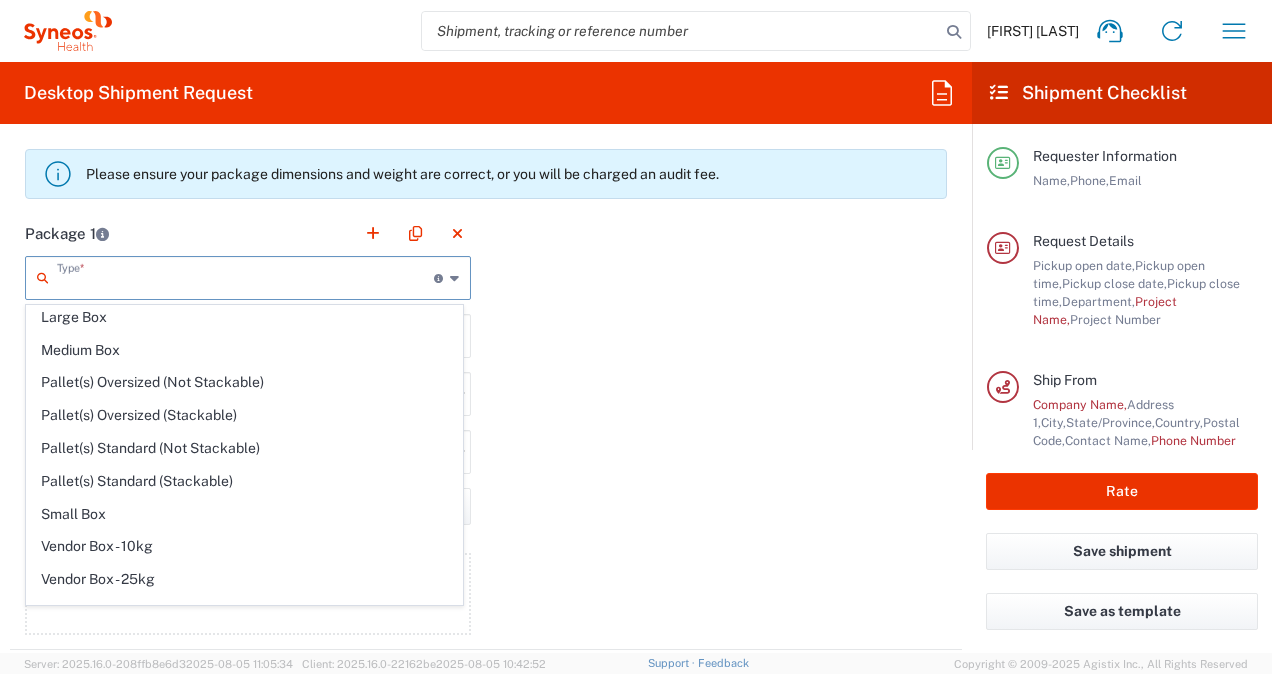 scroll, scrollTop: 0, scrollLeft: 0, axis: both 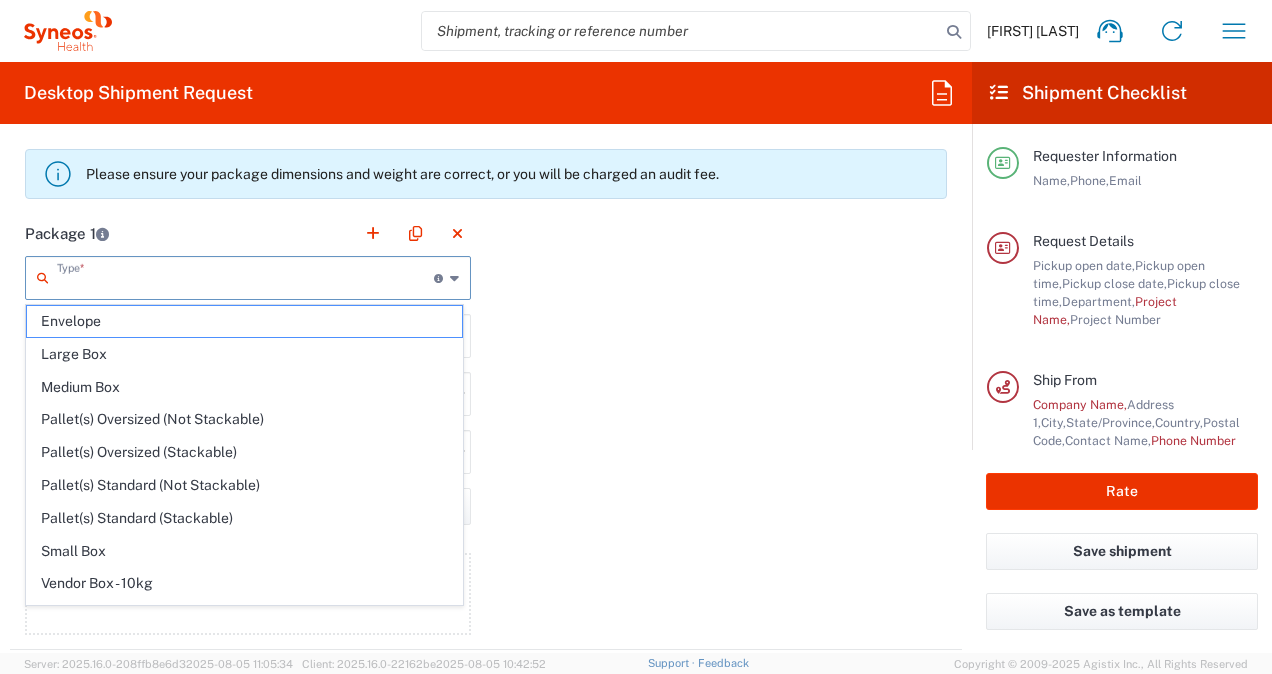 click on "Package 1   Type  * Material used to package goods Envelope Large Box Medium Box Pallet(s) Oversized (Not Stackable) Pallet(s) Oversized (Stackable) Pallet(s) Standard (Not Stackable) Pallet(s) Standard (Stackable) Small Box Vendor Box - 10kg Vendor Box - 25kg Your Packaging  Number  *  Length  *  Width  *  Height  * cm ft in  Weight  * Total weight of package(s) in pounds or kilograms kgs lbs Add Additional Information  Package material   Package temperature   Temperature device  Add Content *" 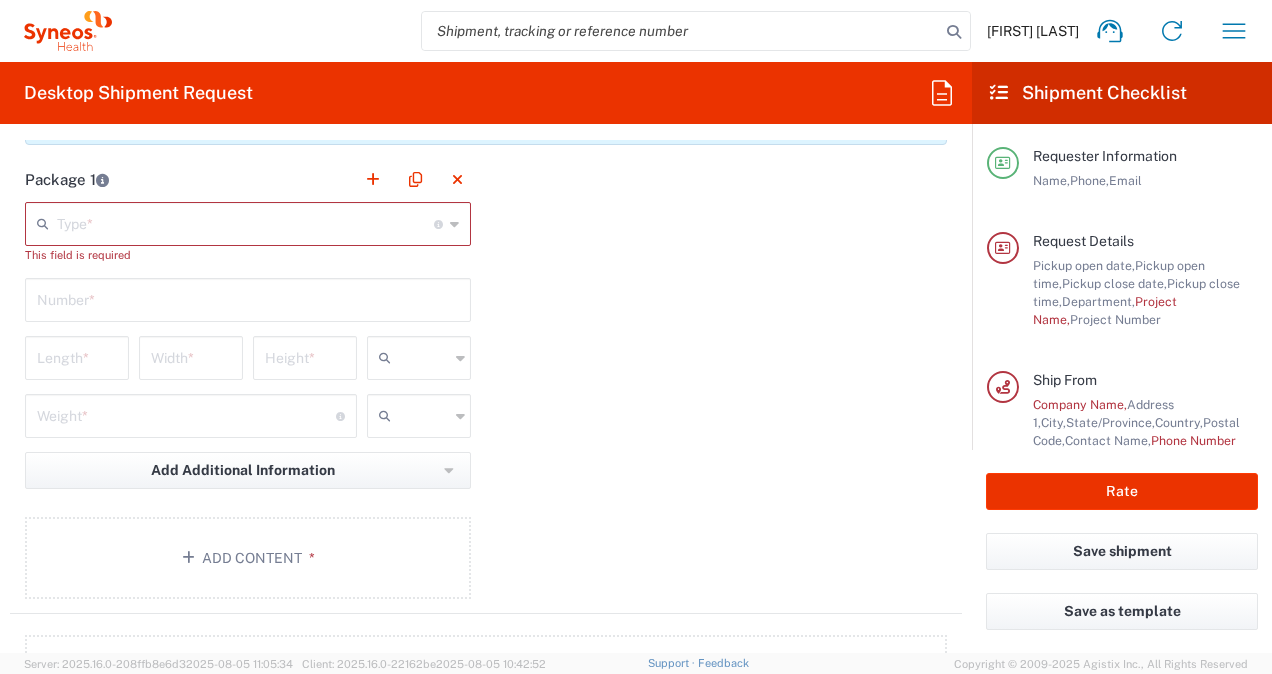 scroll, scrollTop: 1800, scrollLeft: 0, axis: vertical 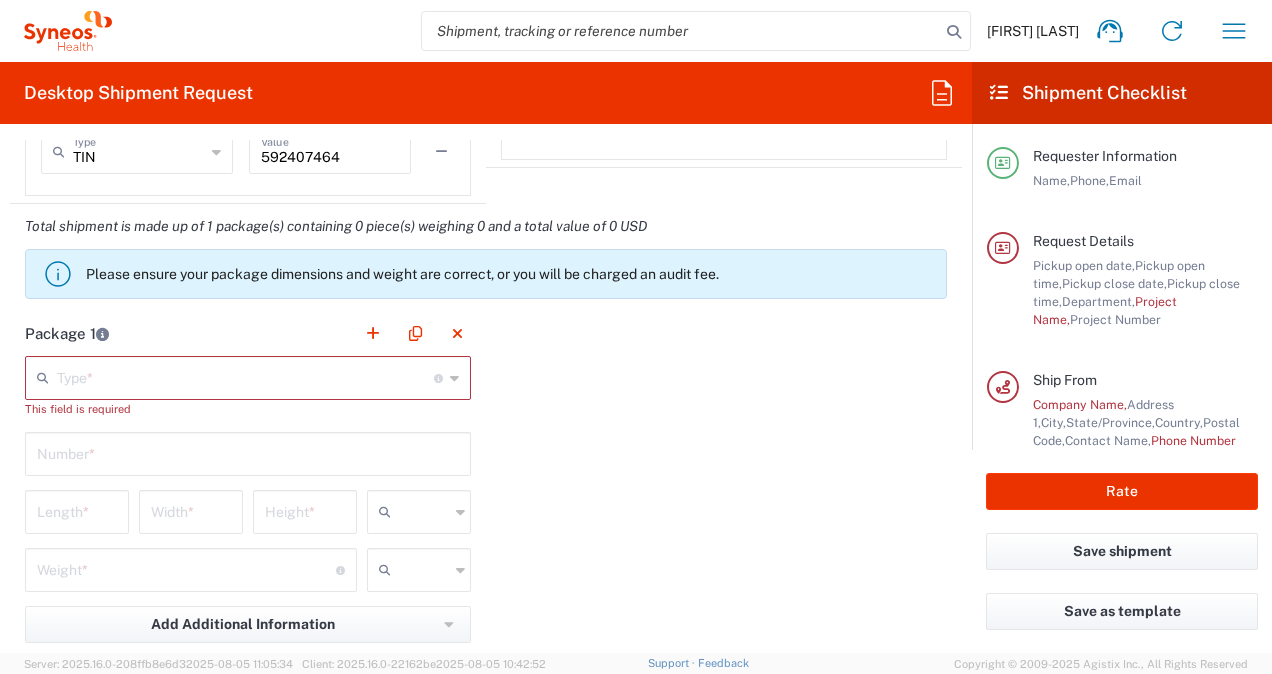 click 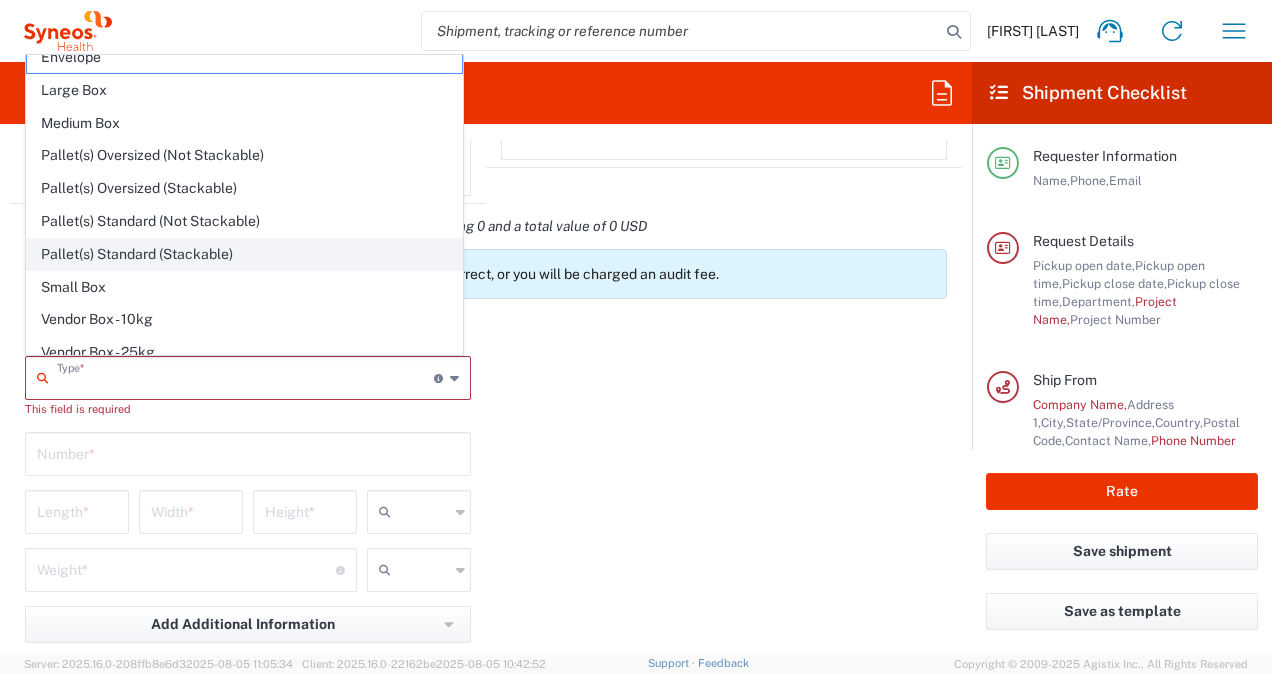 scroll, scrollTop: 0, scrollLeft: 0, axis: both 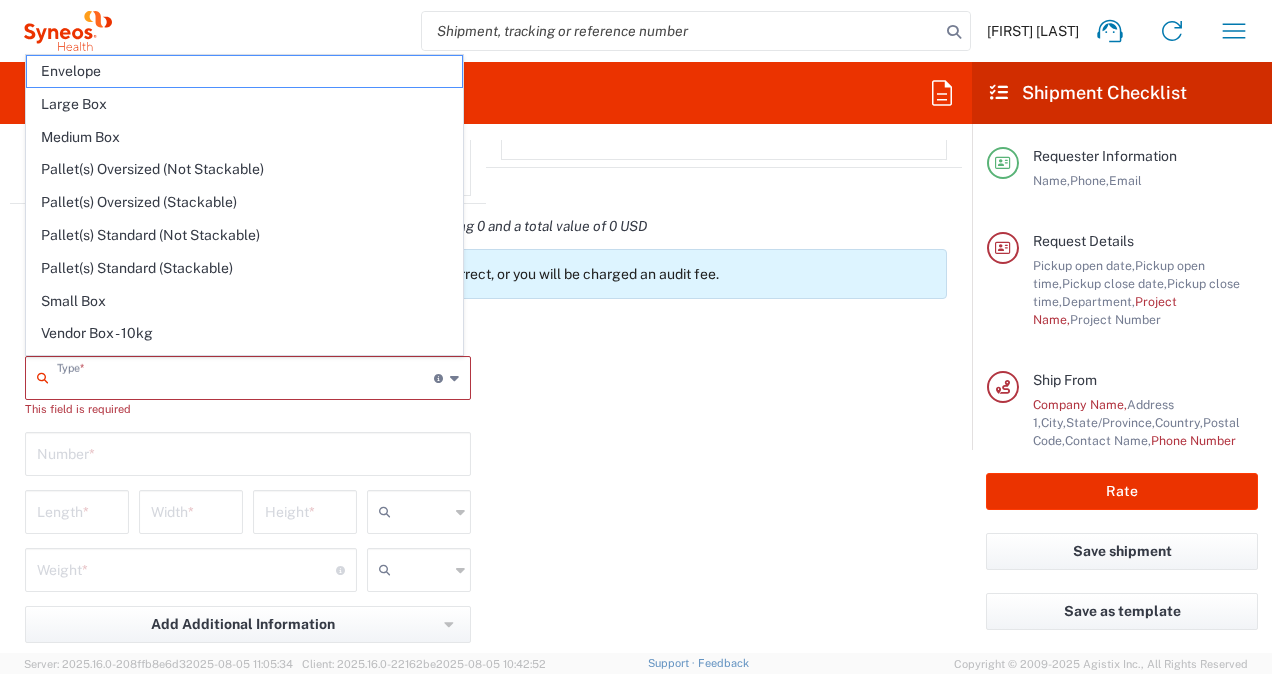 click on "Package 1   Type  * Material used to package goods Envelope Large Box Medium Box Pallet(s) Oversized (Not Stackable) Pallet(s) Oversized (Stackable) Pallet(s) Standard (Not Stackable) Pallet(s) Standard (Stackable) Small Box Vendor Box - 10kg Vendor Box - 25kg Your Packaging This field is required  Number  *  Length  *  Width  *  Height  * cm ft in  Weight  * Total weight of package(s) in pounds or kilograms kgs lbs Add Additional Information  Package material   Package temperature   Temperature device  Add Content *" 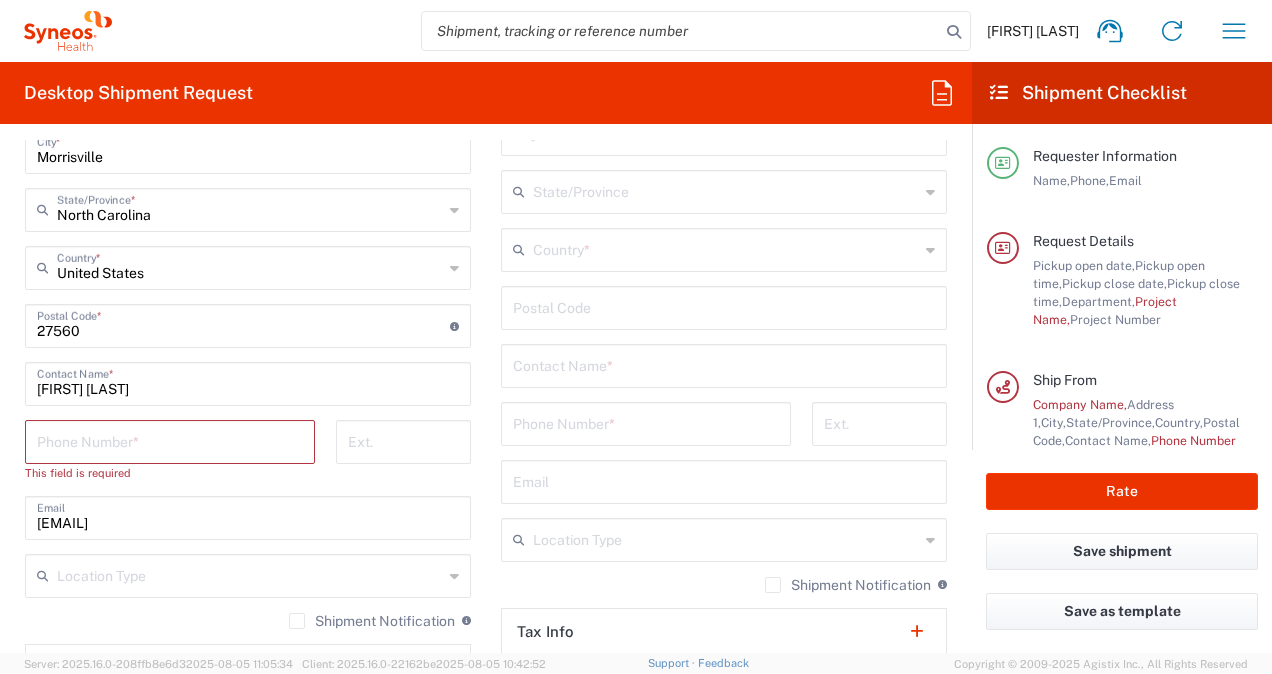 scroll, scrollTop: 1300, scrollLeft: 0, axis: vertical 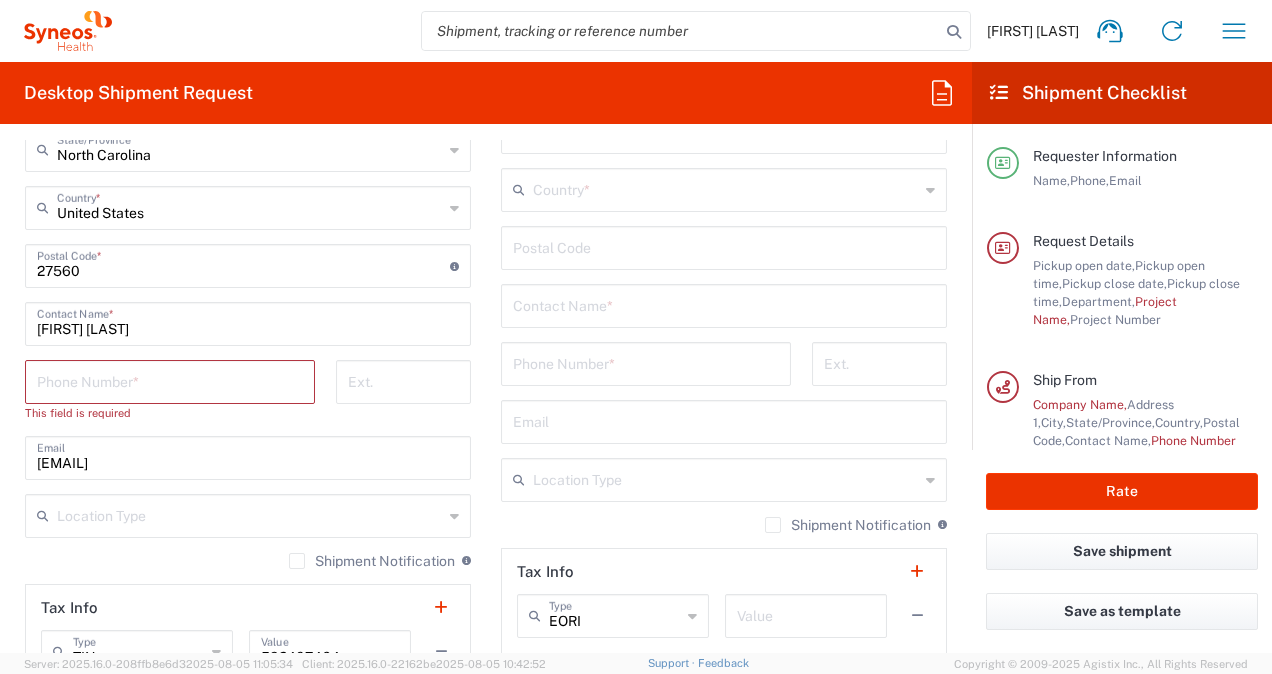 click at bounding box center (170, 380) 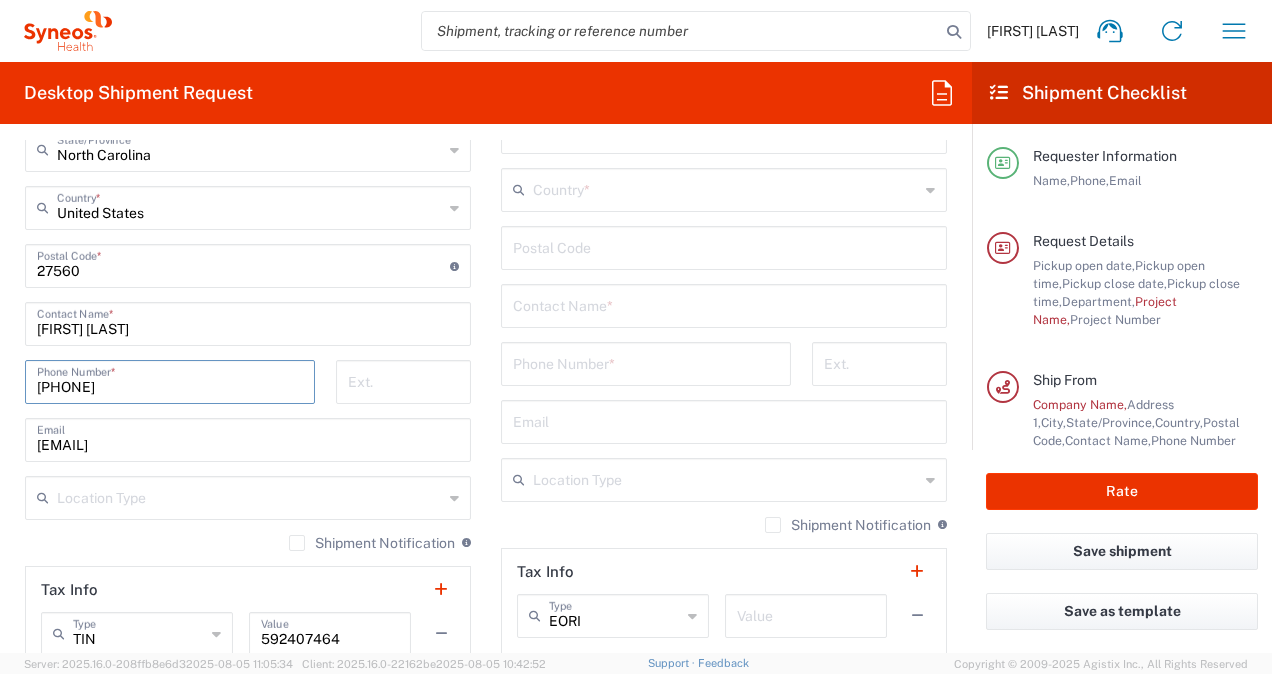 type on "[PHONE]" 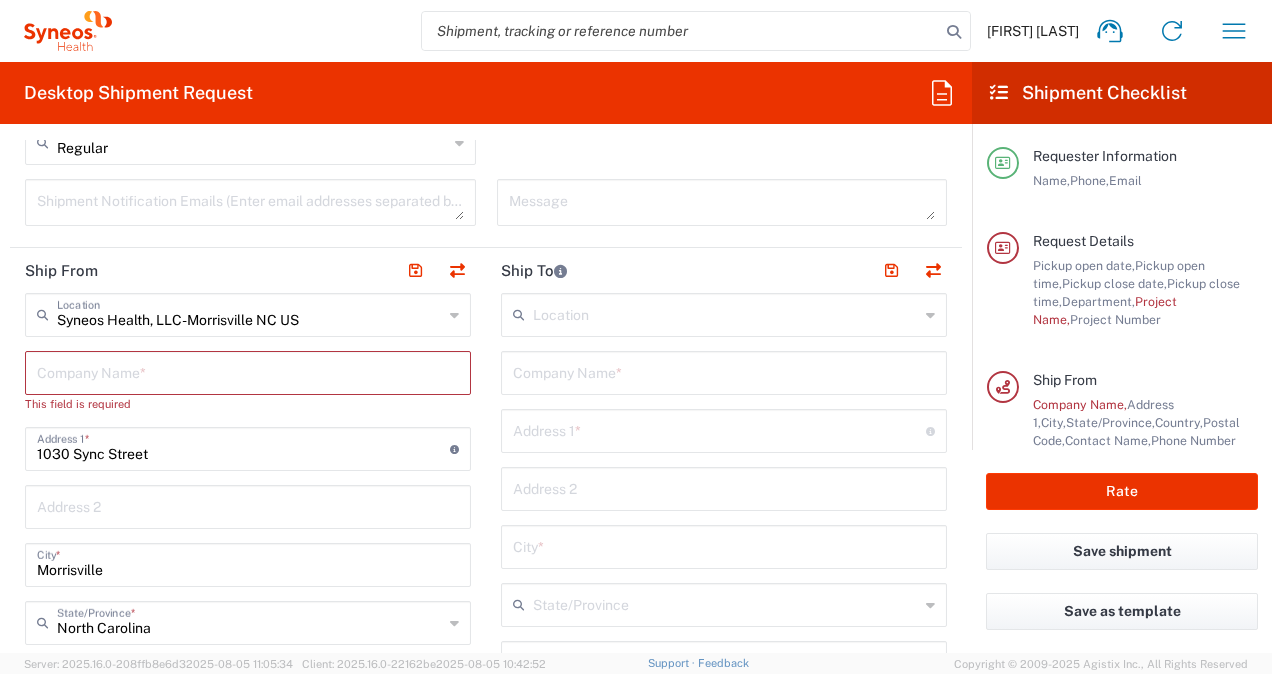 scroll, scrollTop: 800, scrollLeft: 0, axis: vertical 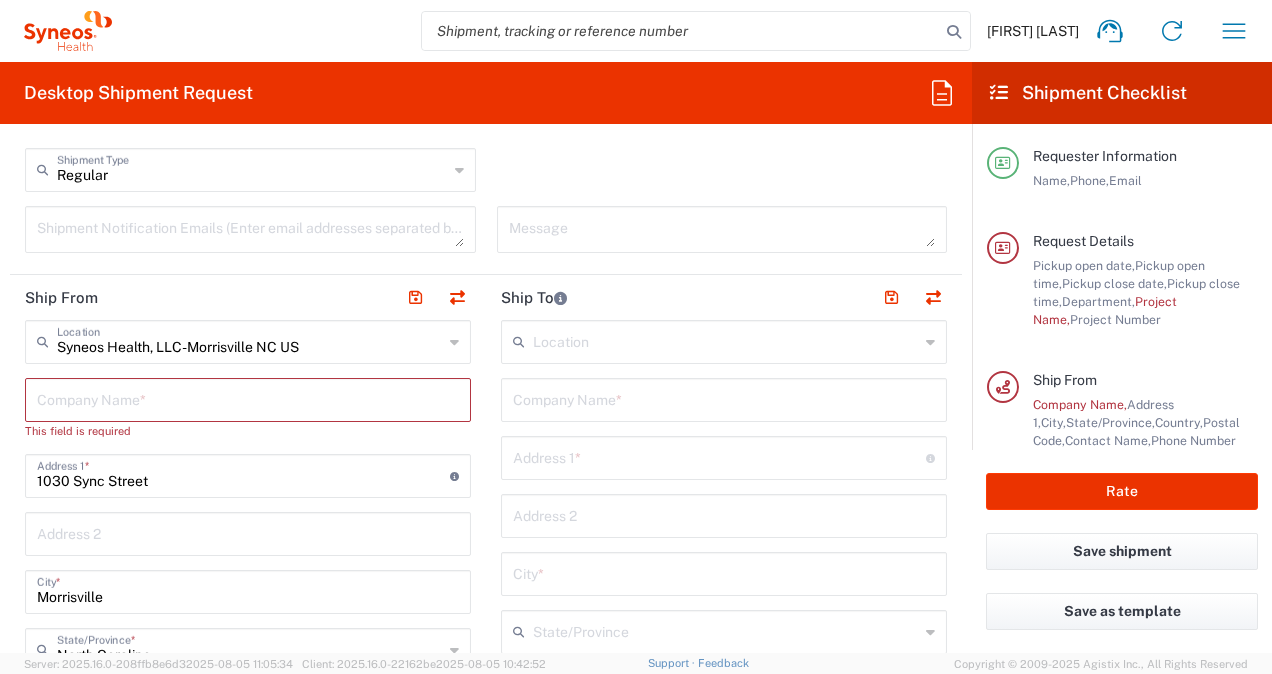 click 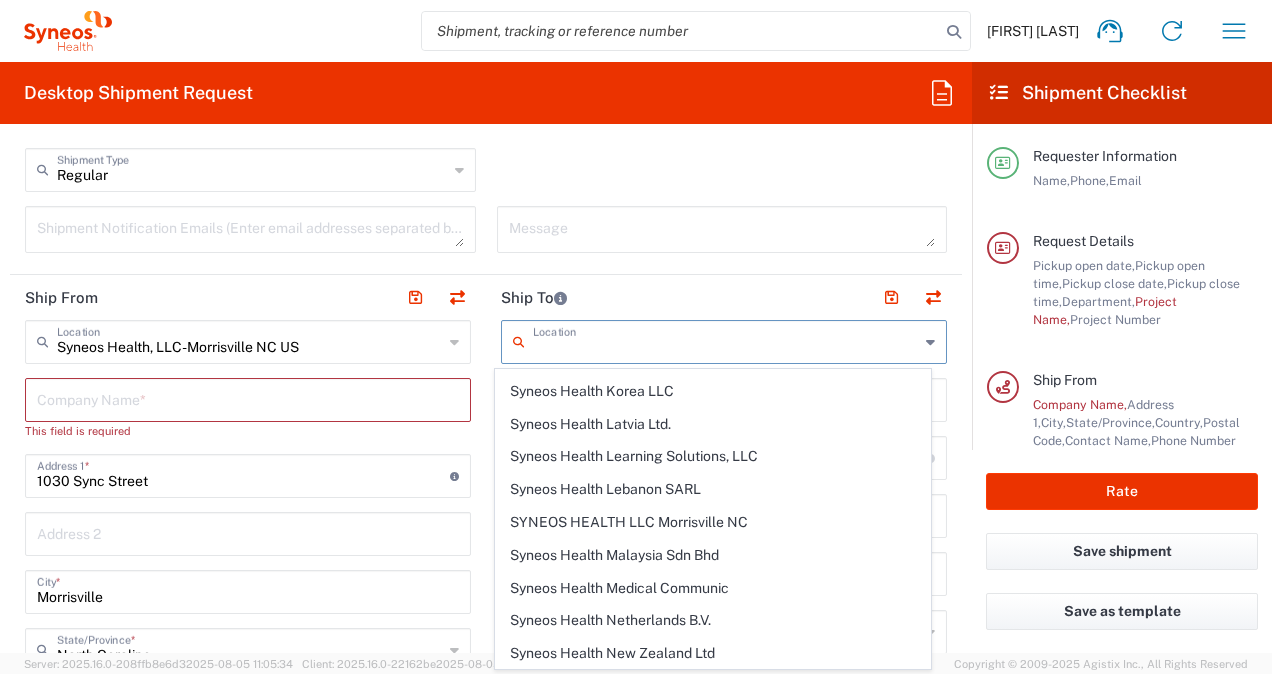 scroll, scrollTop: 2800, scrollLeft: 0, axis: vertical 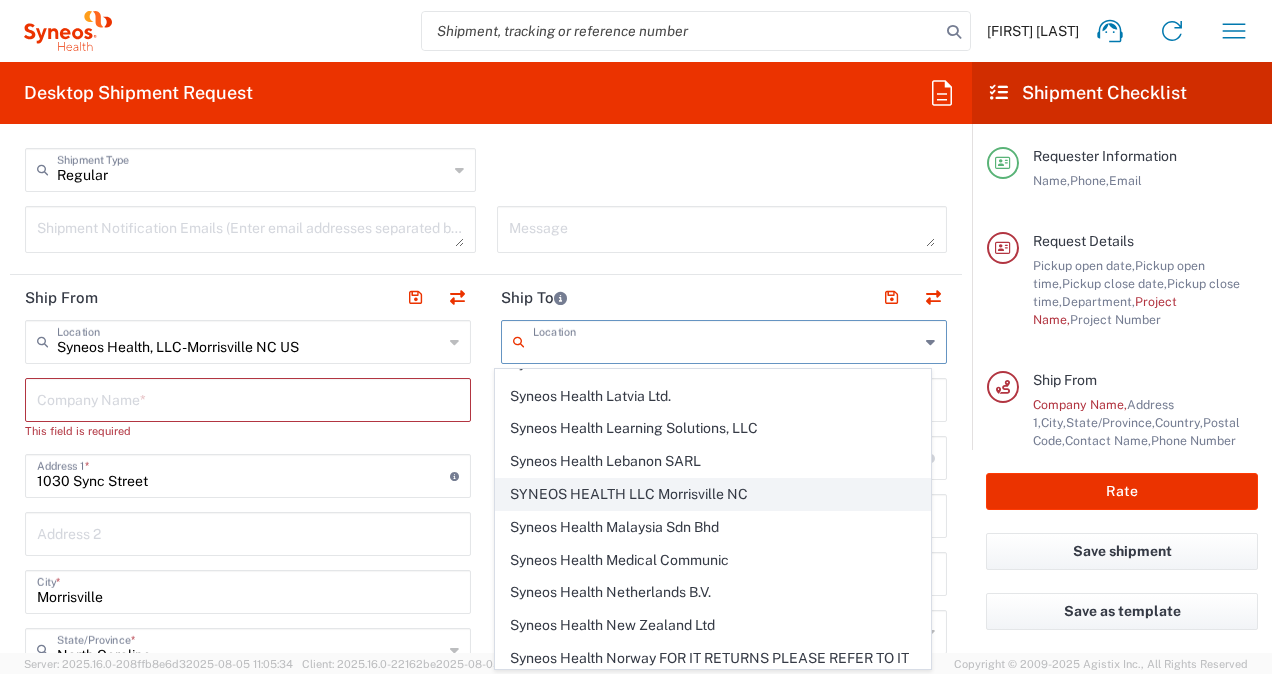 click on "SYNEOS HEALTH LLC Morrisville NC" 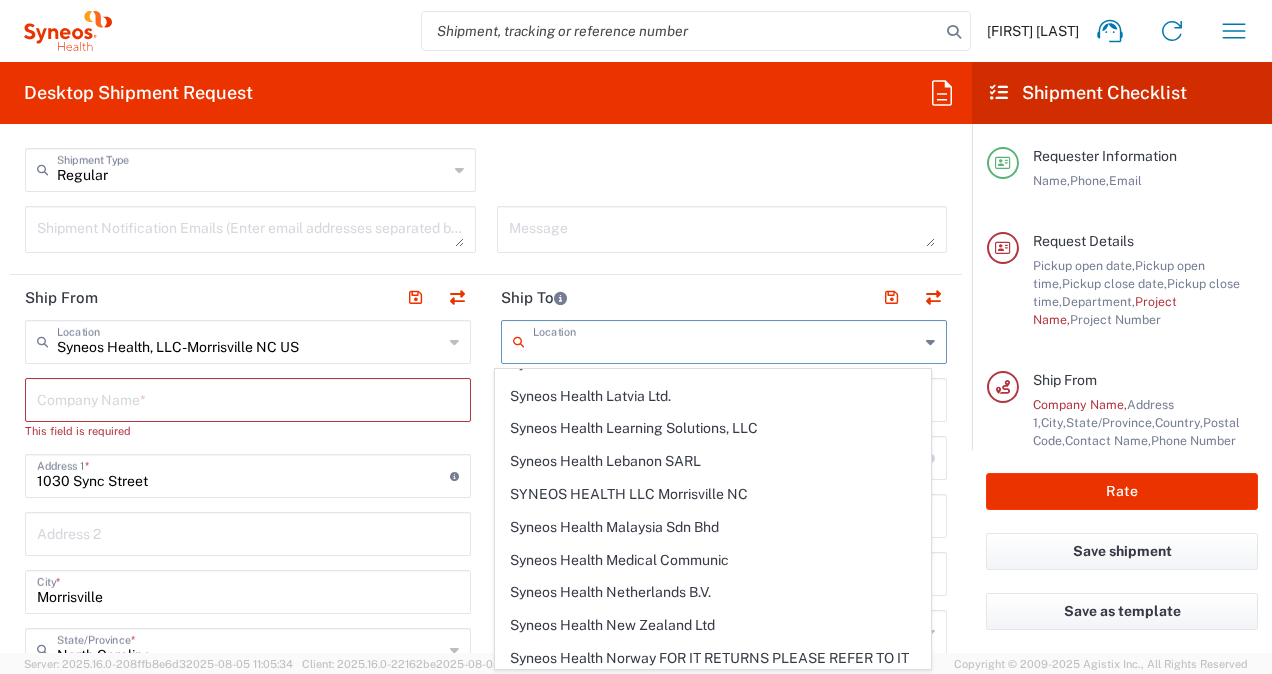 click on "Location  Addison Whitney LLC-Morrisvile NC US Barcelona-Syneos Health BioSector 2 LLC- New York US Boco Digital Media Caerus Marketing Group LLC-Morrisville NC US Chamberlain Communications LLC-New York US Chandler Chicco Agency, LLC-New York US Genico, LLC Gerbig Snell/Weisheimer Advert- Westerville OH Haas & Health Partner Public Relations GmbH Illingworth Research Group Ltd-Macclesfield UK Illingworth Rsrch Grp (France) Illingworth Rsrch Grp (Italy) Illingworth Rsrch Grp (Spain) Illingworth Rsrch Grp (USA) In Illingworth Rsrch Grp(Australi INC Research Clin Svcs Mexico inVentiv Health Philippines, Inc. IRG - Morrisville Warehouse IVH IPS Pvt Ltd- India IVH Mexico SA de CV NAVICOR GROUP, LLC- New York US PALIO + IGNITE, LLC- Westerville OH US Pharmaceutical Institute LLC- Morrisville NC US PT Syneos Health Indonesia Rx dataScience Inc-Morrisville NC US RxDataScience India Private Lt Syneos Health (Beijing) Inc.Lt Syneos Health (Shanghai) Inc. Ltd. Syneos Health (Thailand) Limit Syneos Health Argentina SA" 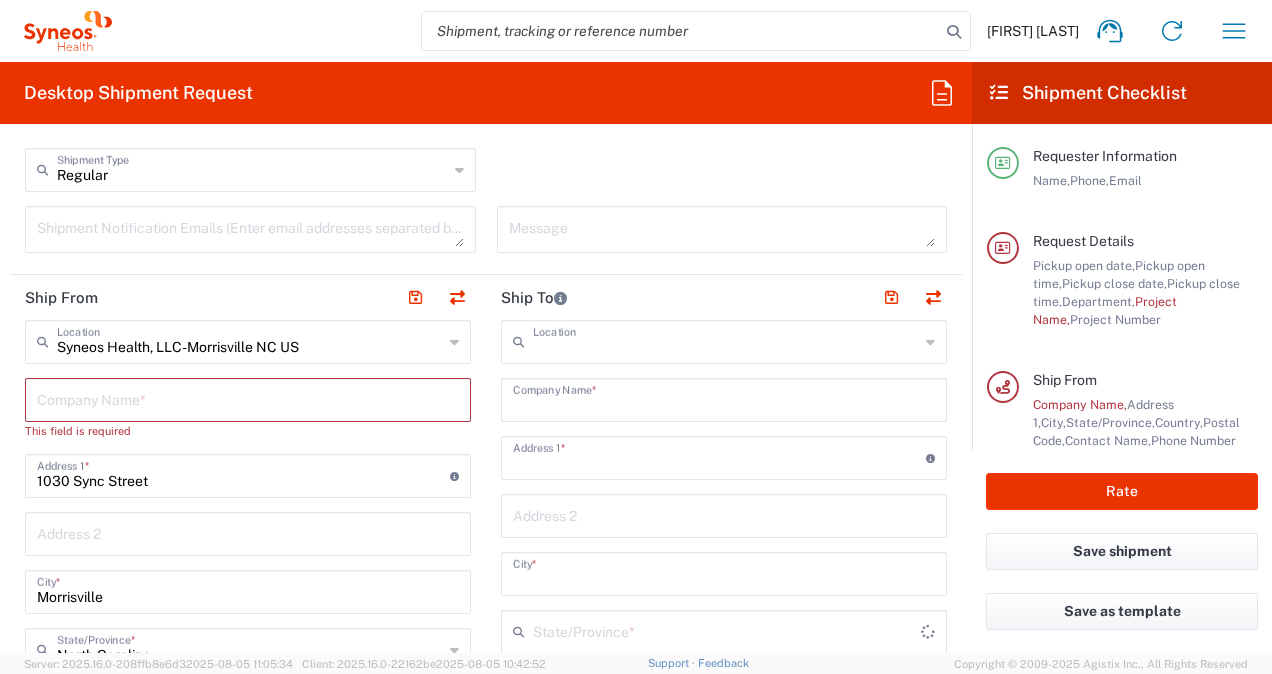 type on "SYNEOS HEALTH LLC Morrisville NC" 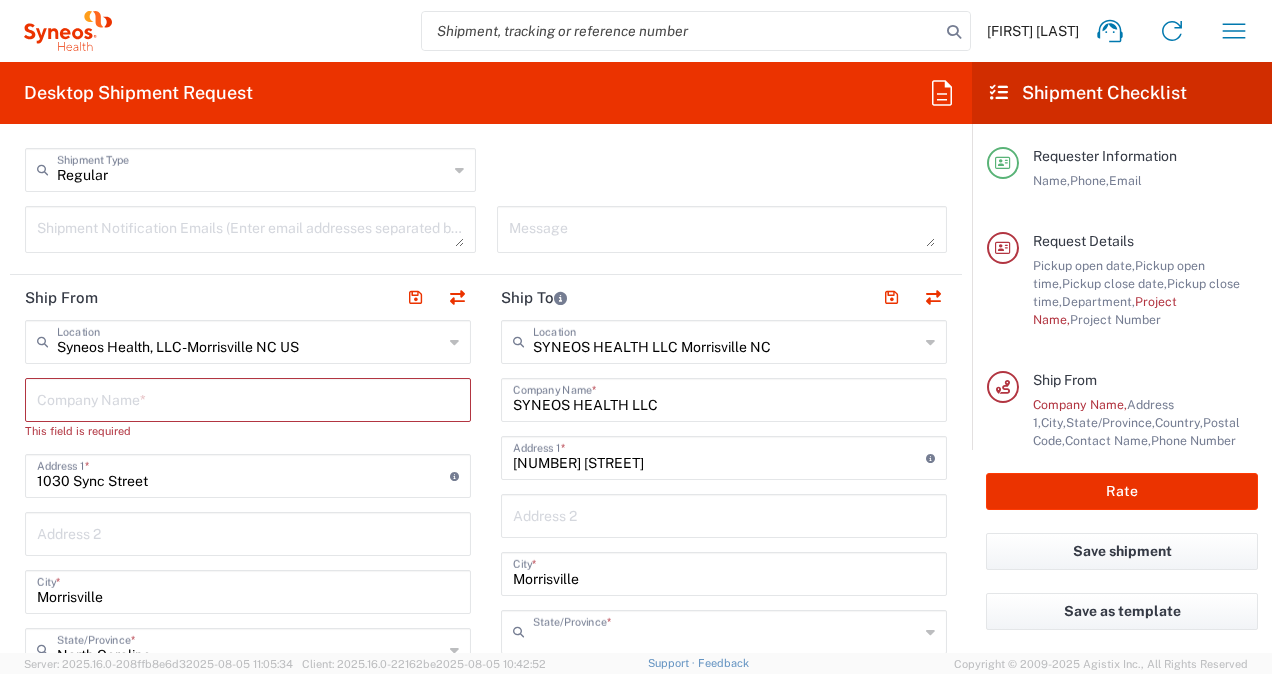 type on "North Carolina" 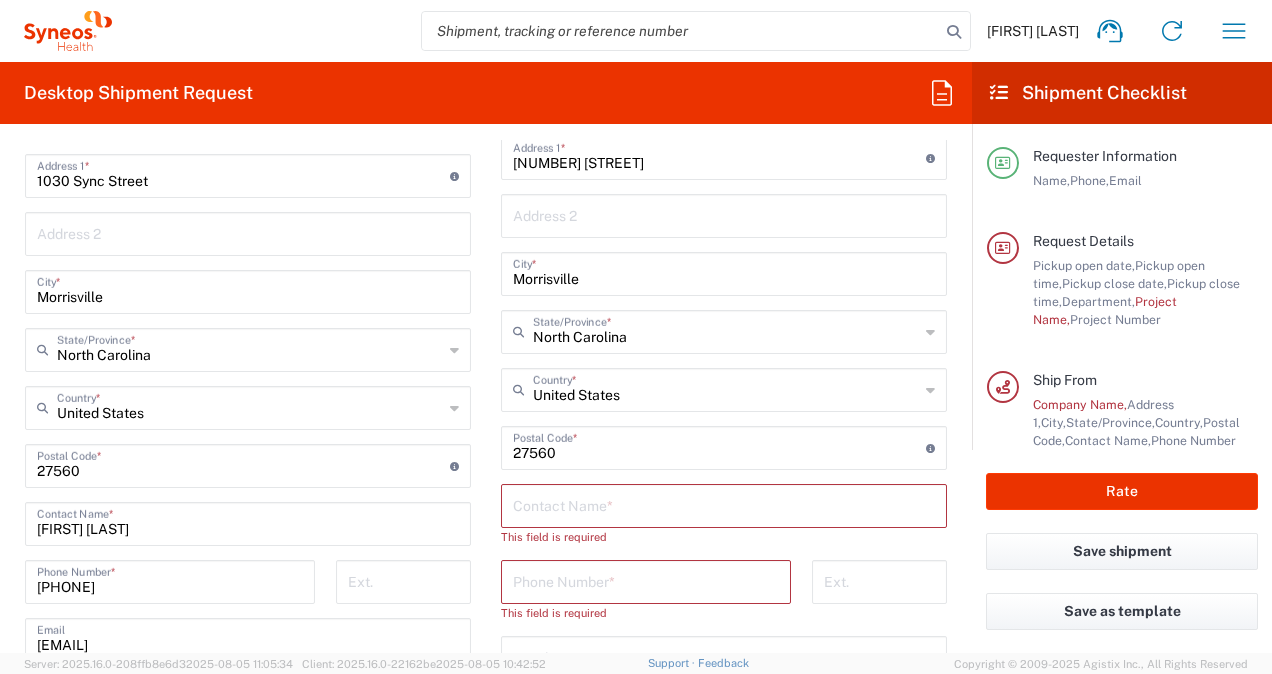 scroll, scrollTop: 1200, scrollLeft: 0, axis: vertical 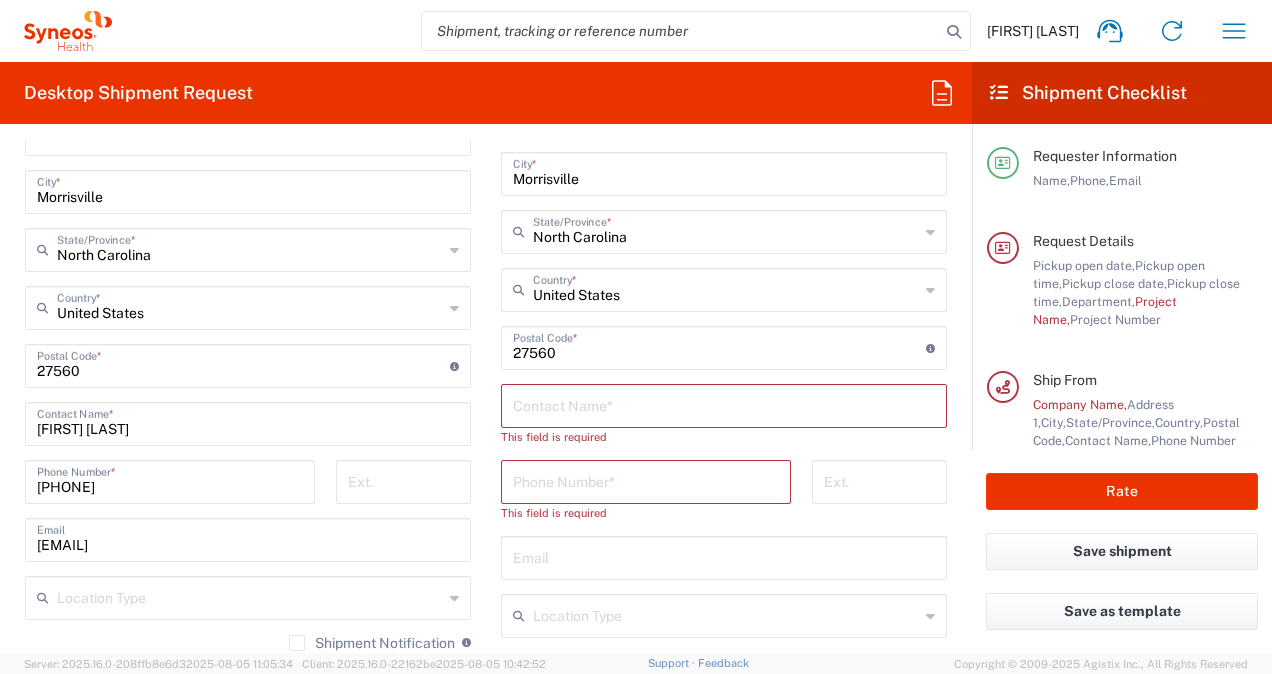 click at bounding box center (724, 404) 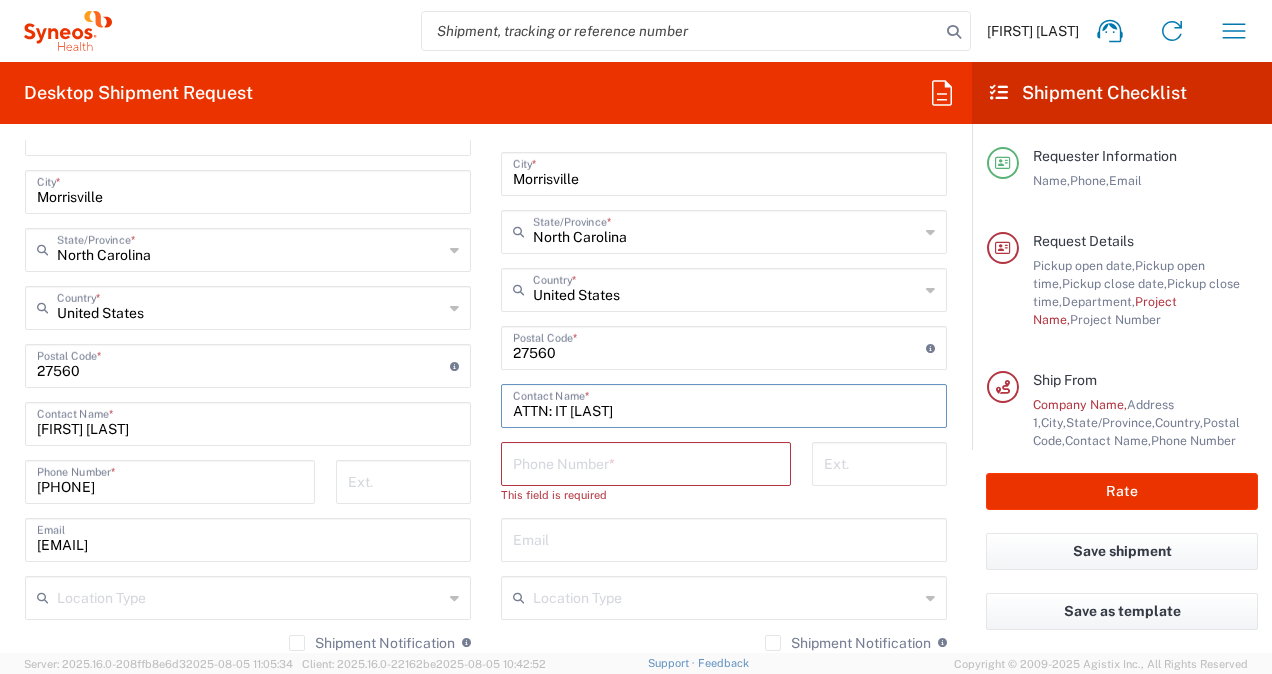 click on "ATTN: IT [LAST]" at bounding box center [724, 404] 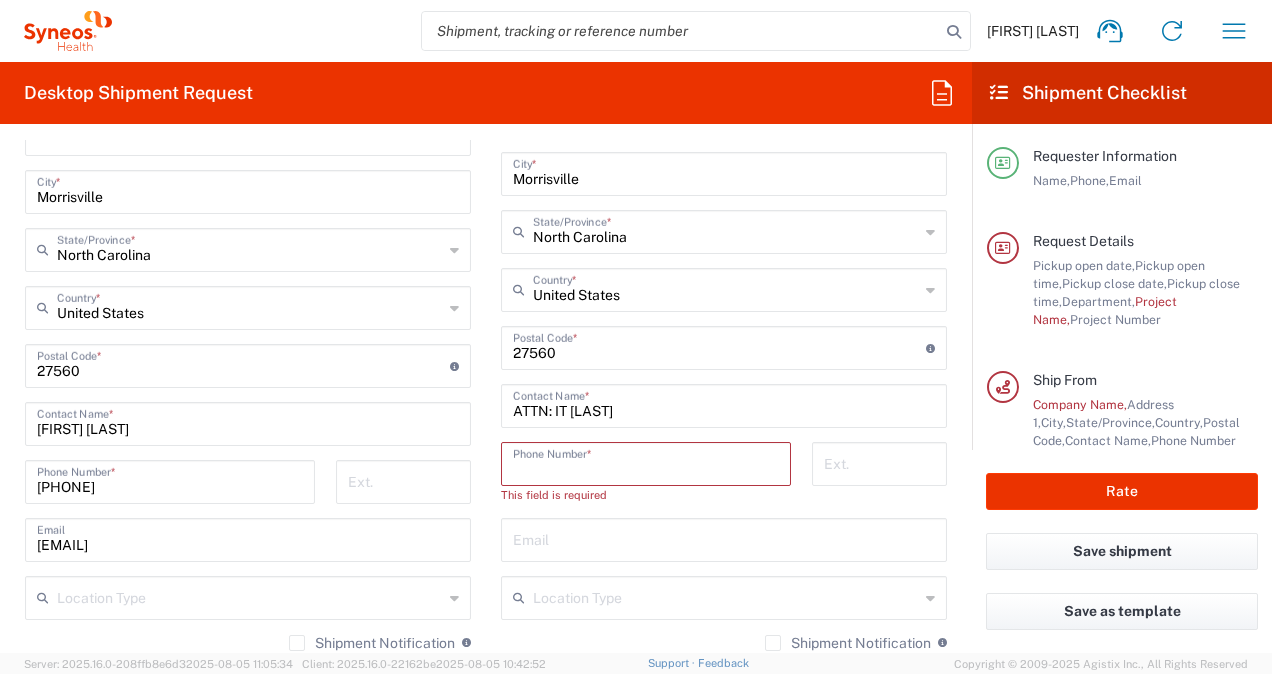 click on "ATTN: IT [LAST]" at bounding box center (724, 404) 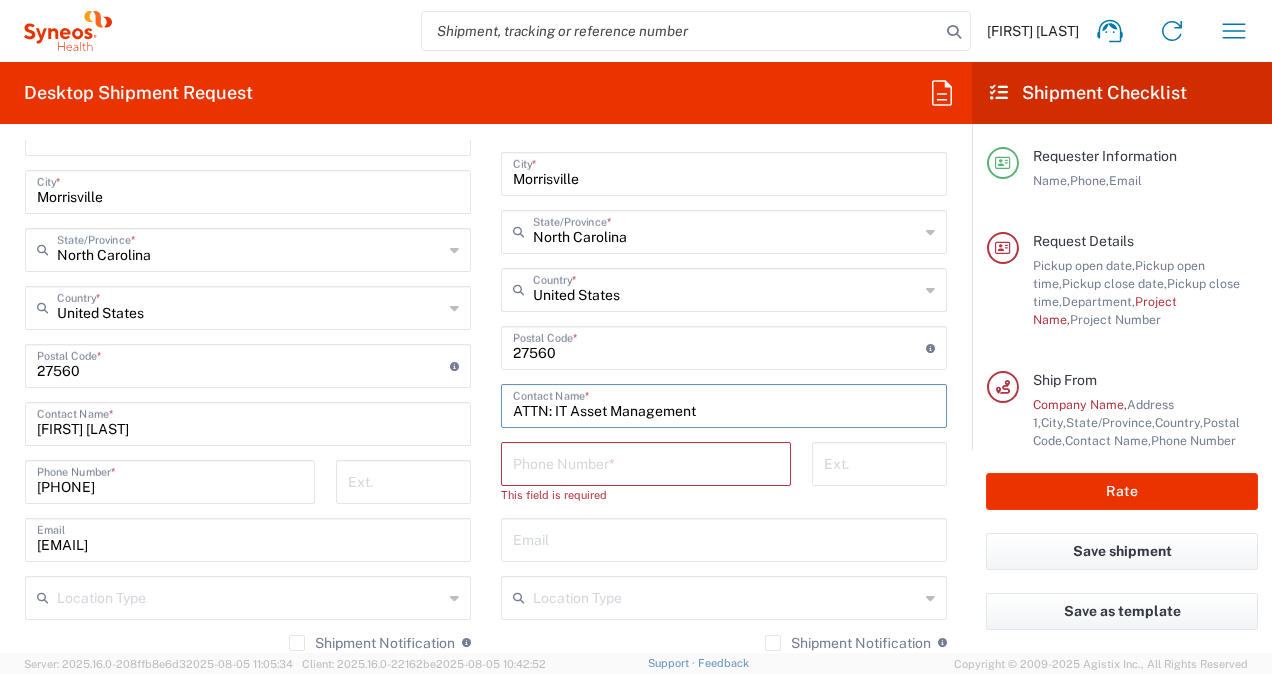 type on "ATTN: IT Asset Management" 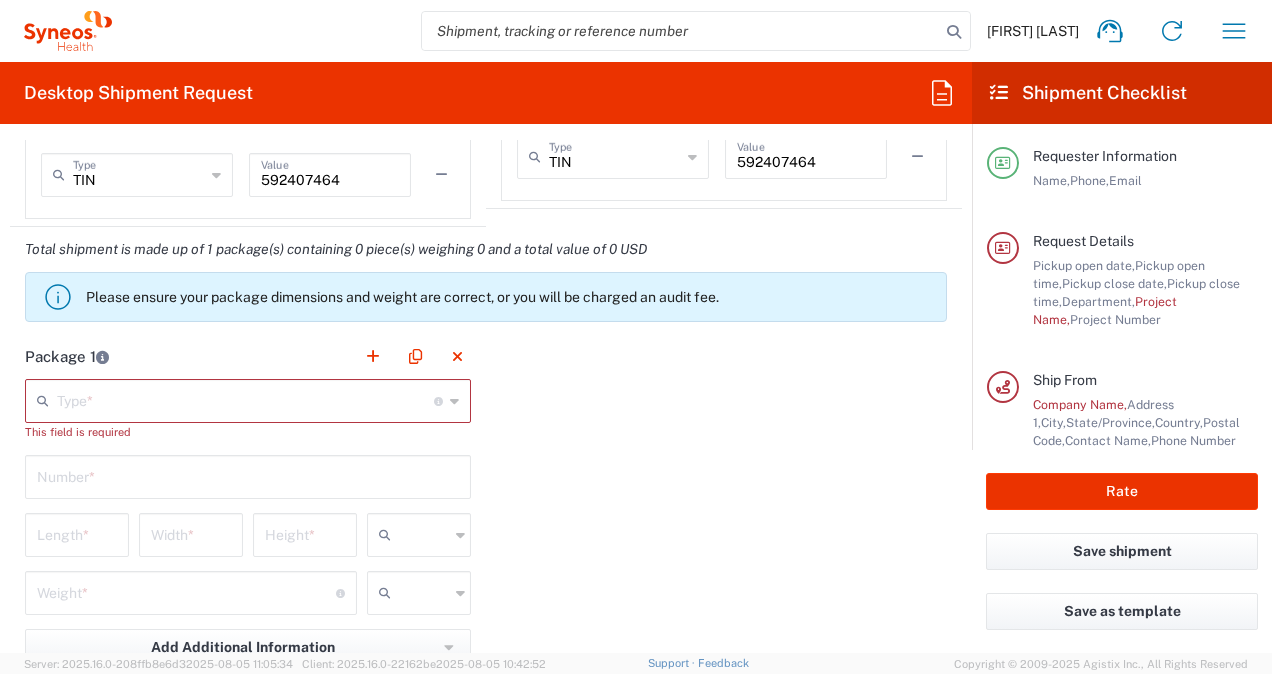 scroll, scrollTop: 1848, scrollLeft: 0, axis: vertical 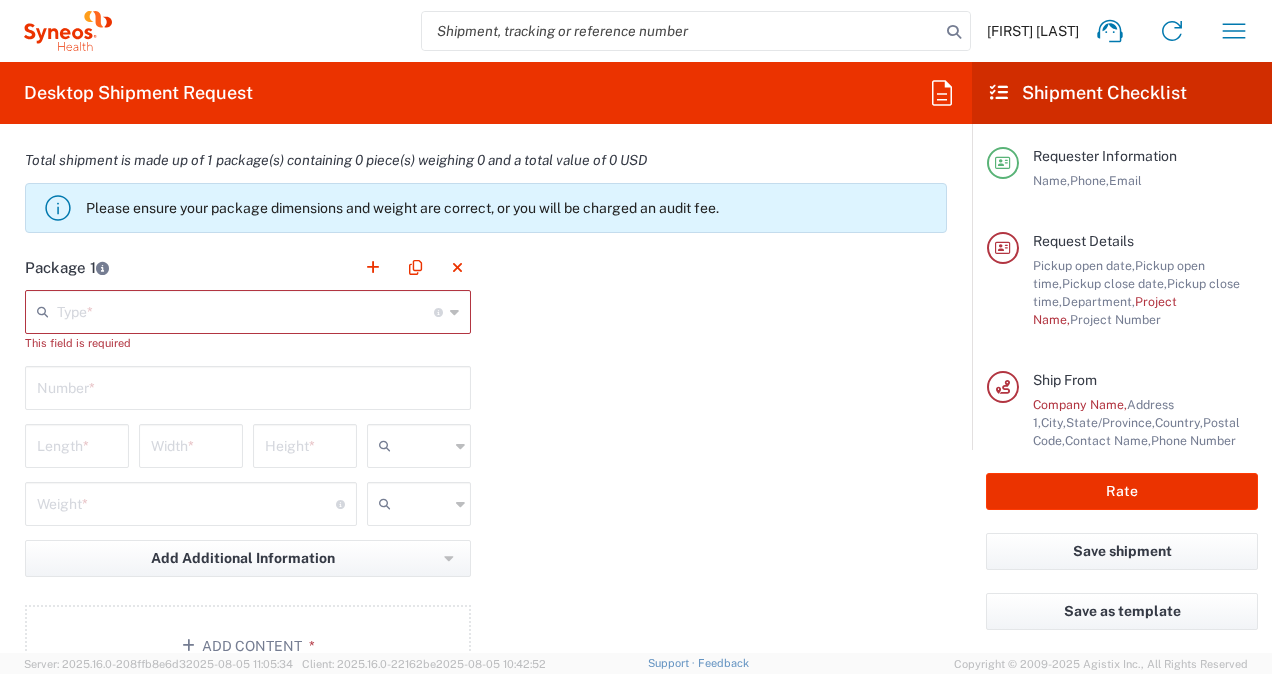 type on "[PHONE]" 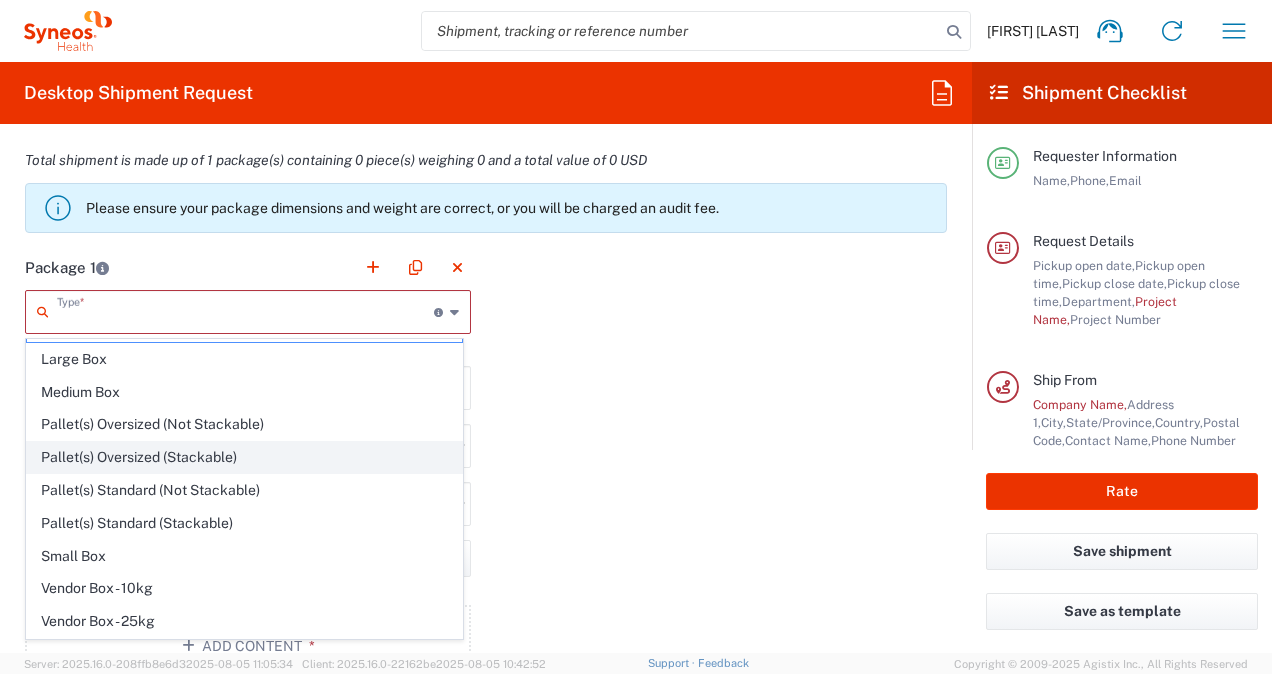 scroll, scrollTop: 0, scrollLeft: 0, axis: both 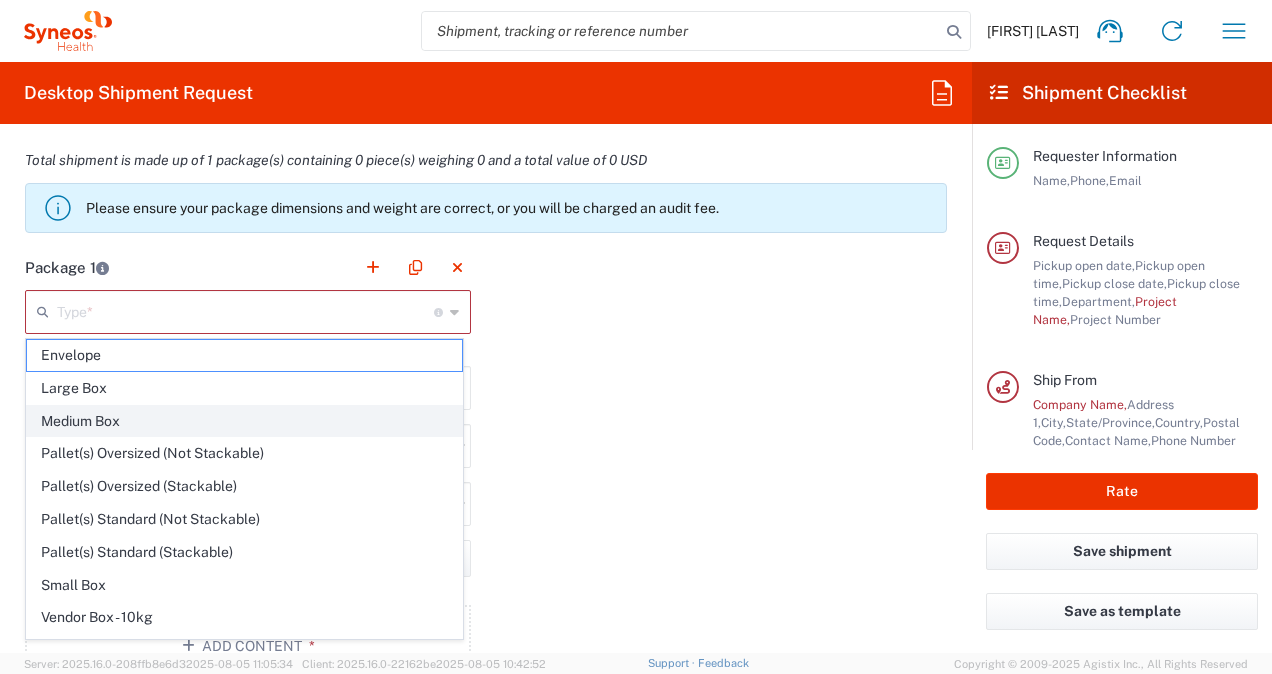 click on "Medium Box" 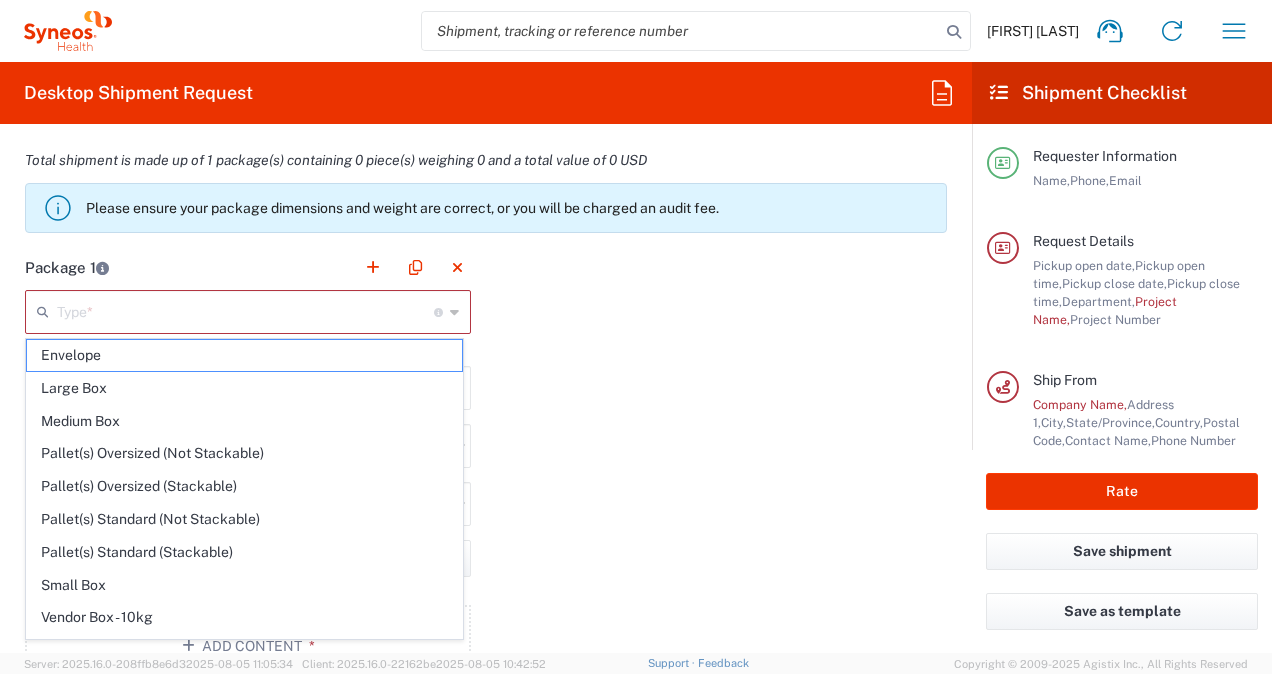 type on "Medium Box" 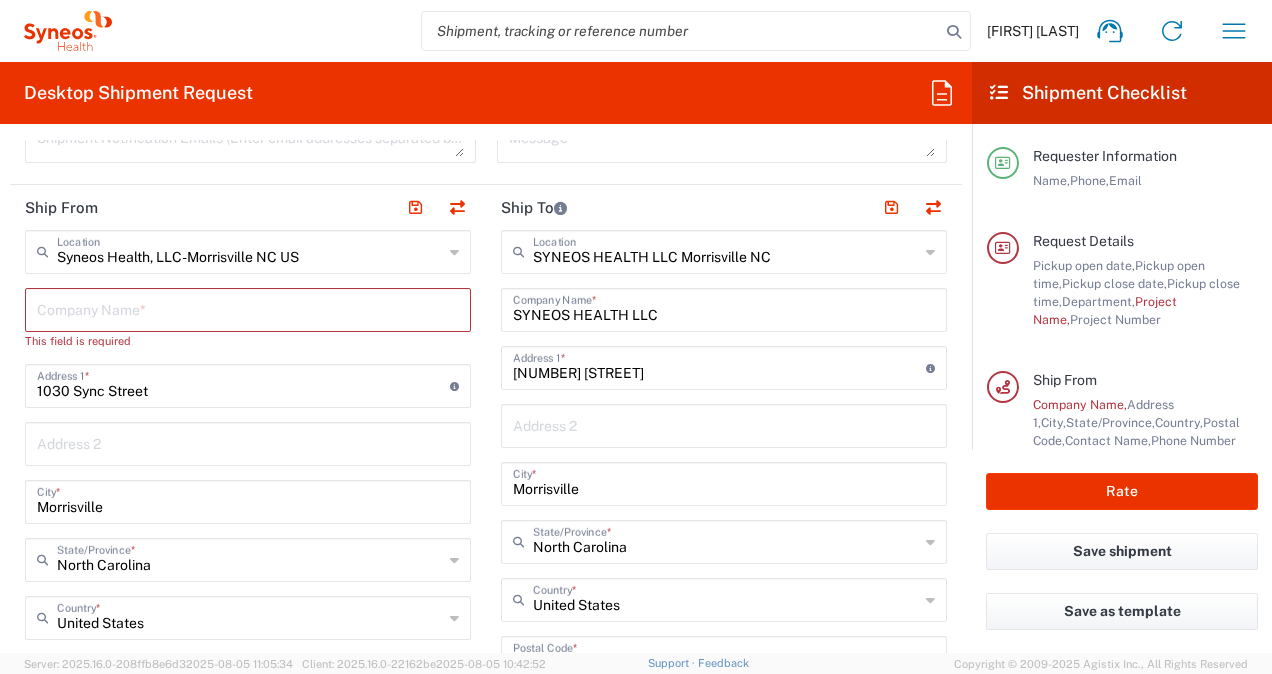 scroll, scrollTop: 867, scrollLeft: 0, axis: vertical 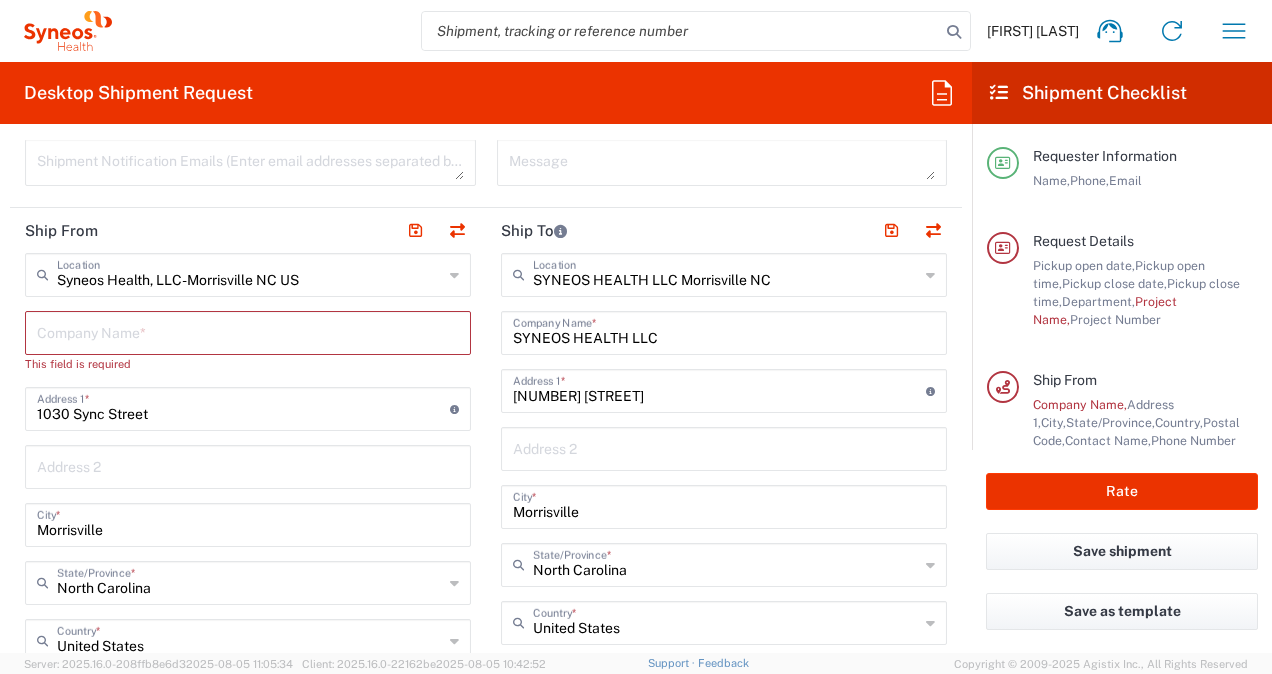 click 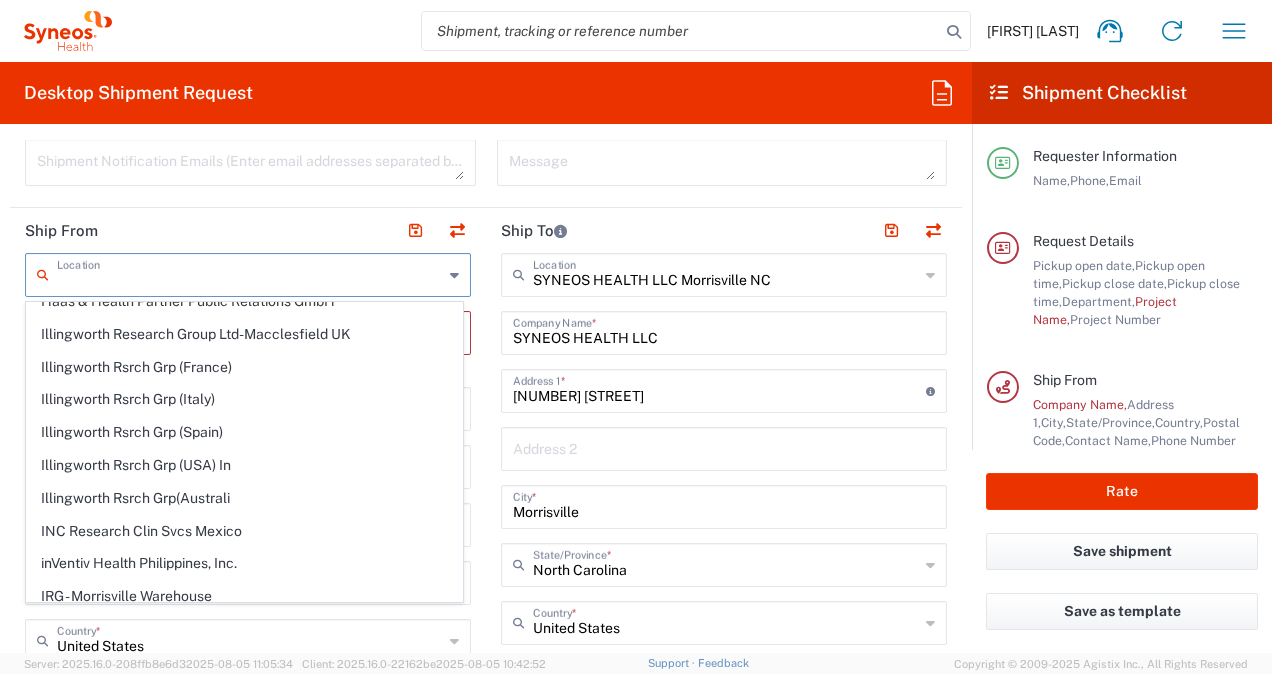 scroll, scrollTop: 100, scrollLeft: 0, axis: vertical 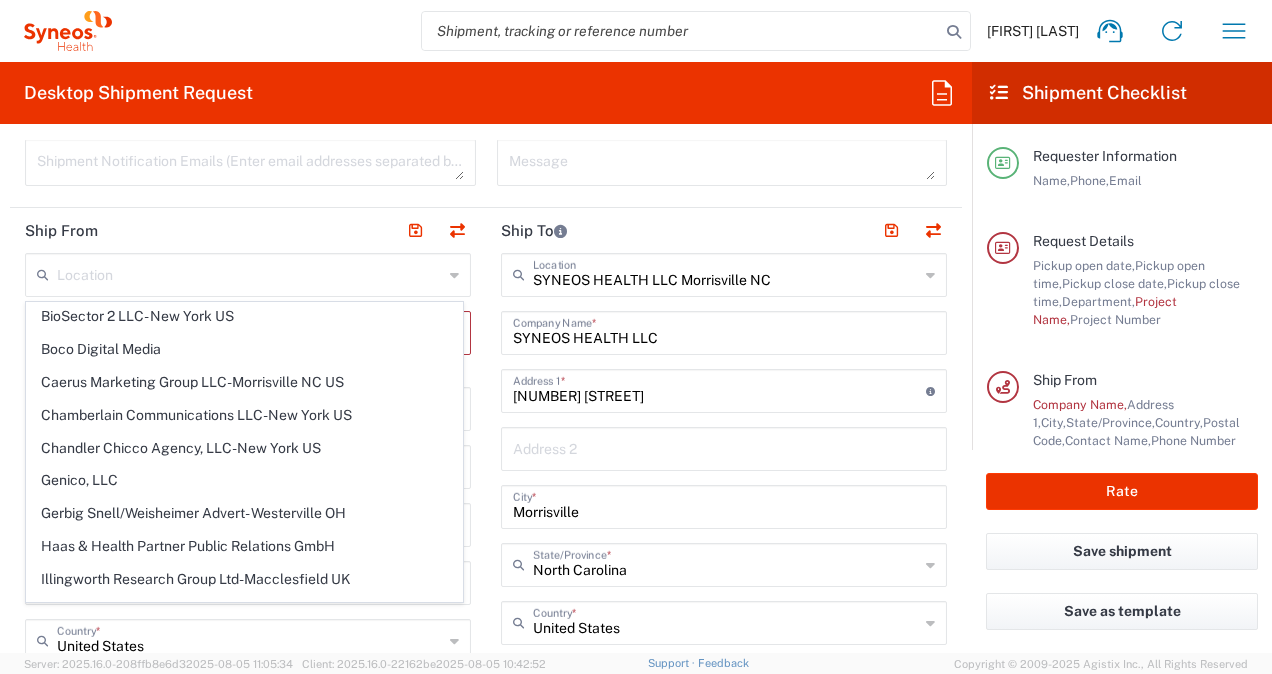 click 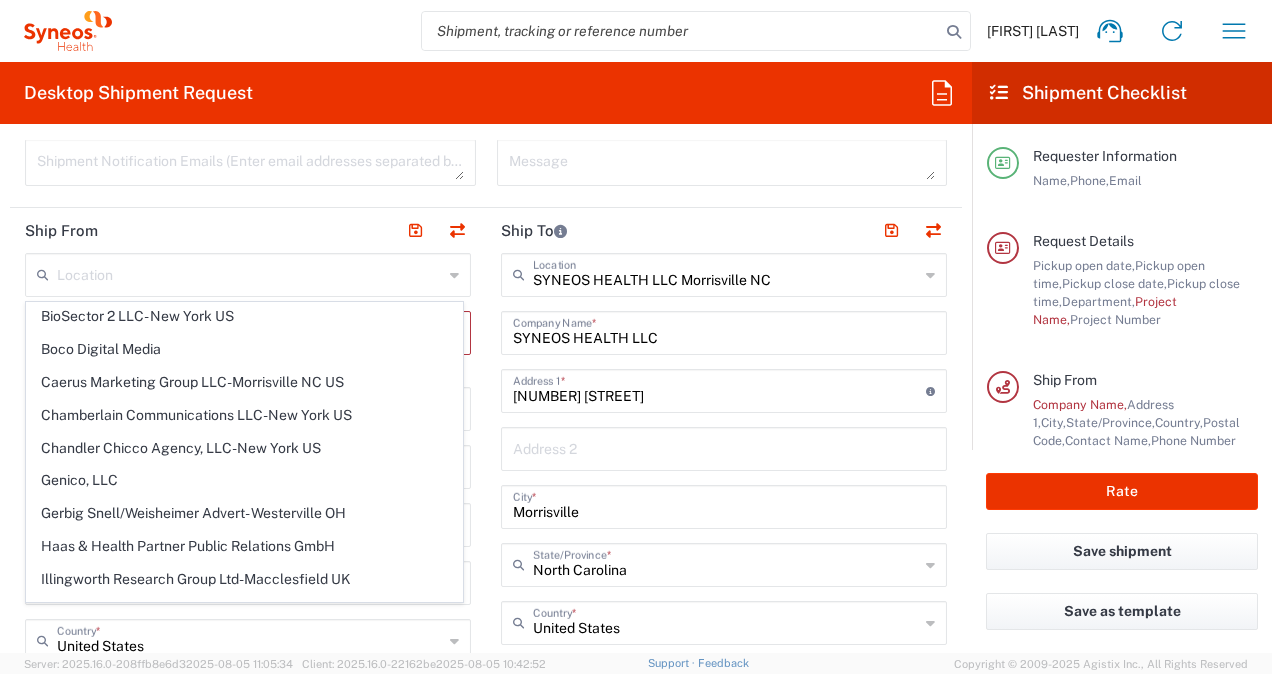 click 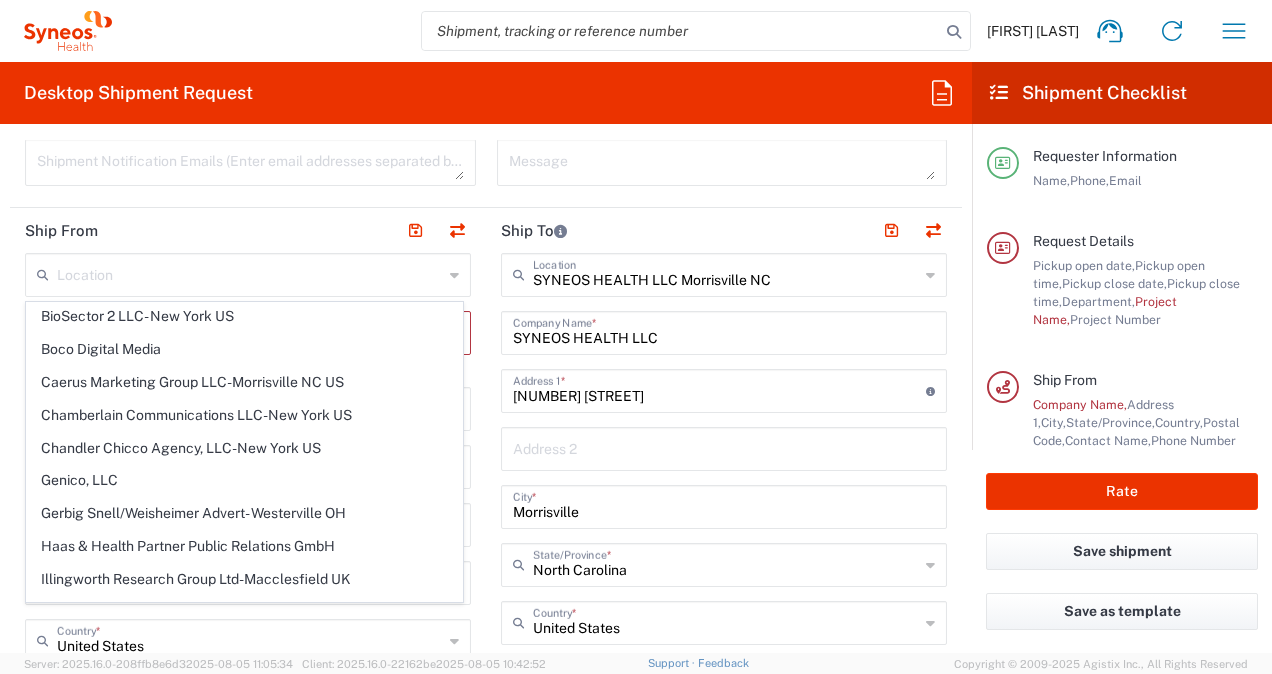 click on "Ship To" 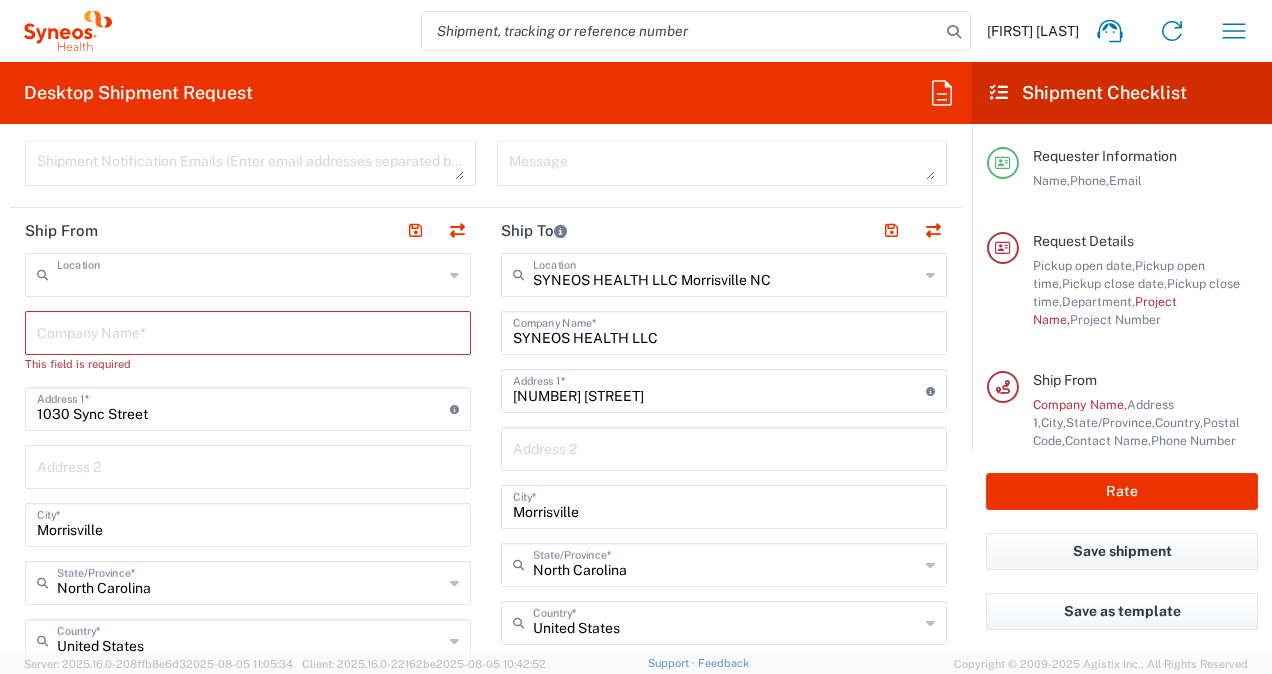 click at bounding box center [250, 273] 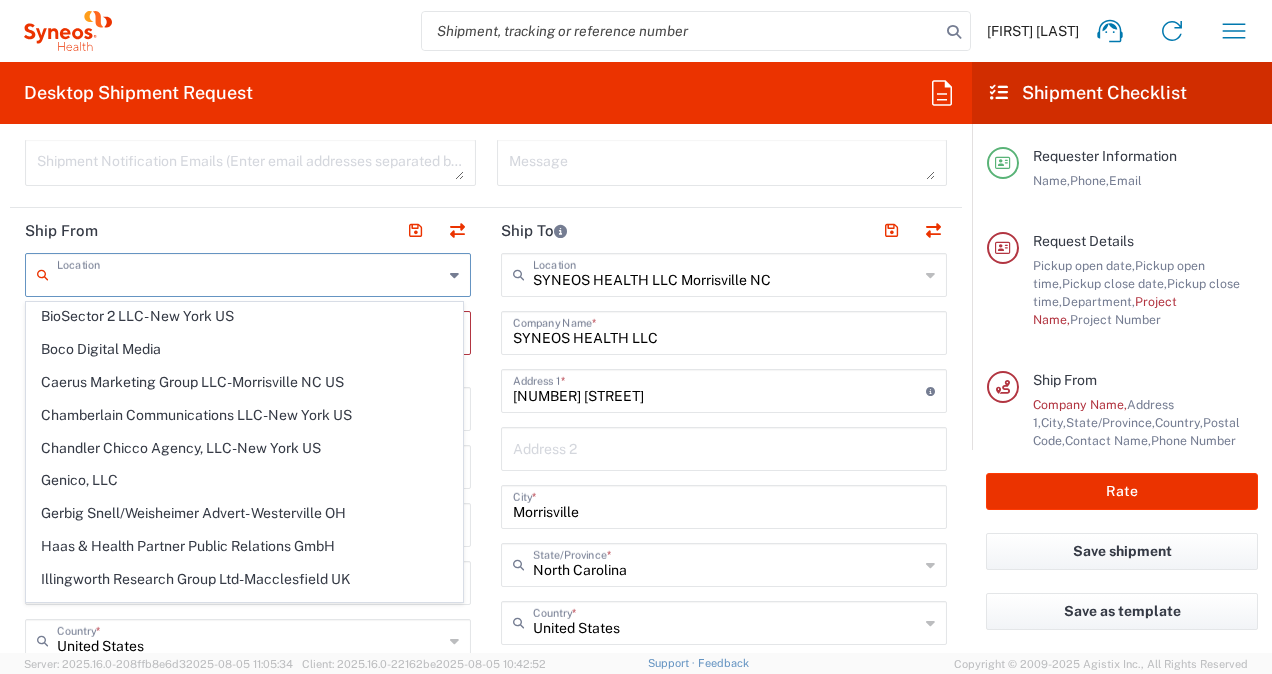 scroll, scrollTop: 0, scrollLeft: 0, axis: both 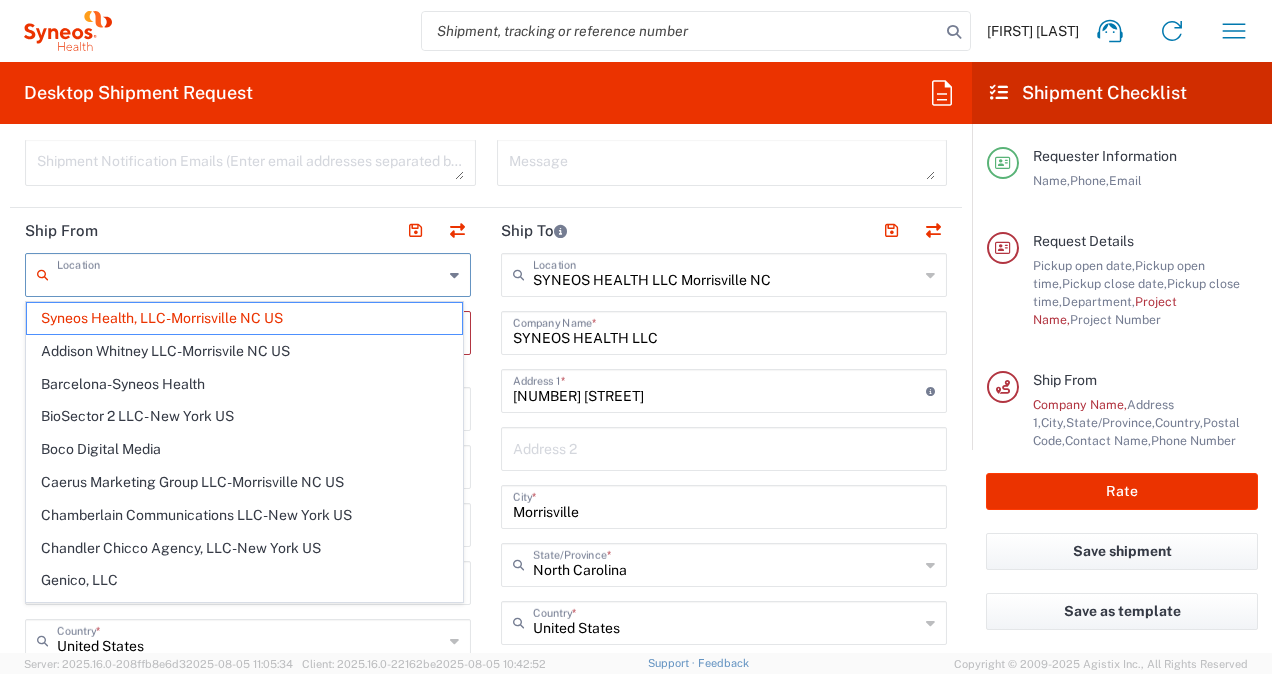 click at bounding box center (250, 273) 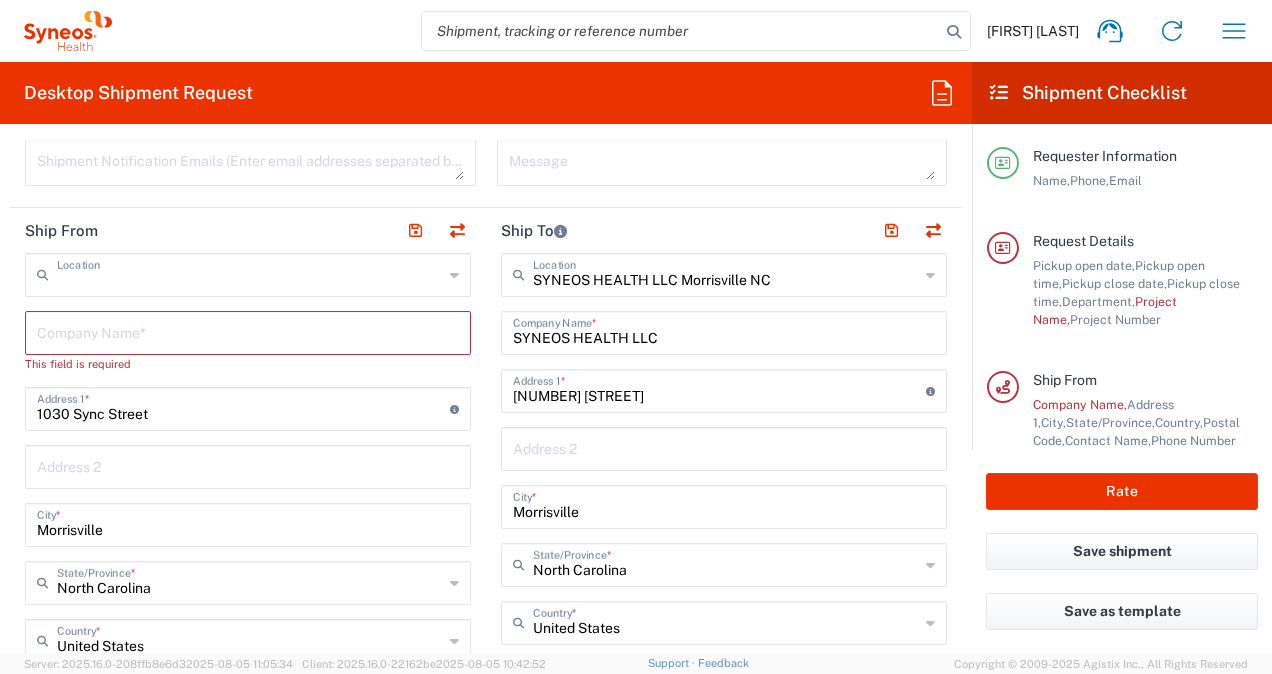 type on "Syneos Health, LLC-Morrisville NC US" 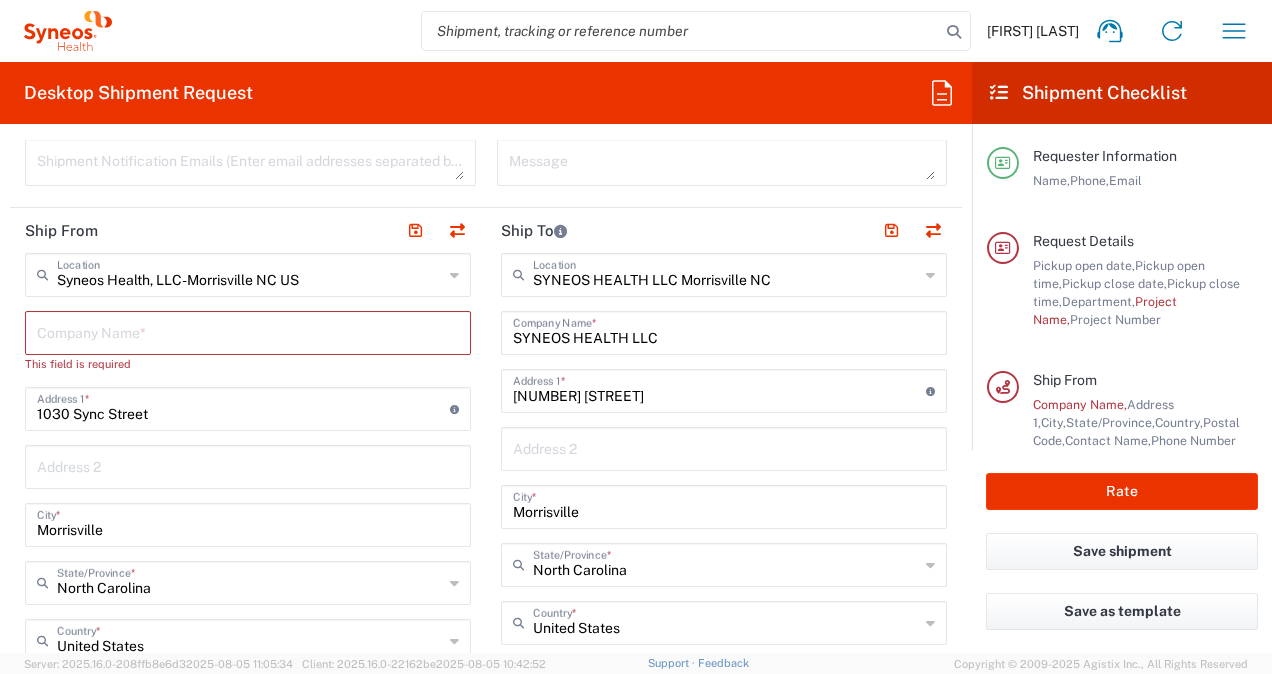 click at bounding box center (248, 331) 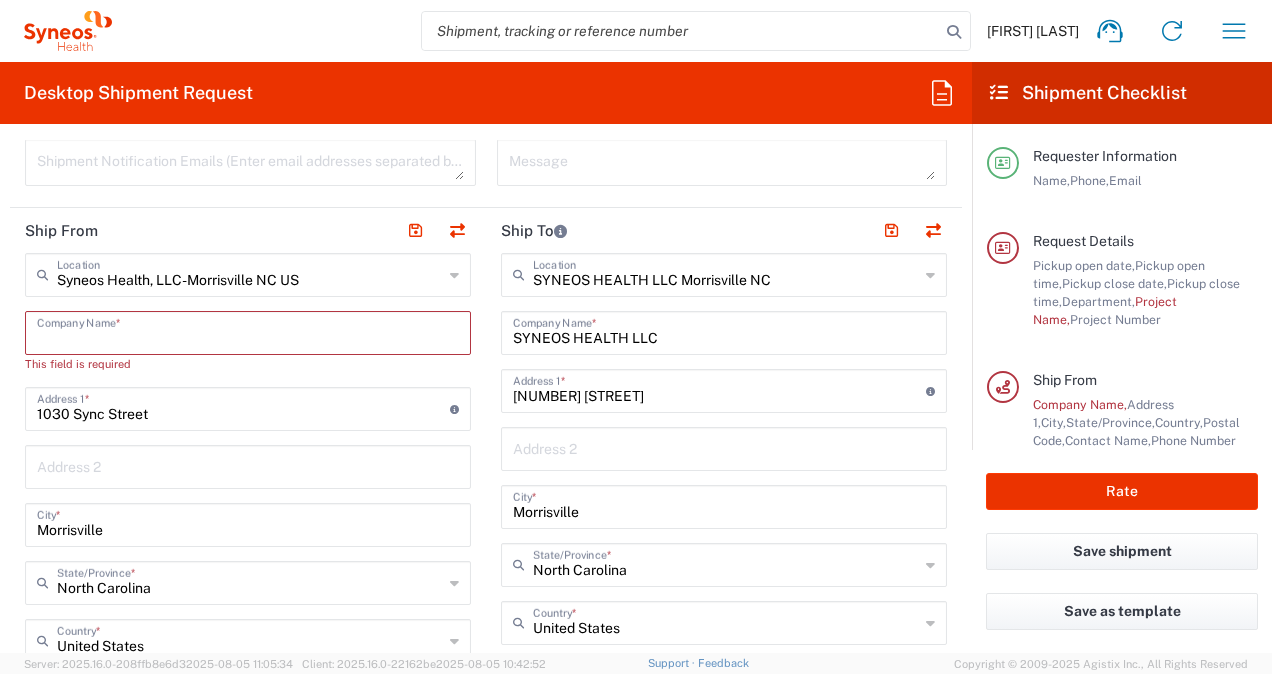 type on "S" 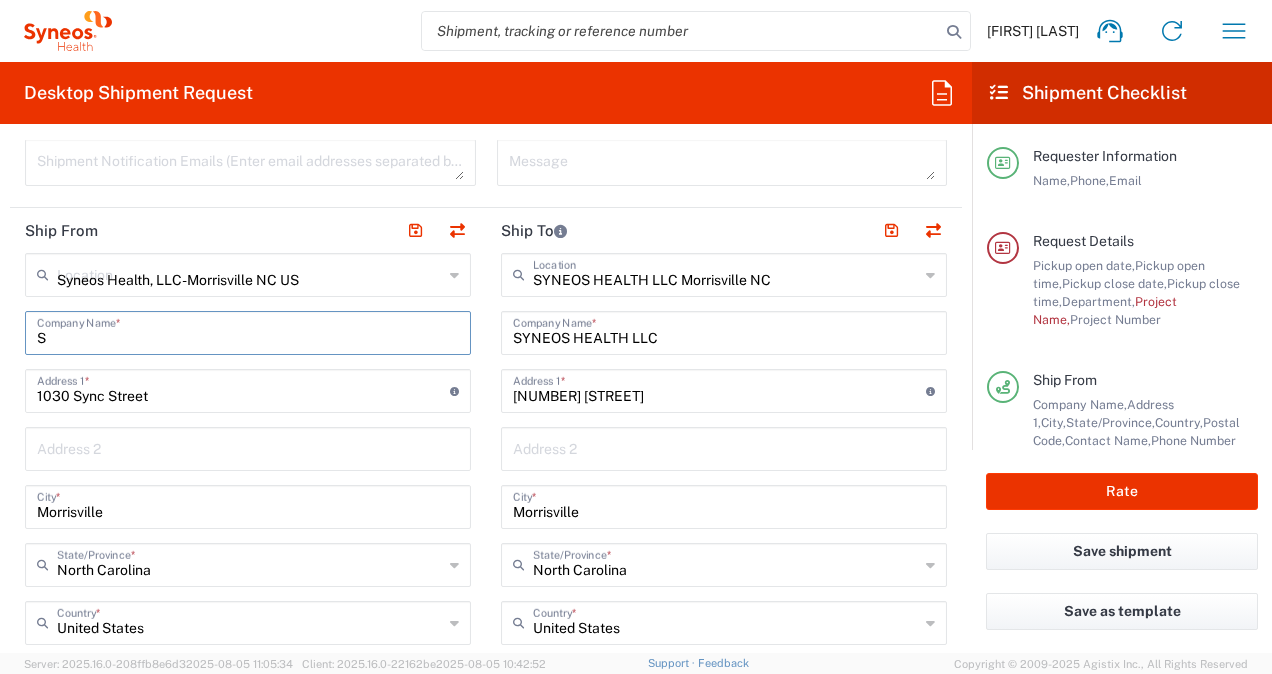 type 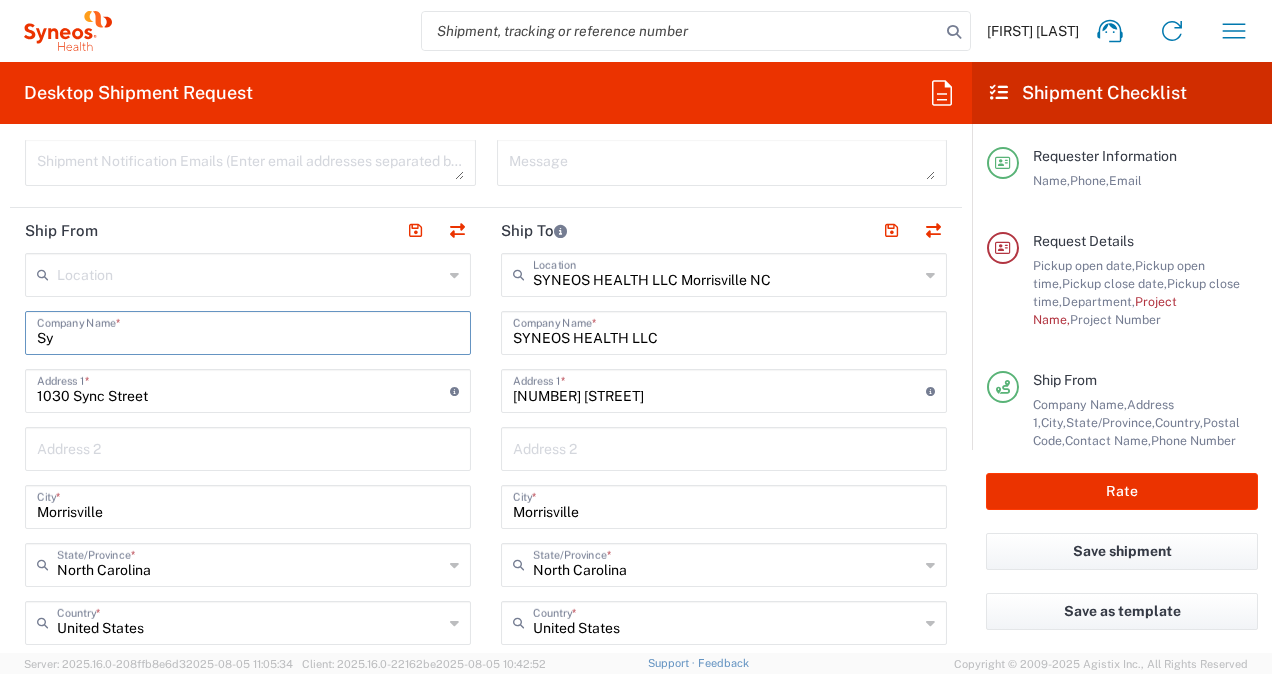 type on "S" 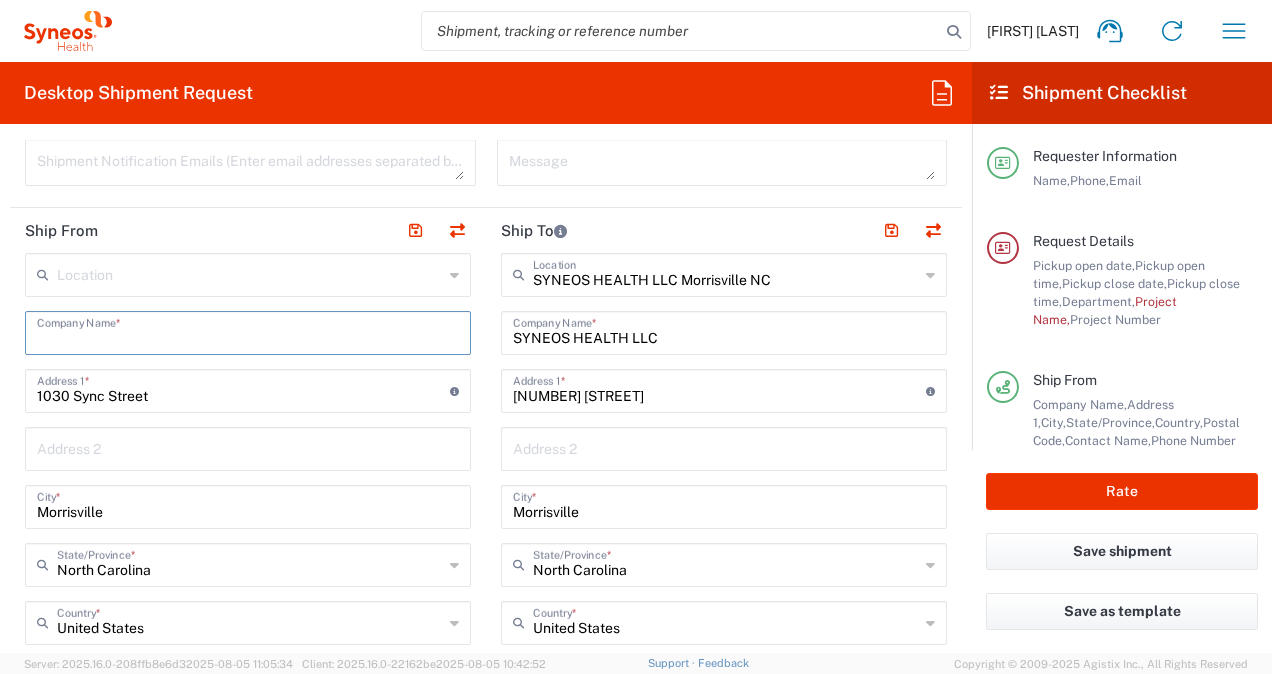 click at bounding box center (248, 331) 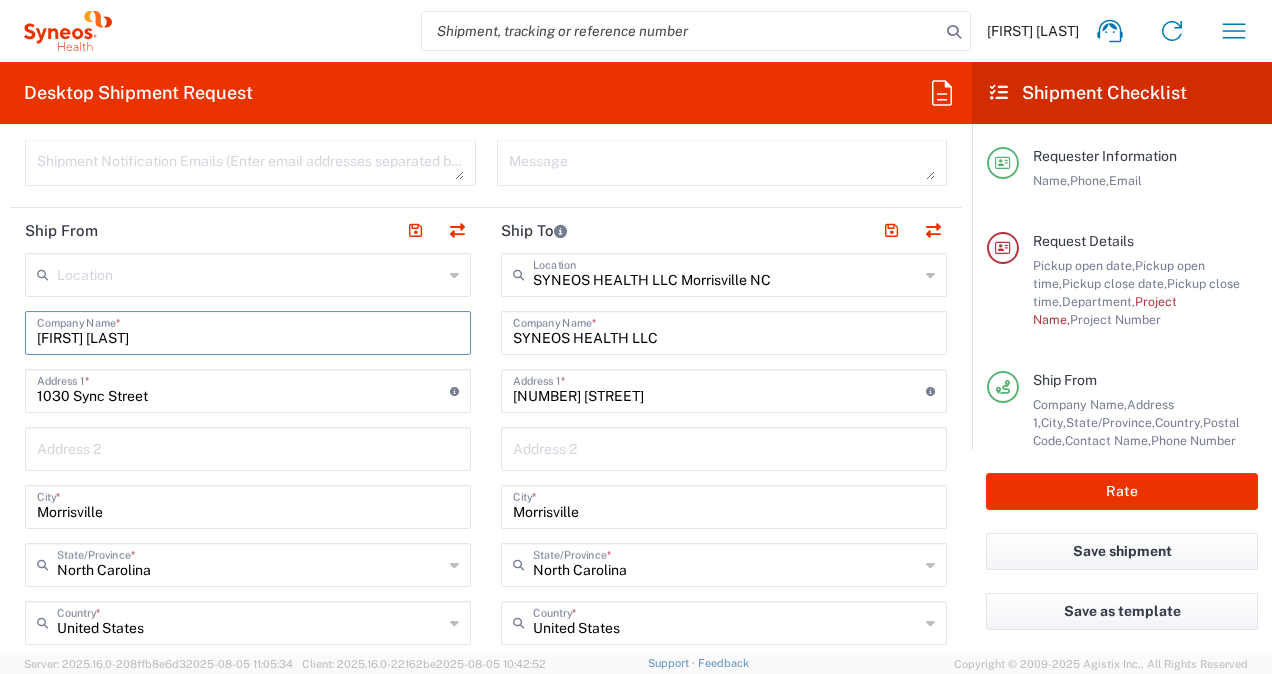 type on "[FIRST] [LAST]" 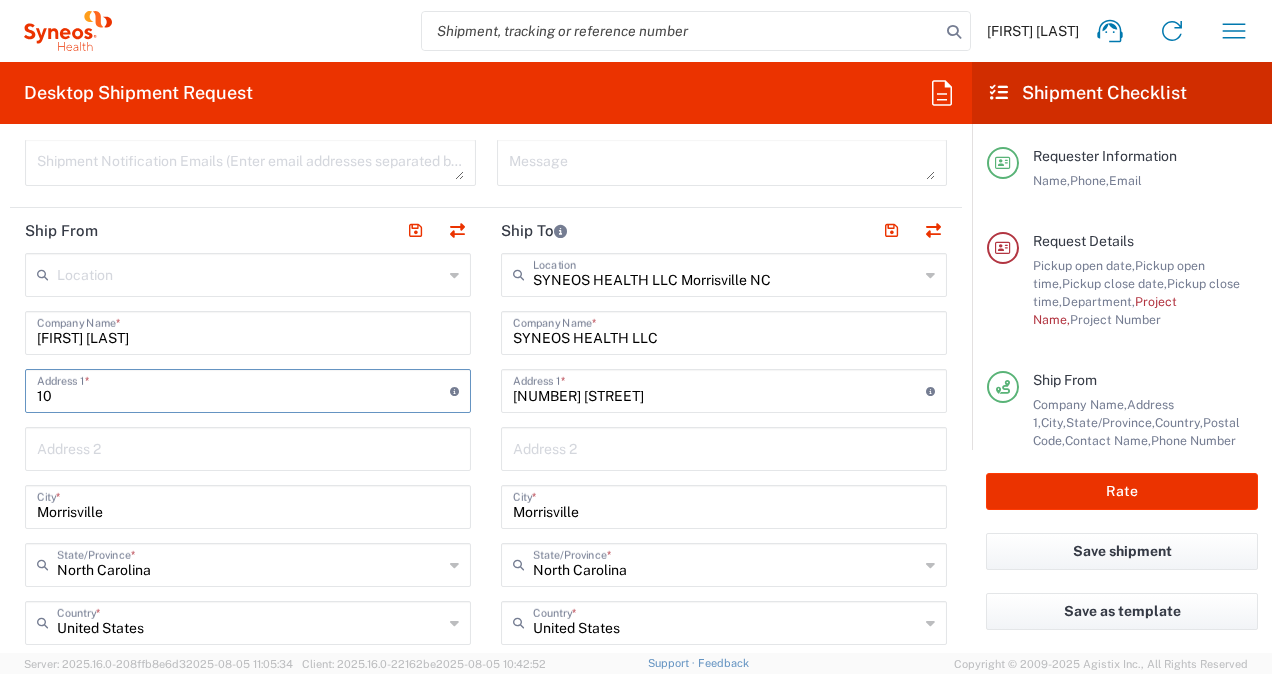 type on "1" 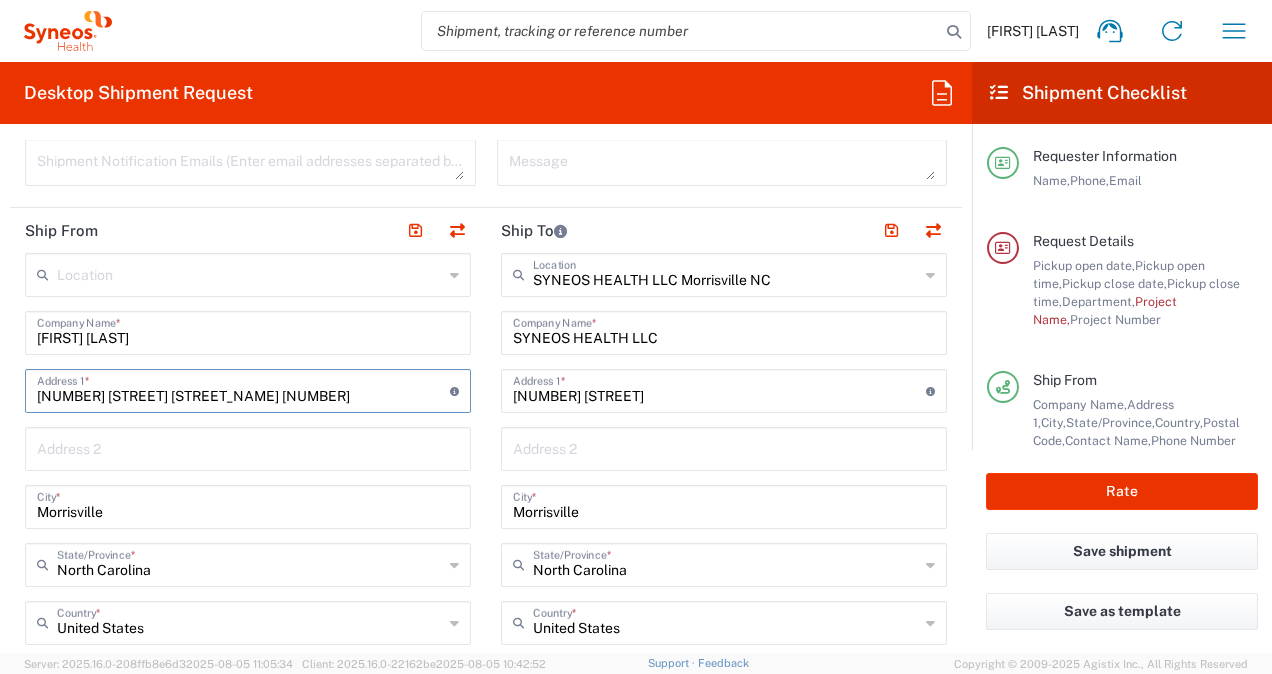 type on "[NUMBER] [STREET] [STREET_NAME] [NUMBER]" 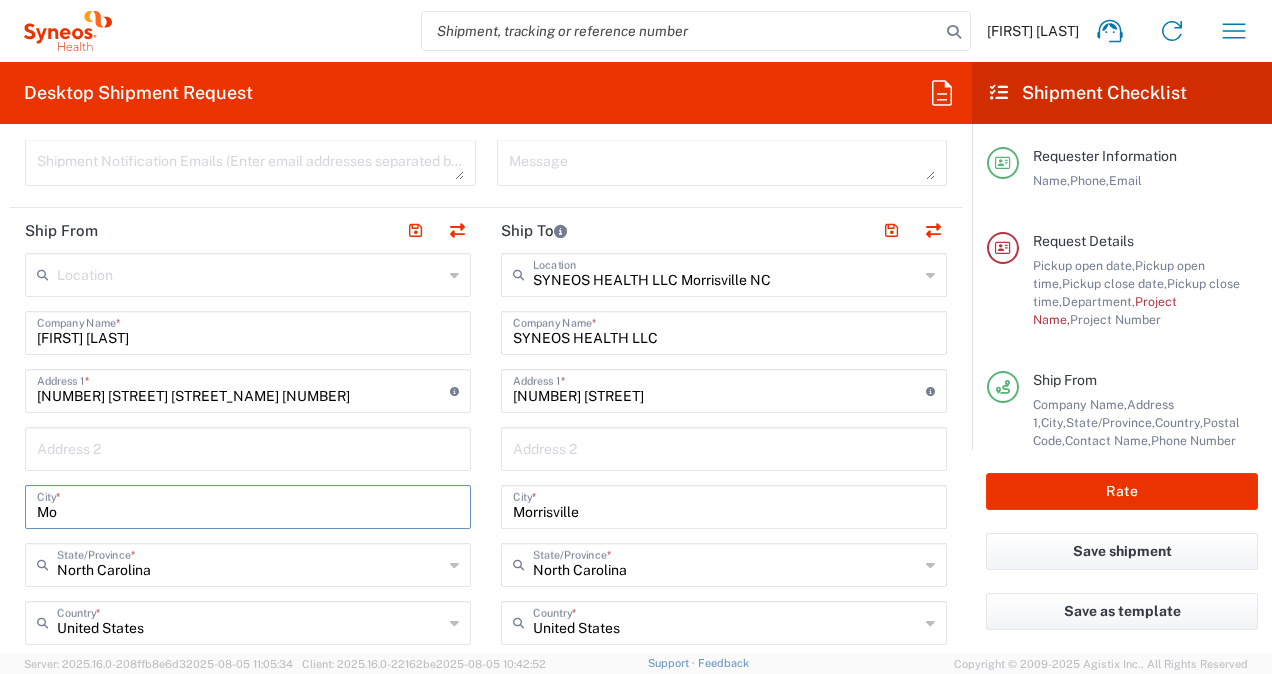 type on "M" 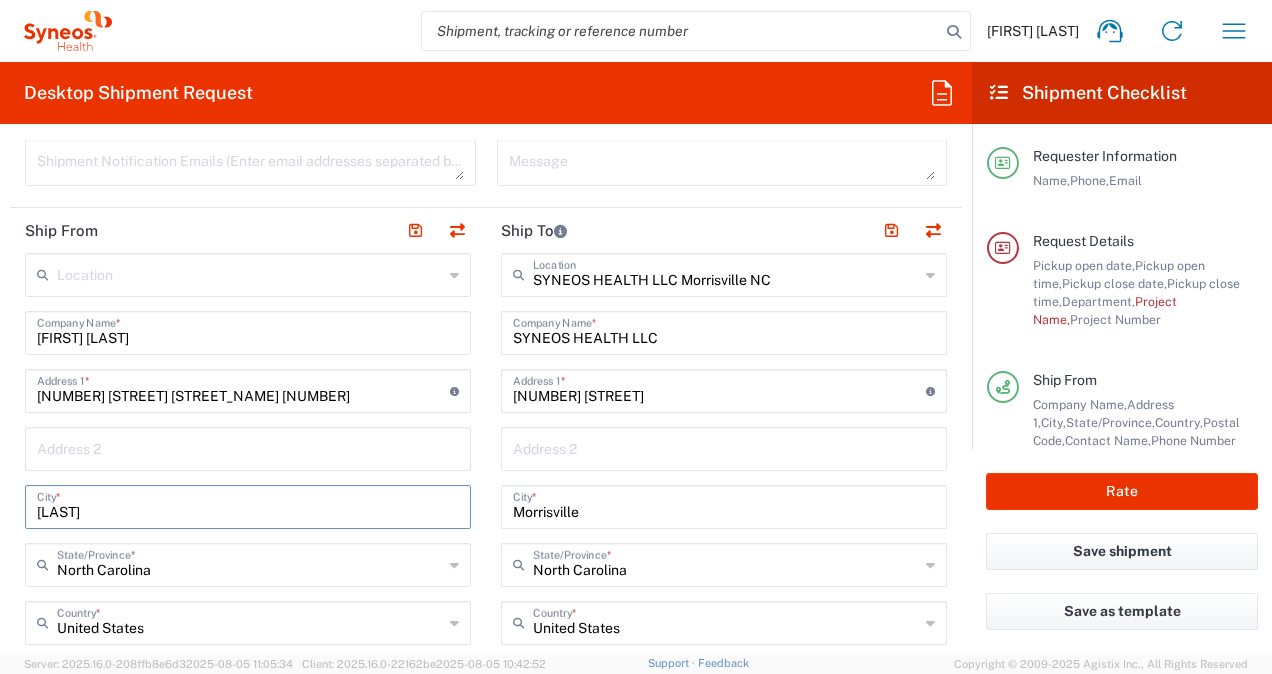 type on "[LAST]" 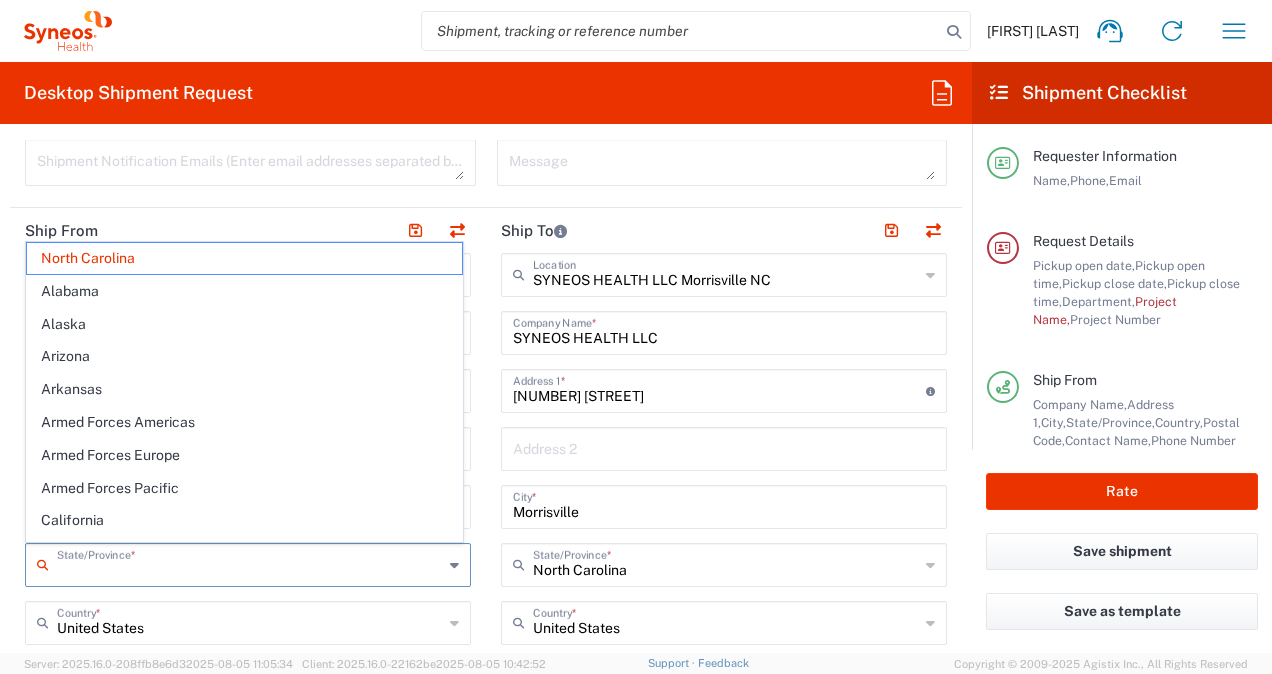 click at bounding box center (250, 563) 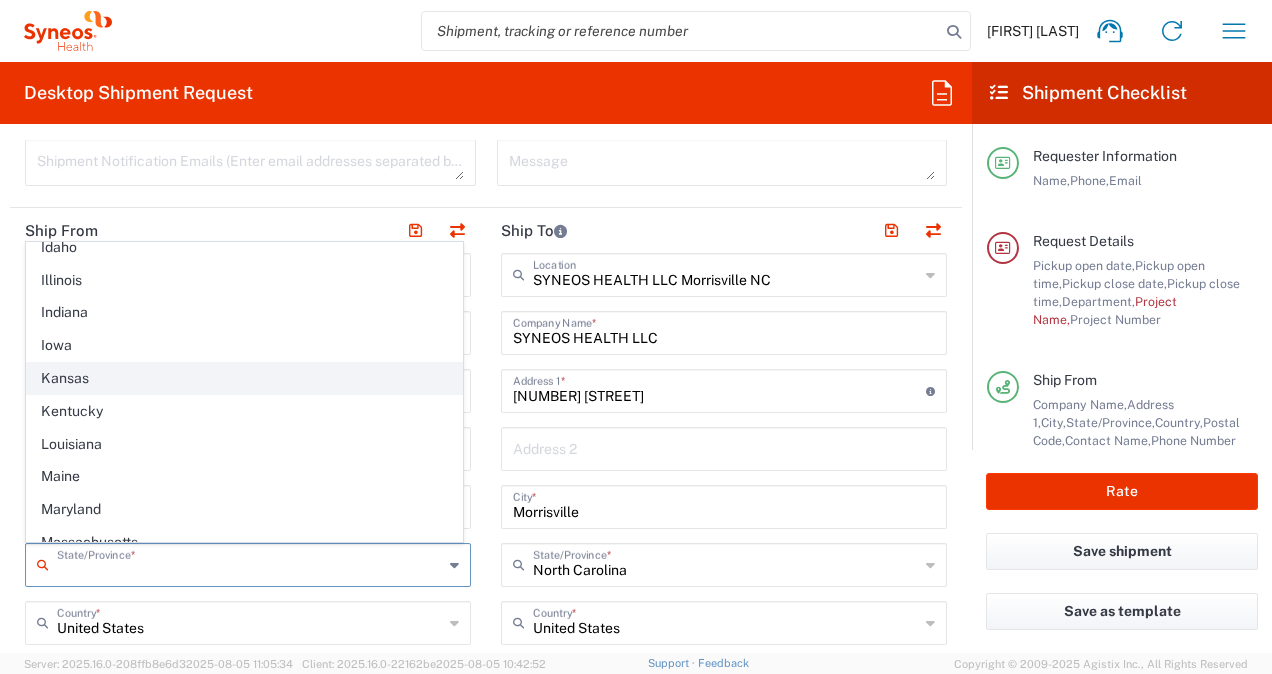 scroll, scrollTop: 500, scrollLeft: 0, axis: vertical 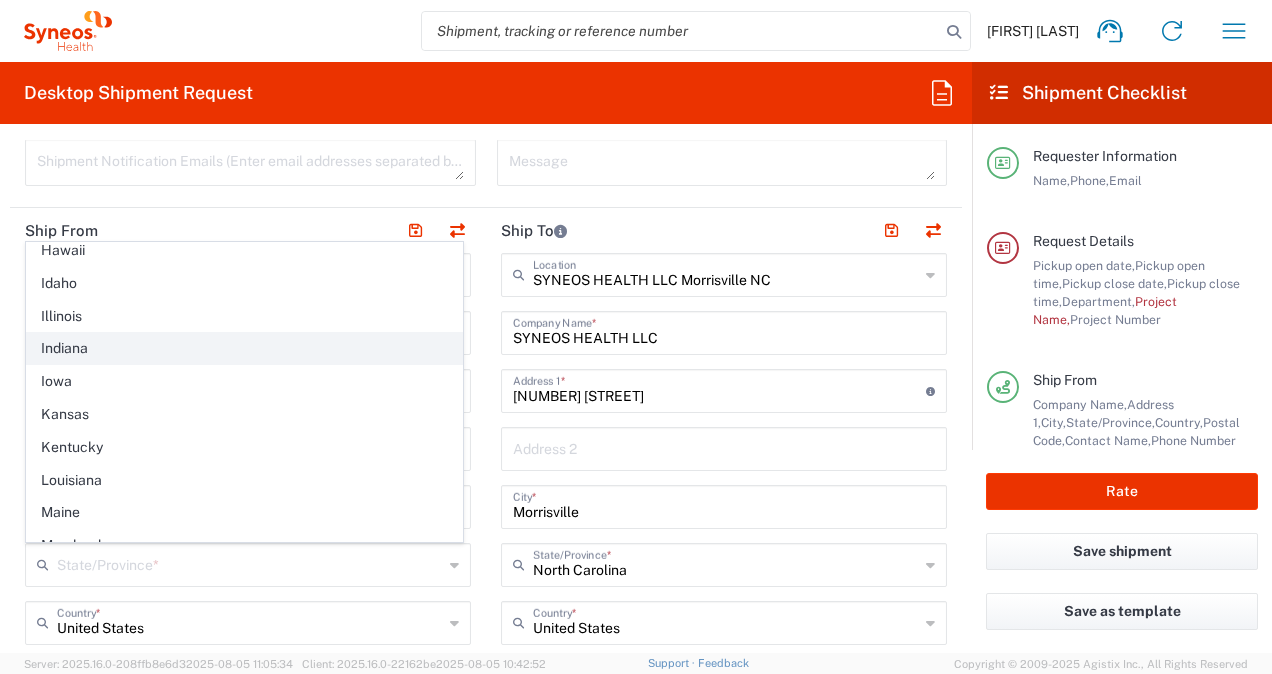 click on "Indiana" 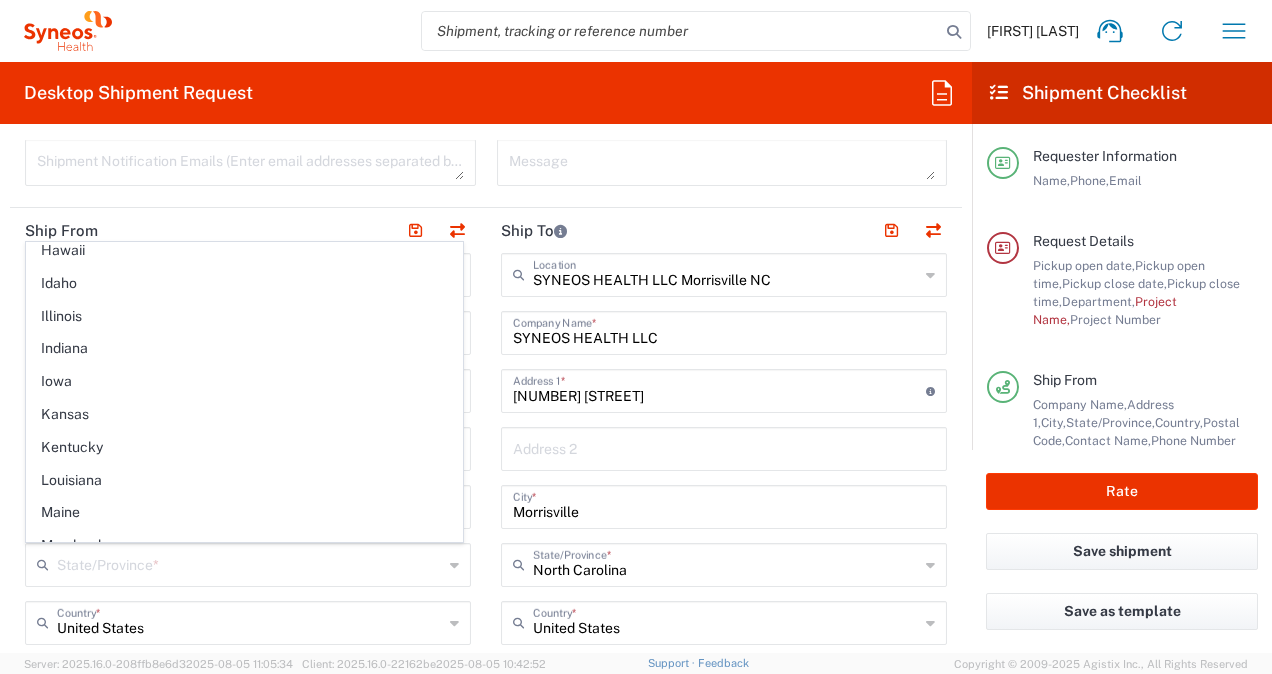 type on "Indiana" 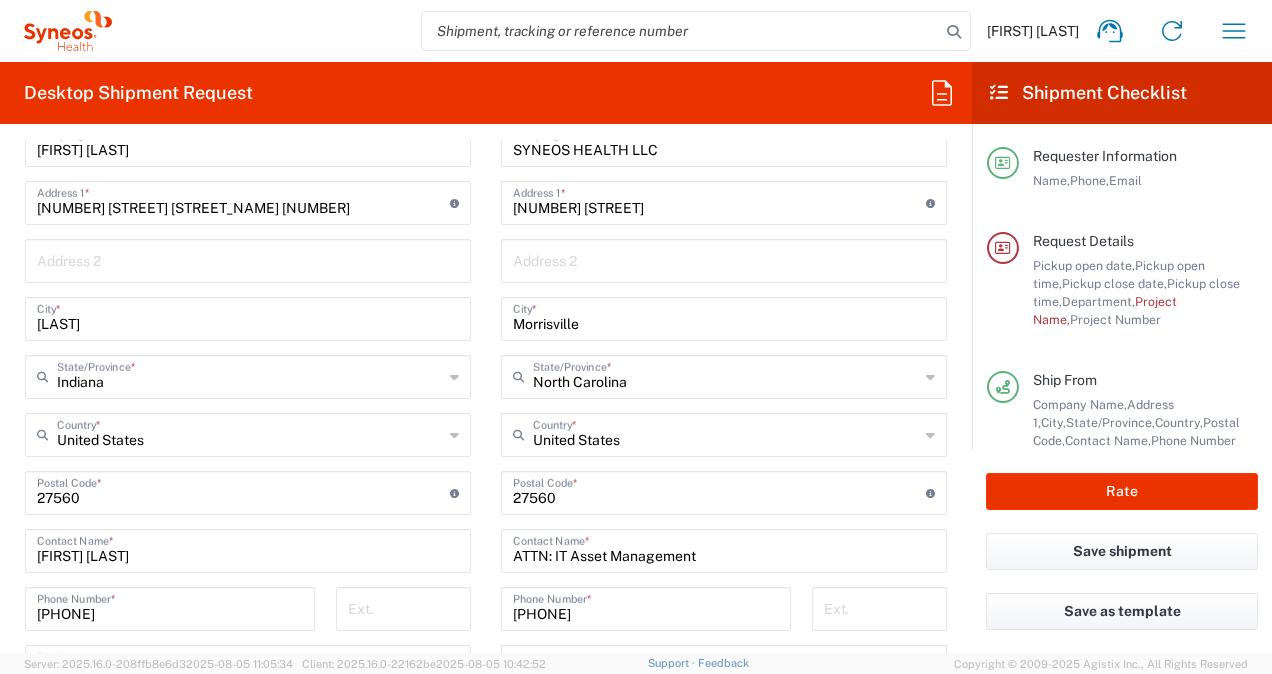 scroll, scrollTop: 1067, scrollLeft: 0, axis: vertical 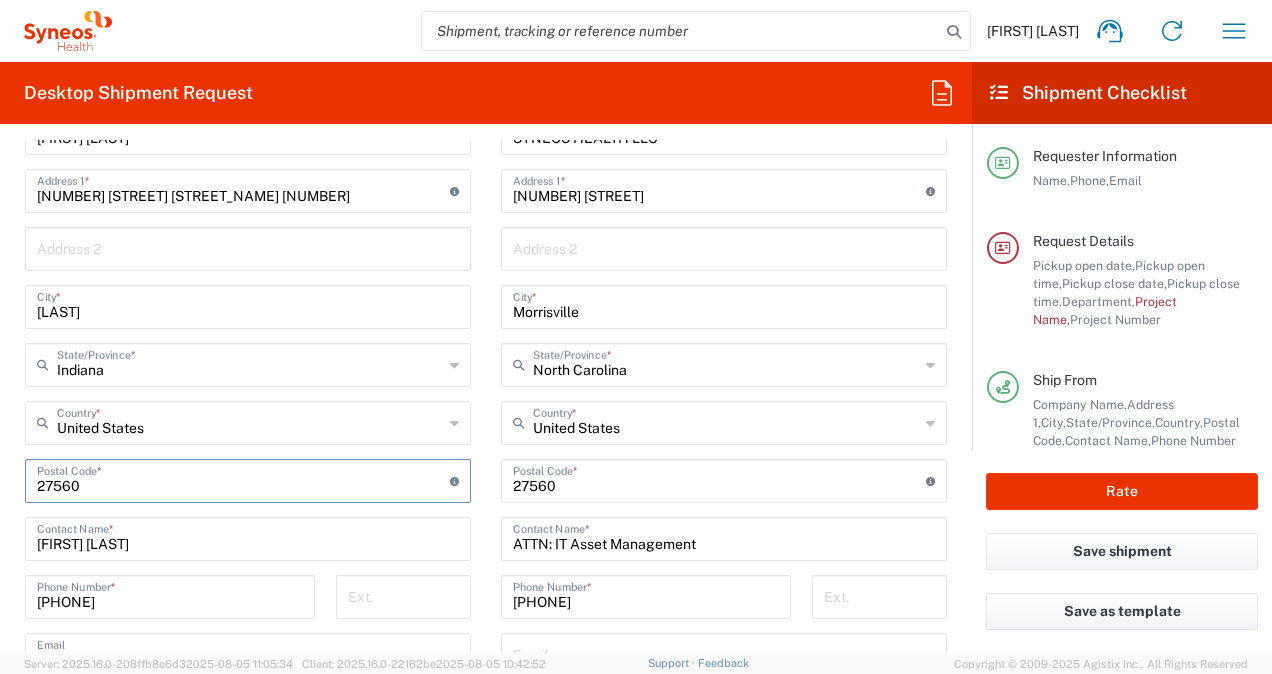 click at bounding box center [243, 479] 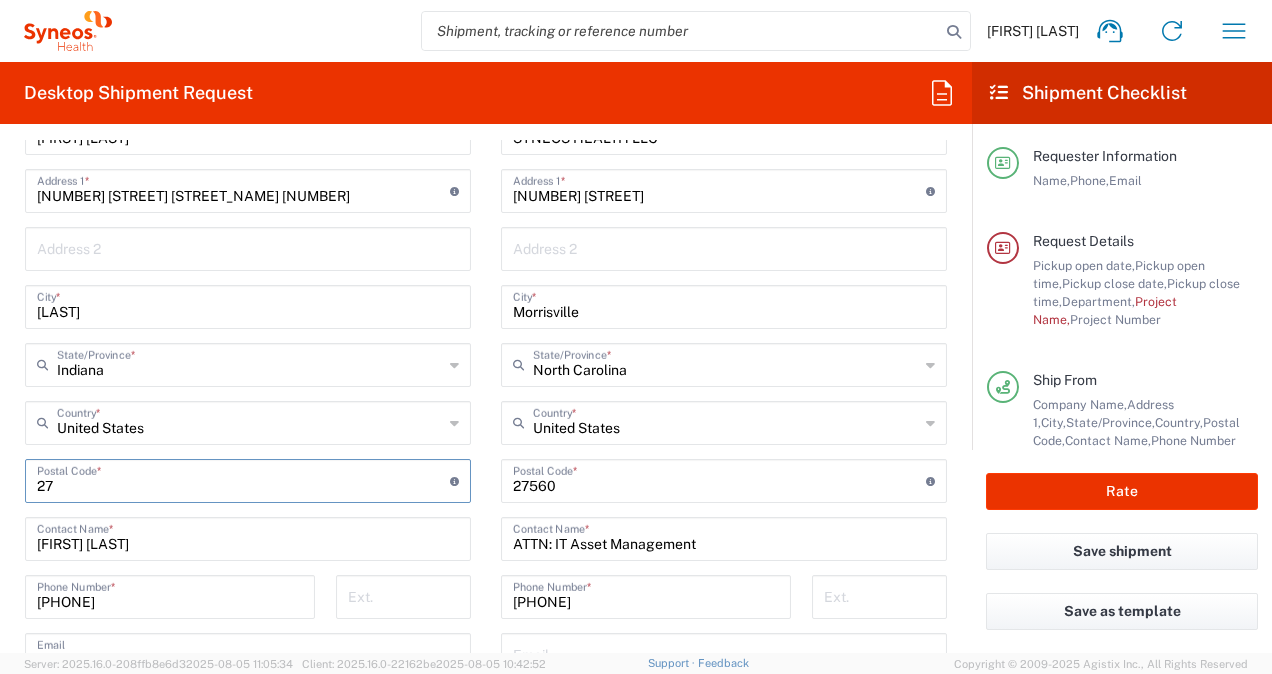 type on "2" 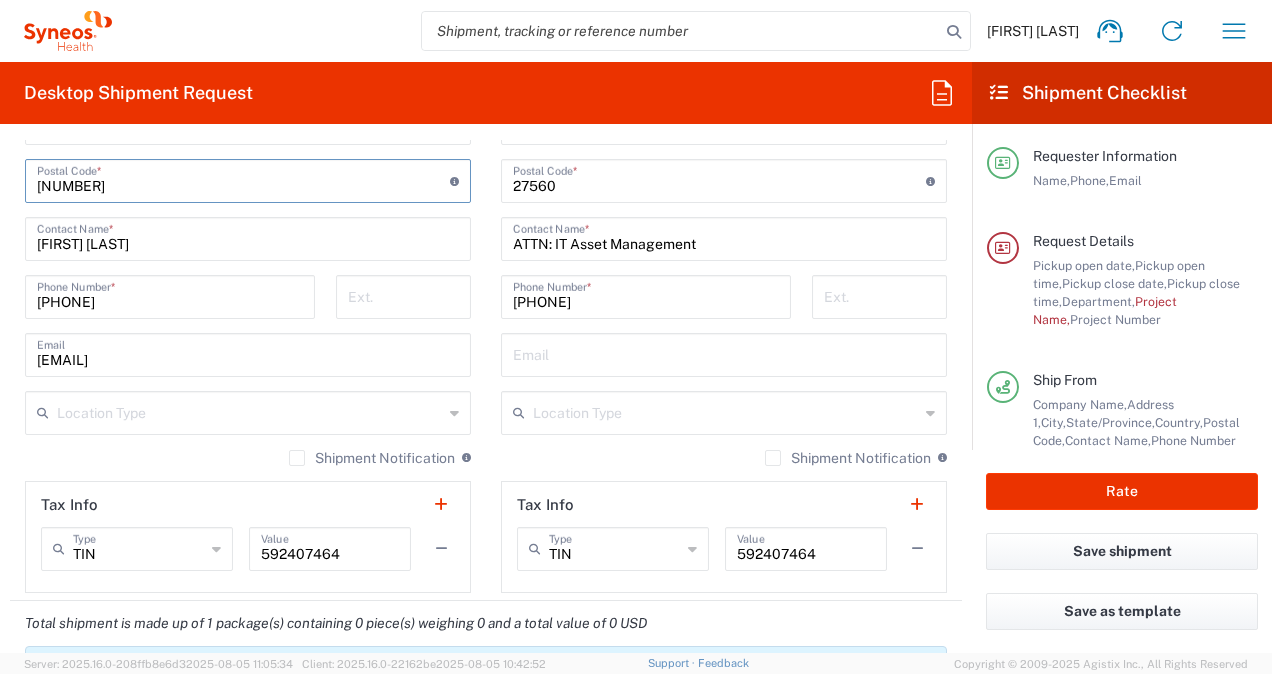 scroll, scrollTop: 1467, scrollLeft: 0, axis: vertical 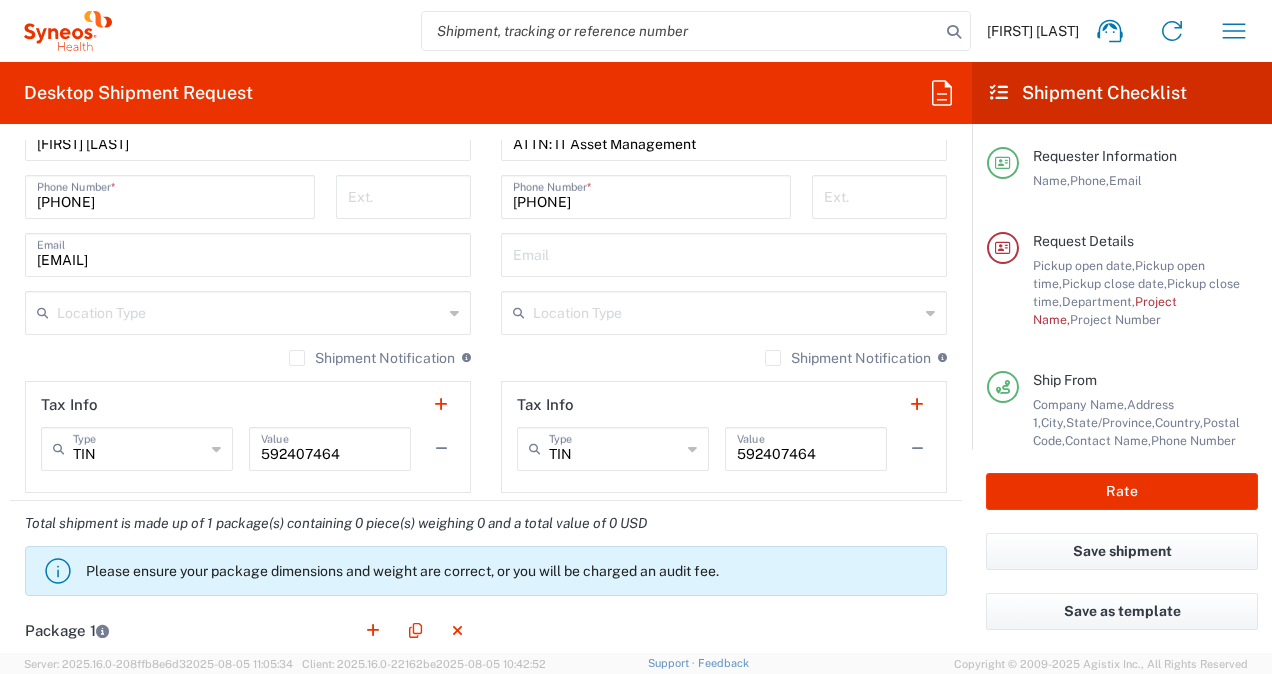 type on "[NUMBER]" 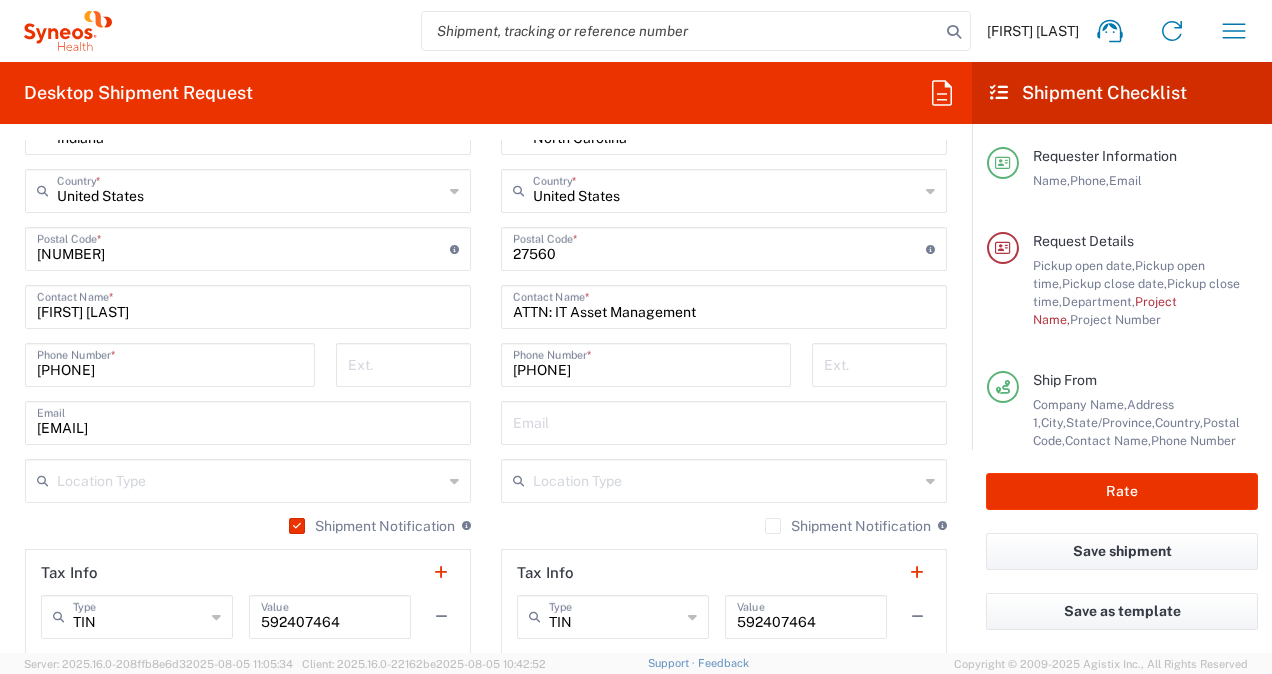 scroll, scrollTop: 1467, scrollLeft: 0, axis: vertical 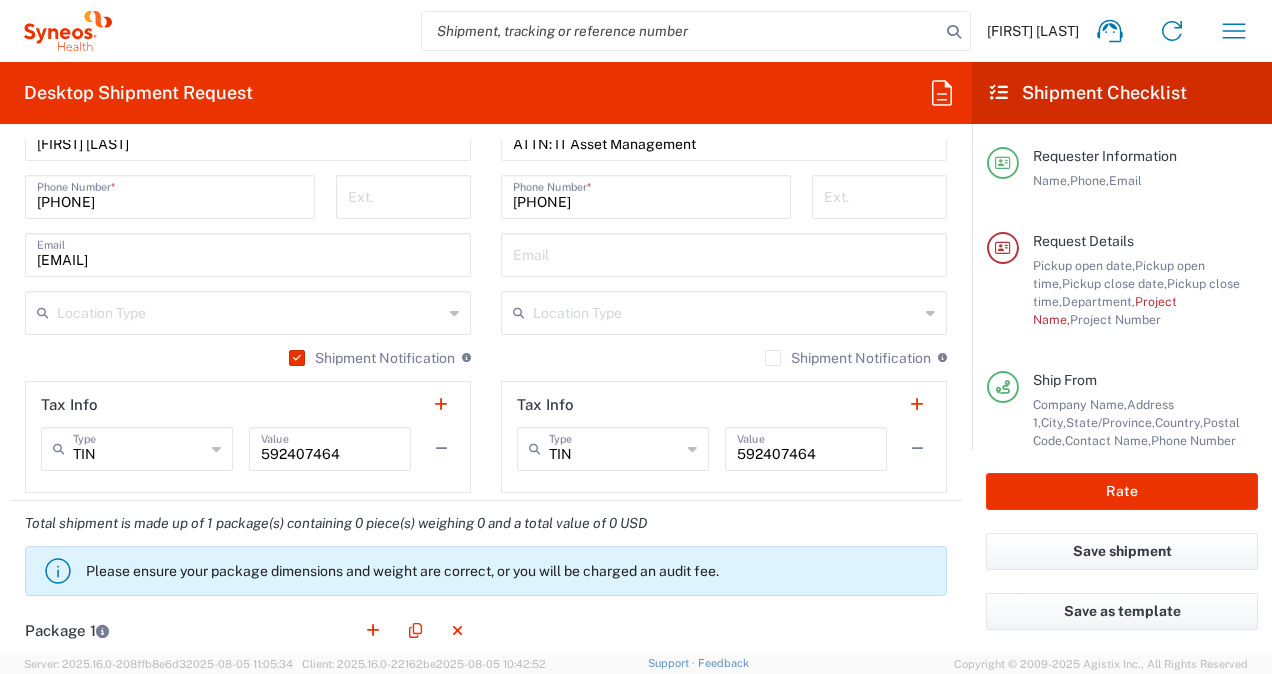 click 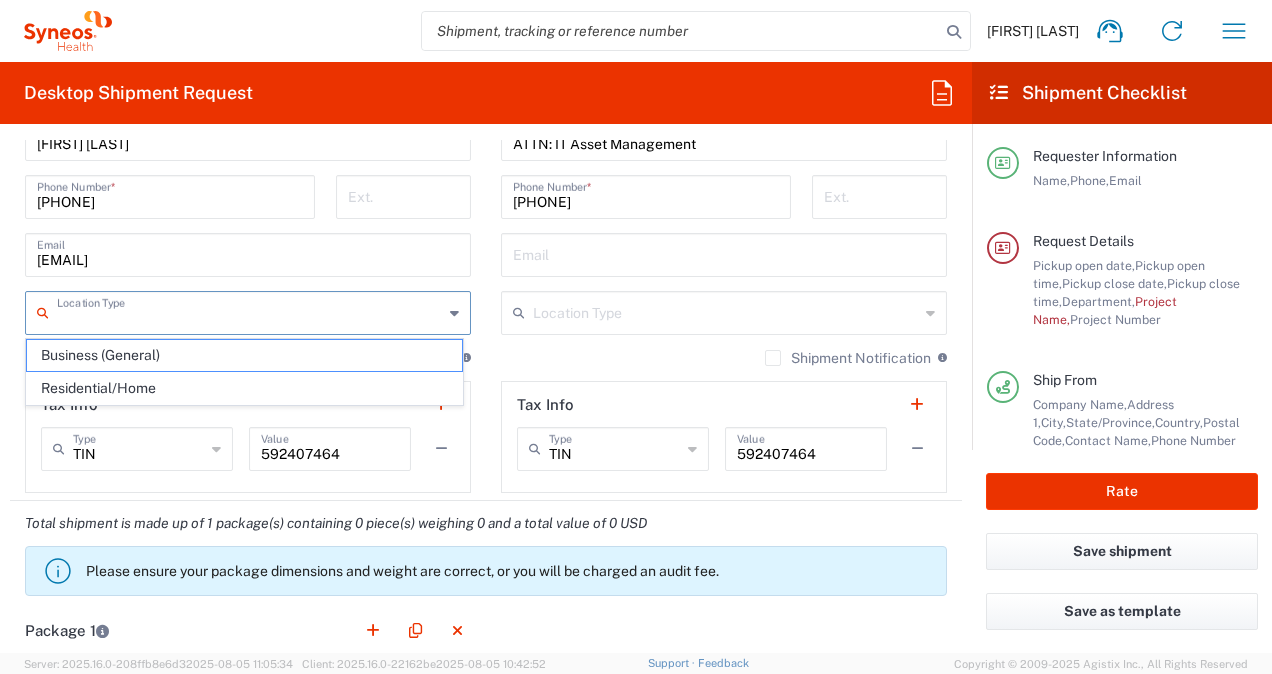 scroll, scrollTop: 1567, scrollLeft: 0, axis: vertical 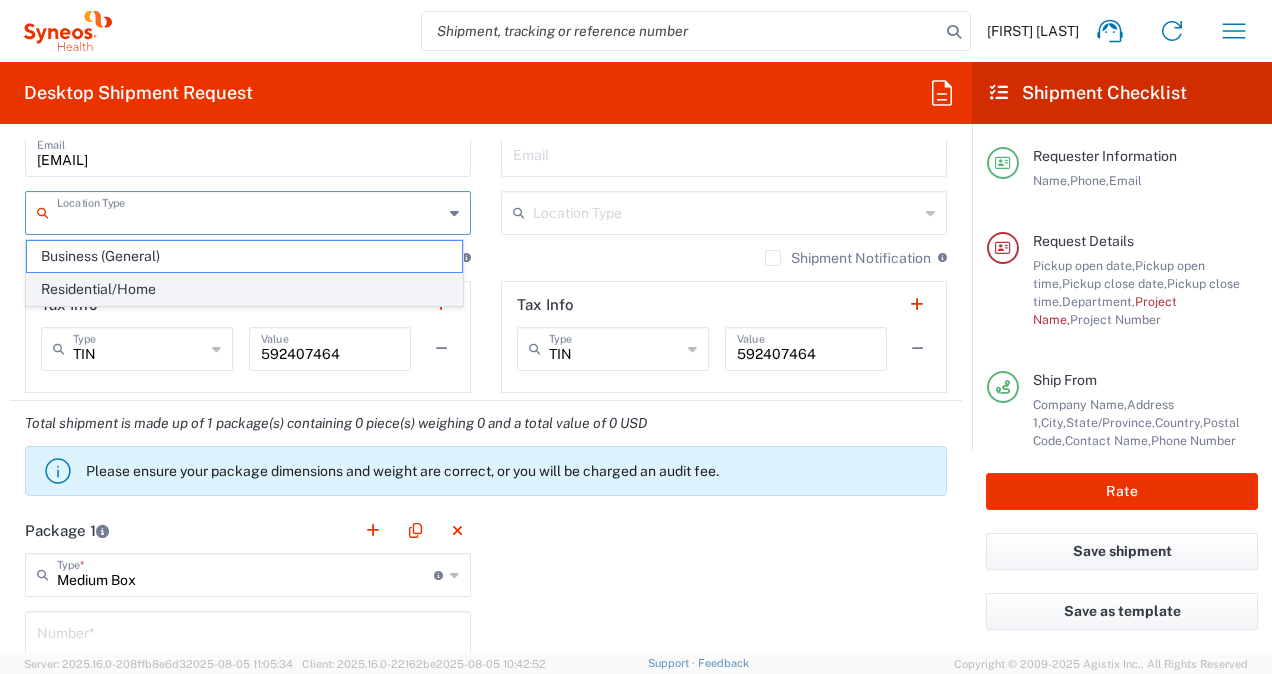 click on "Residential/Home" 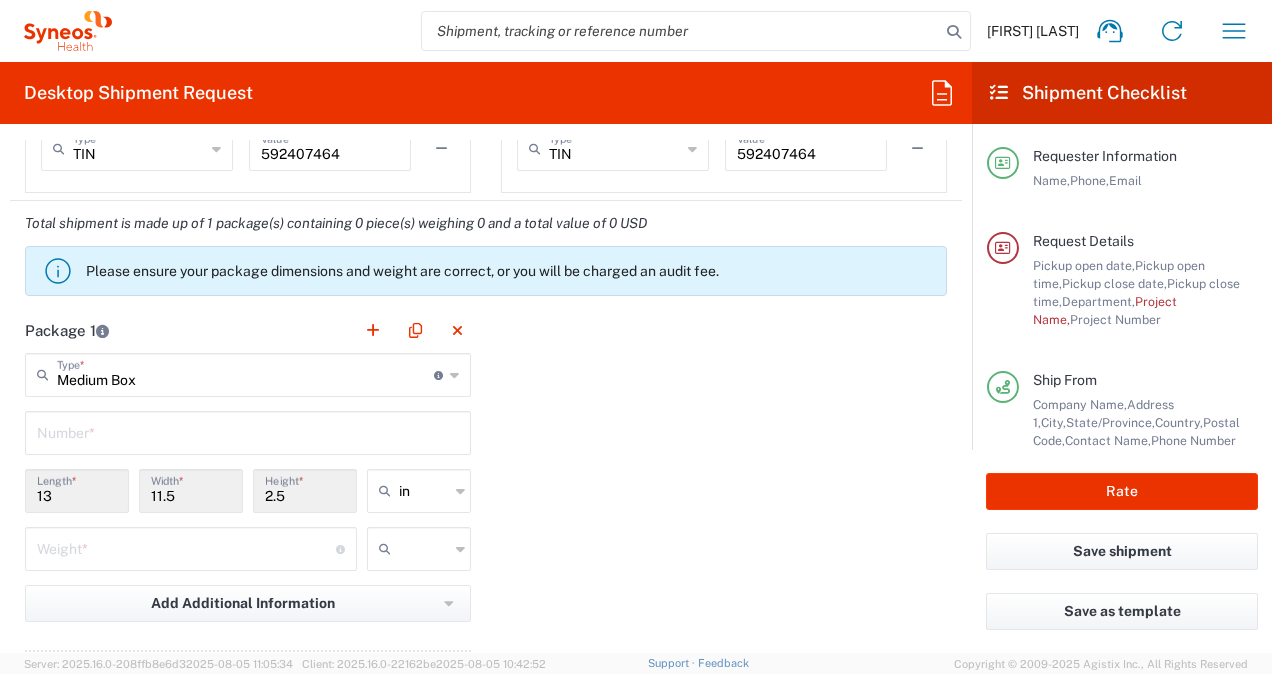 scroll, scrollTop: 1867, scrollLeft: 0, axis: vertical 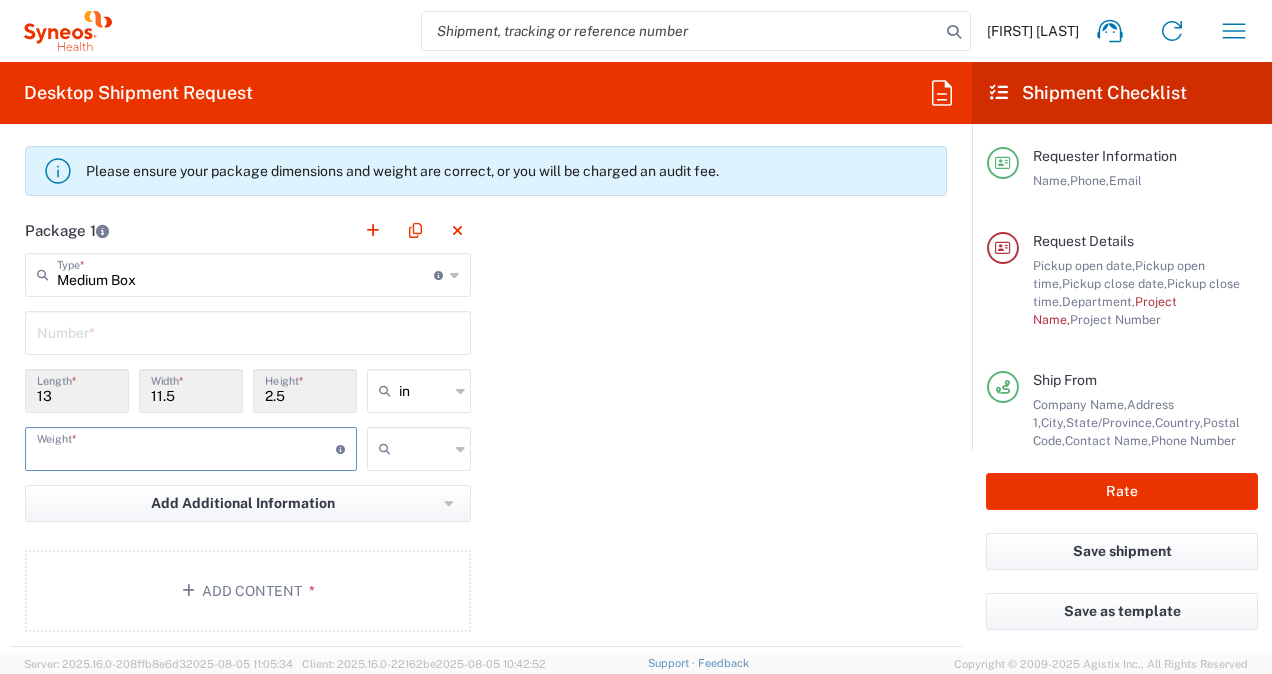 click at bounding box center [186, 447] 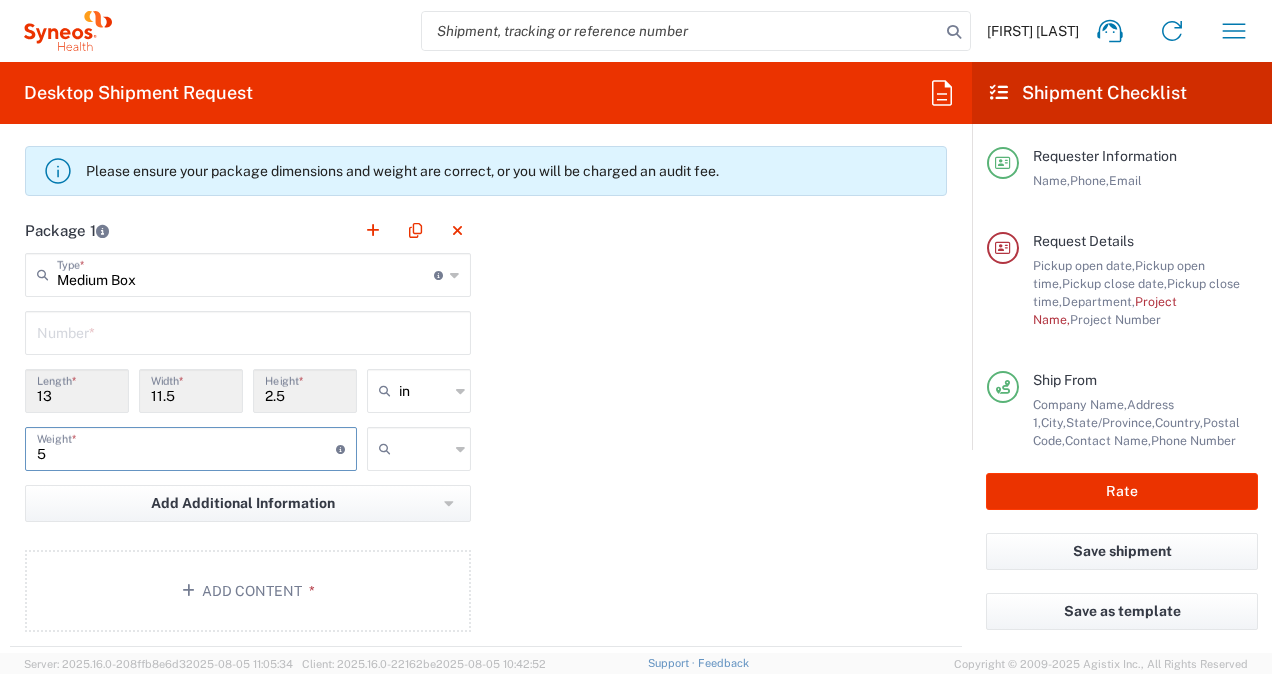 type on "5" 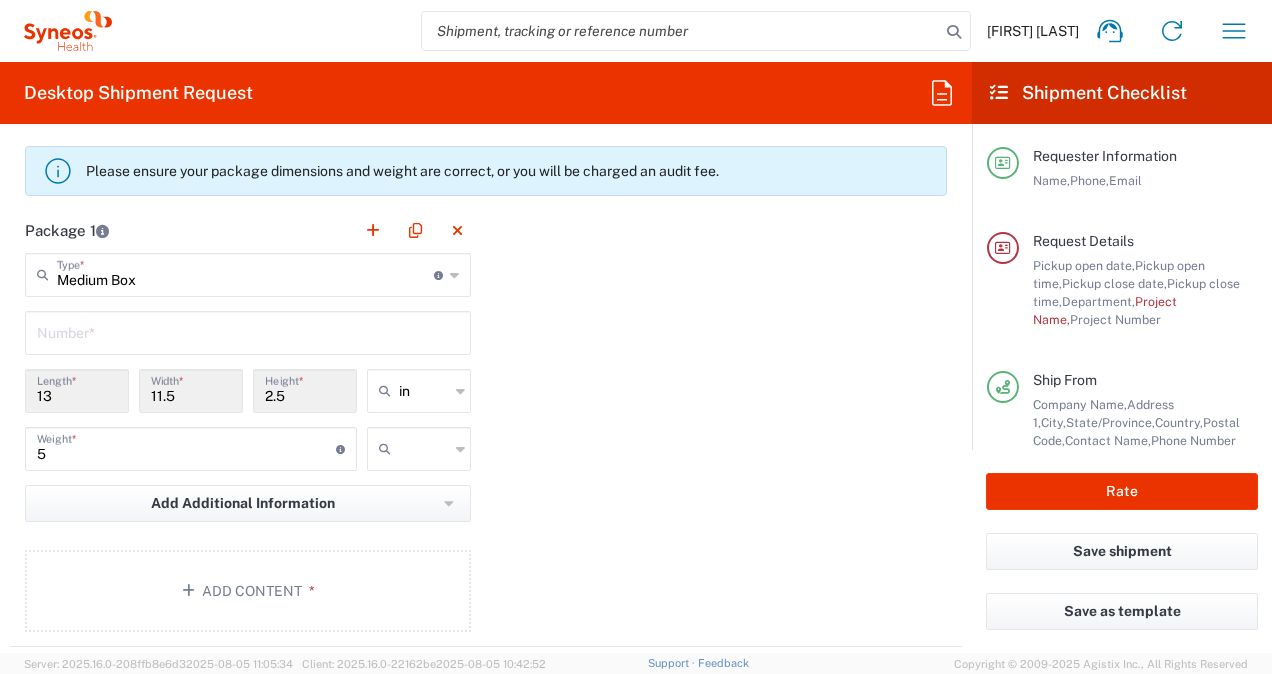 click 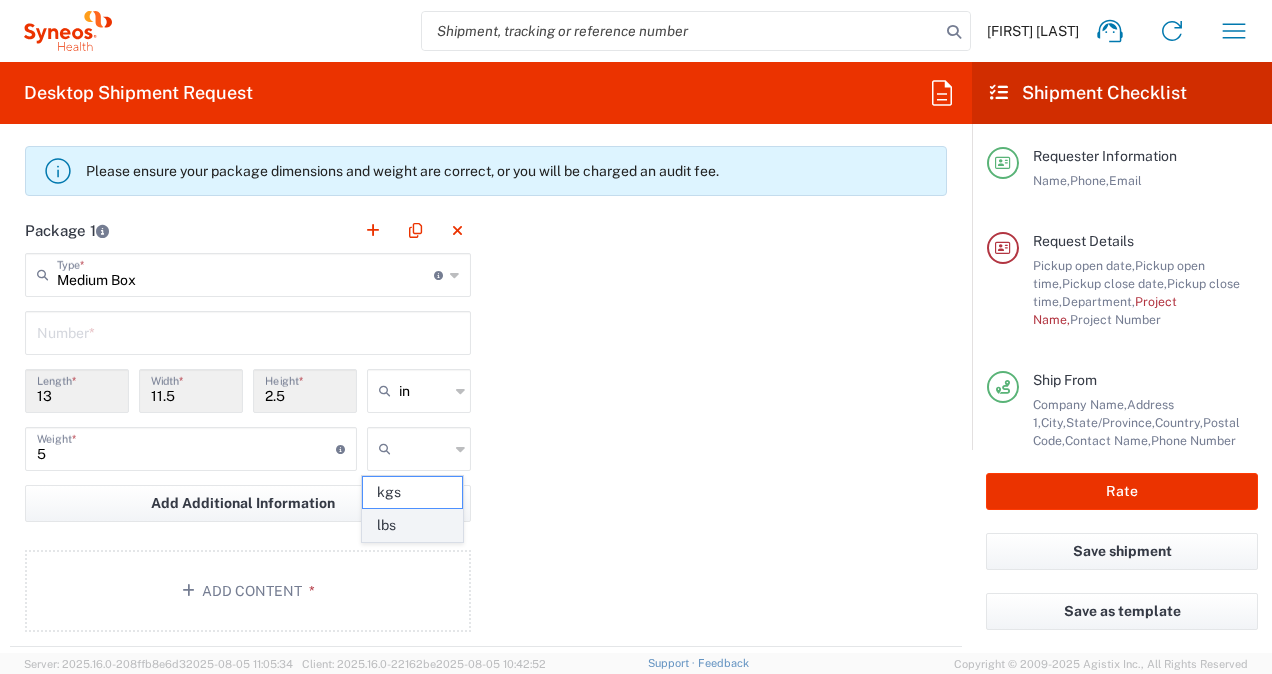 click on "lbs" 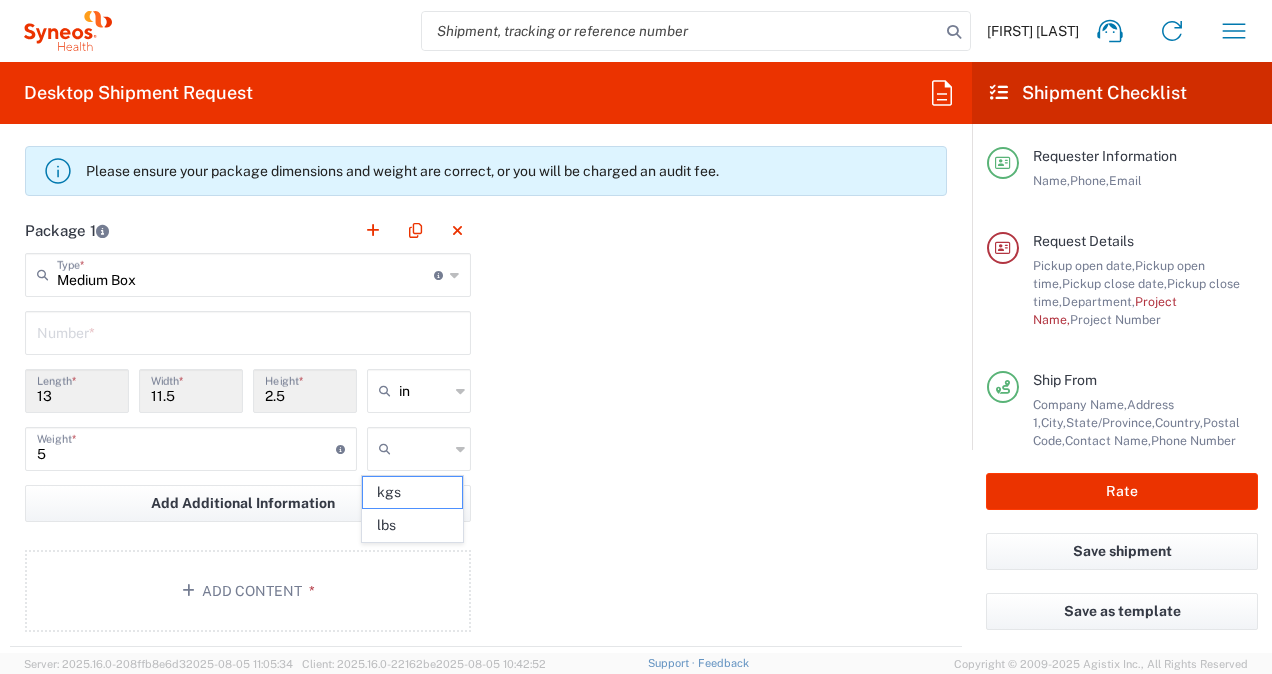 type on "lbs" 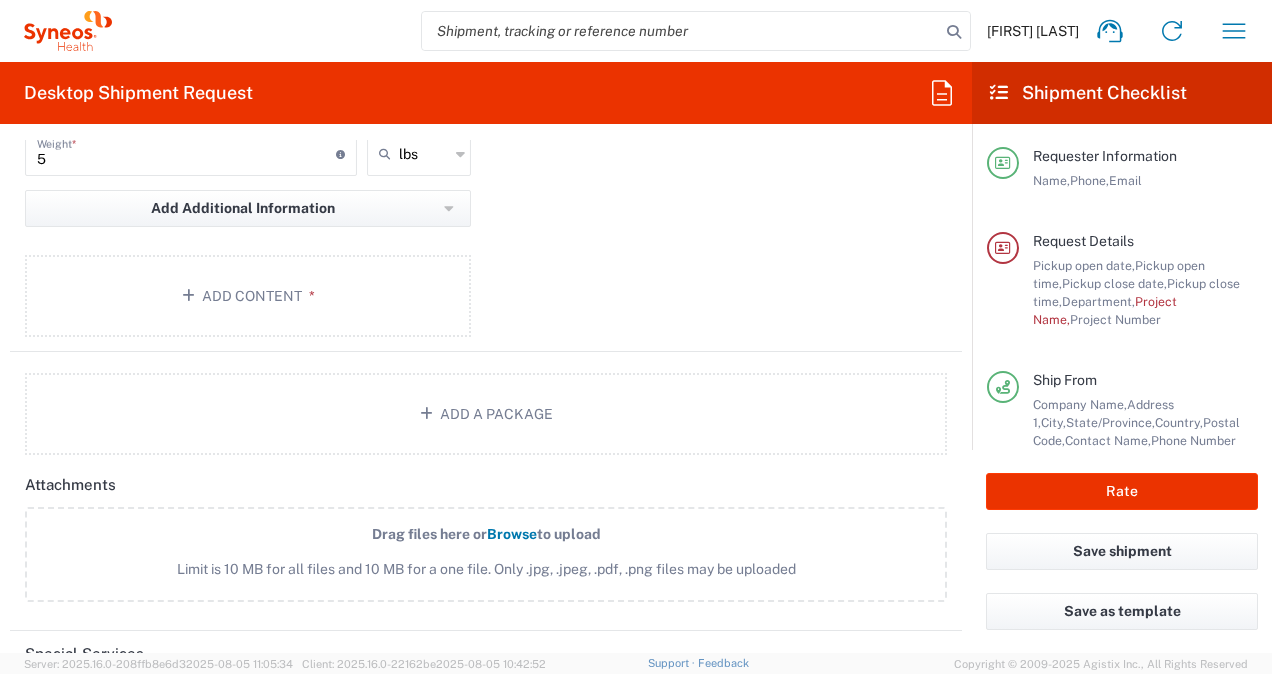 scroll, scrollTop: 2167, scrollLeft: 0, axis: vertical 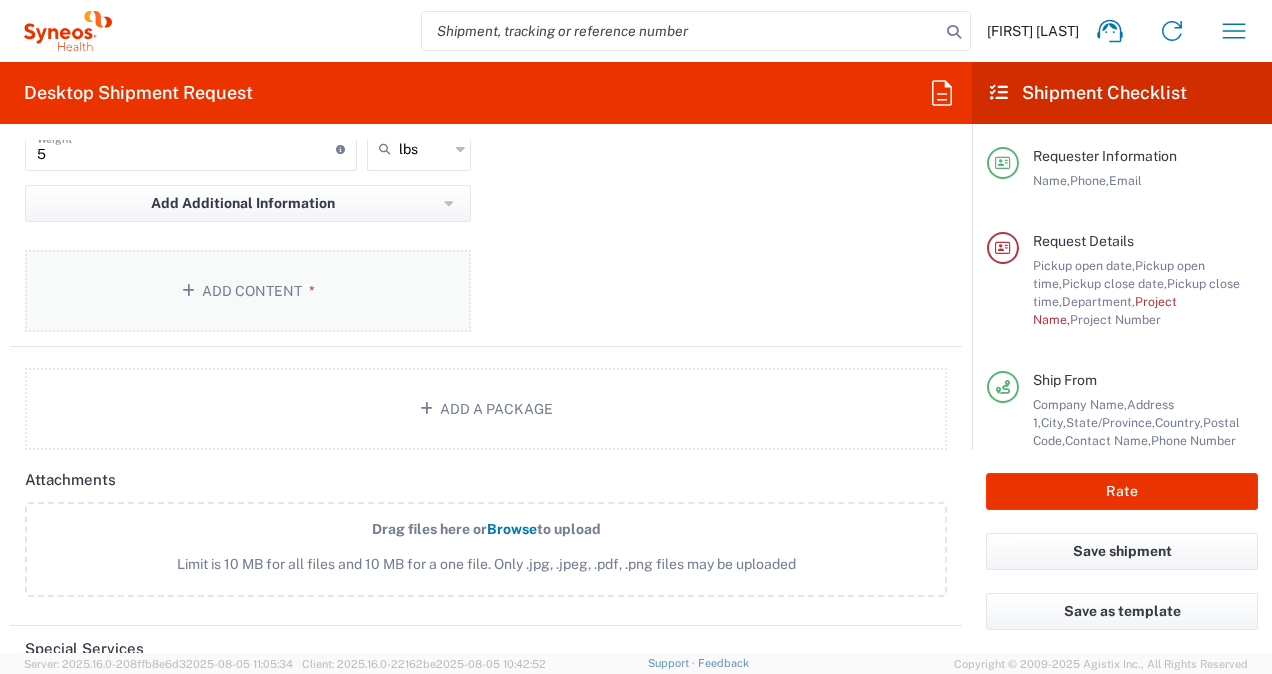 click on "Add Content *" 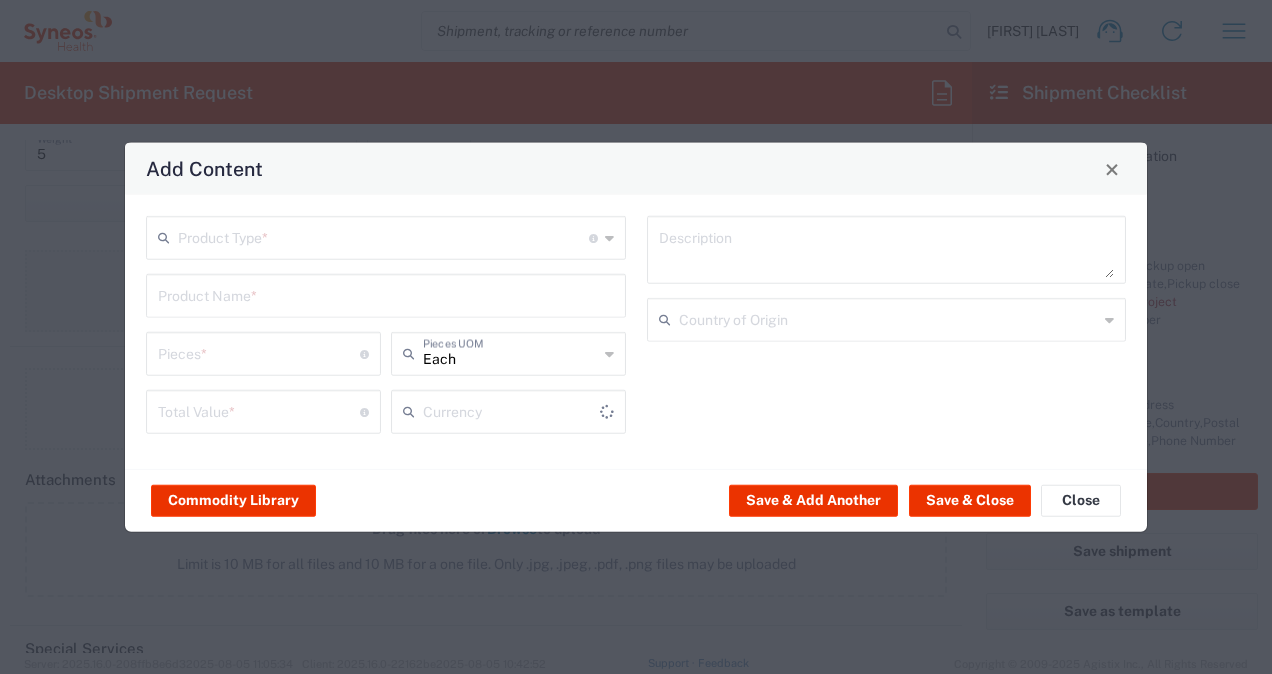 type on "US Dollar" 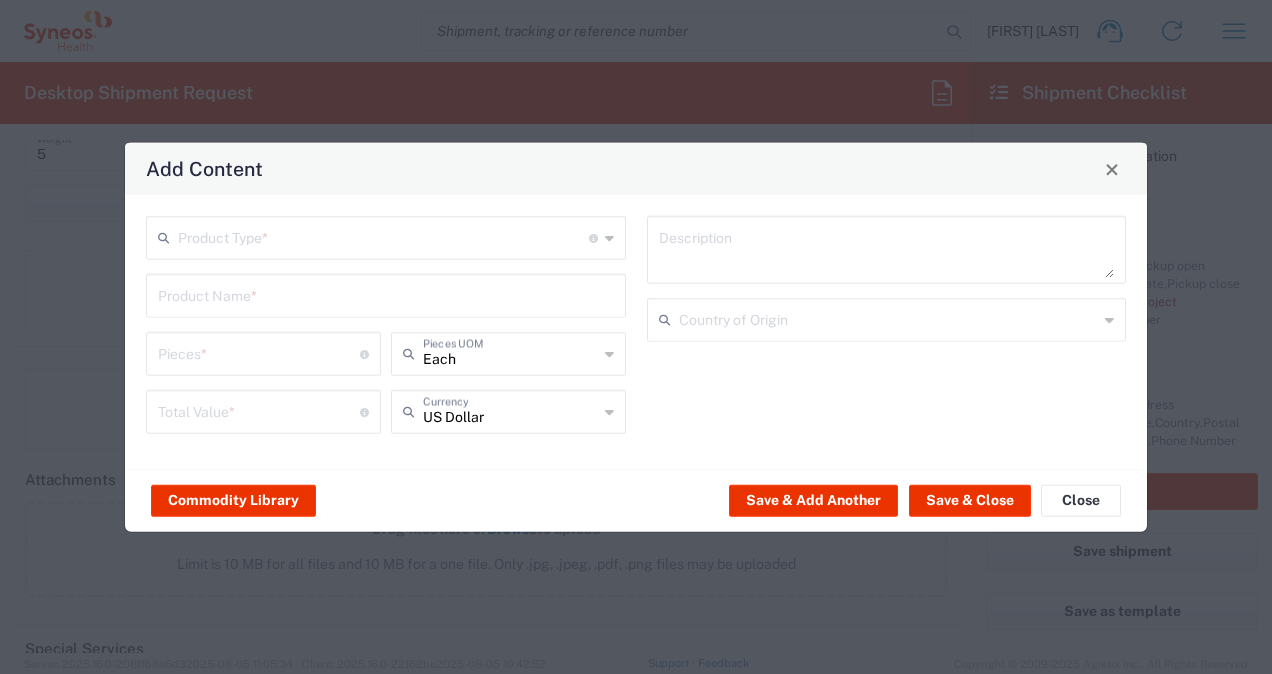 click 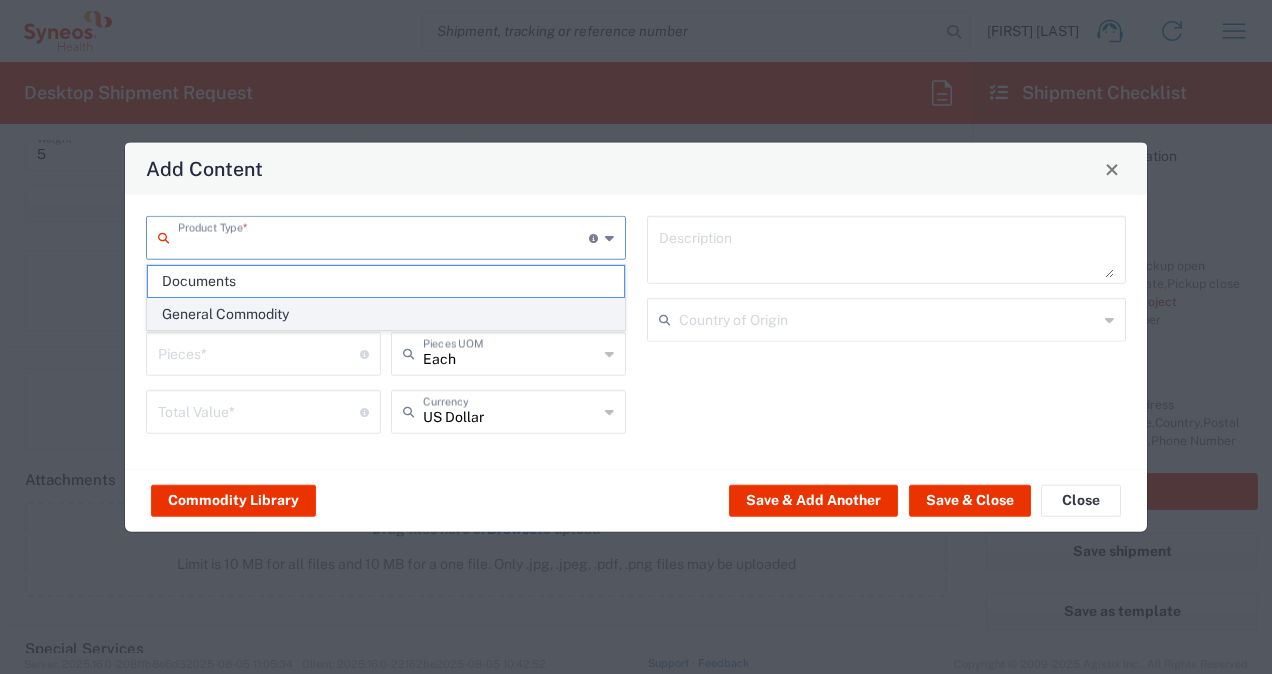 click on "General Commodity" 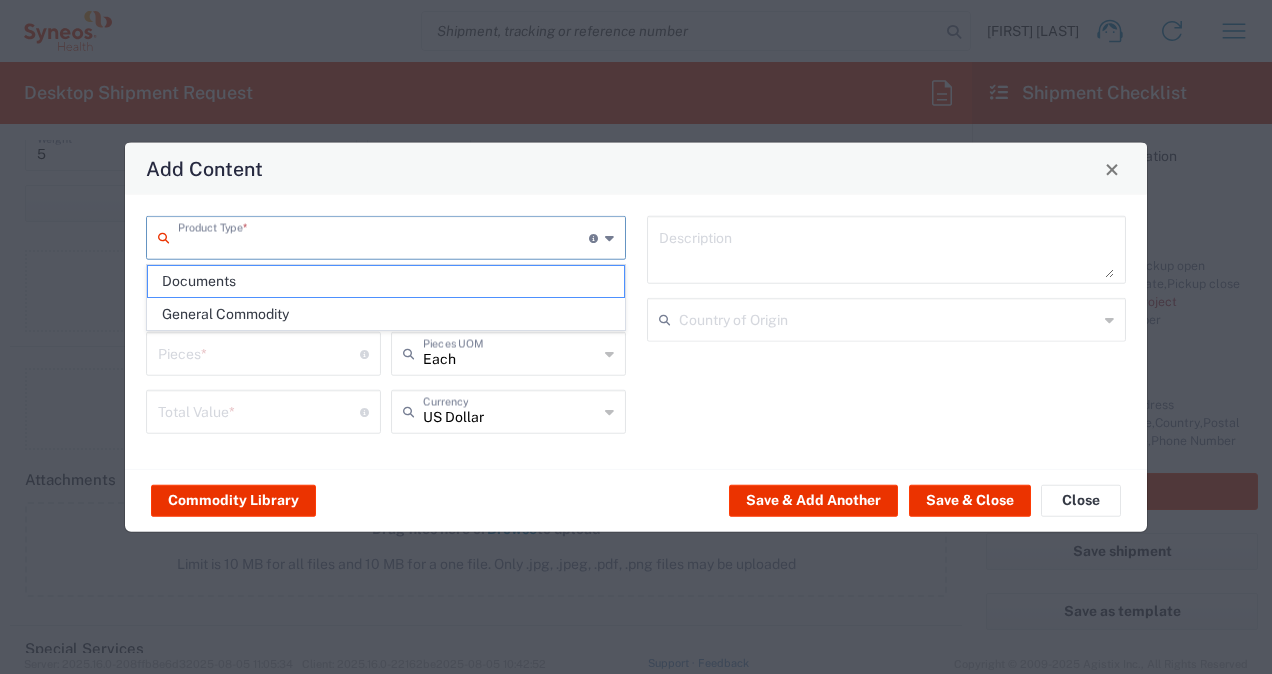 type on "General Commodity" 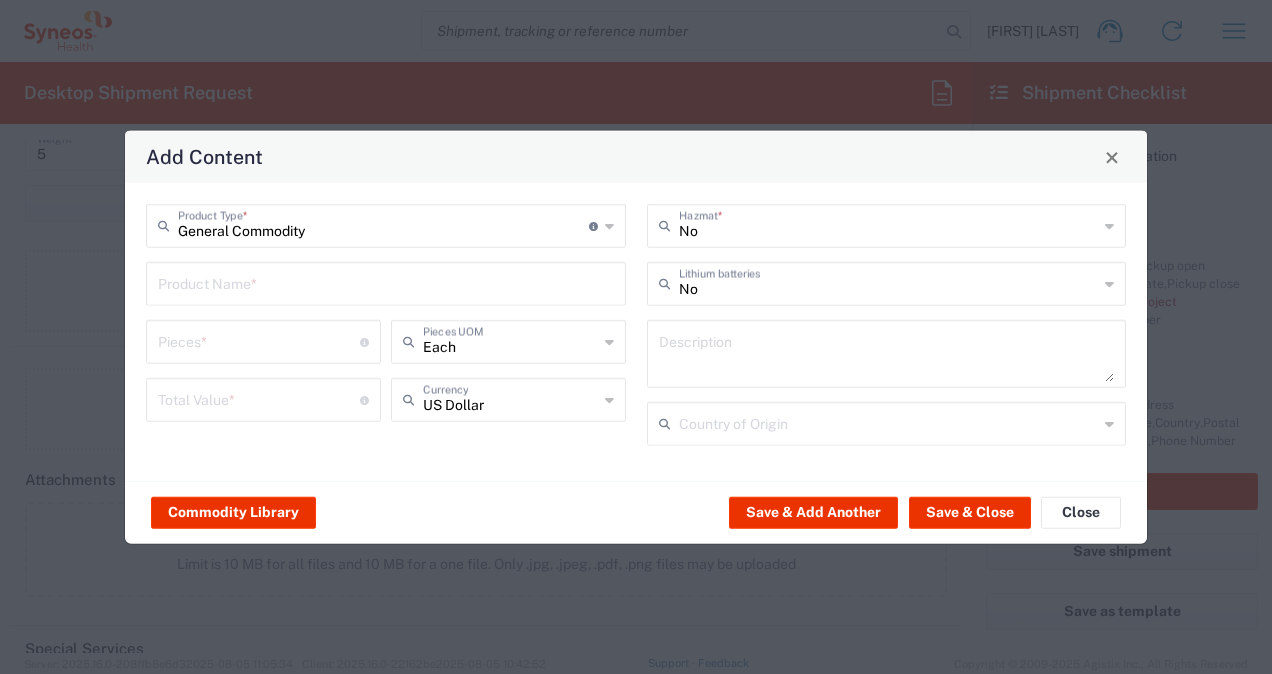 click 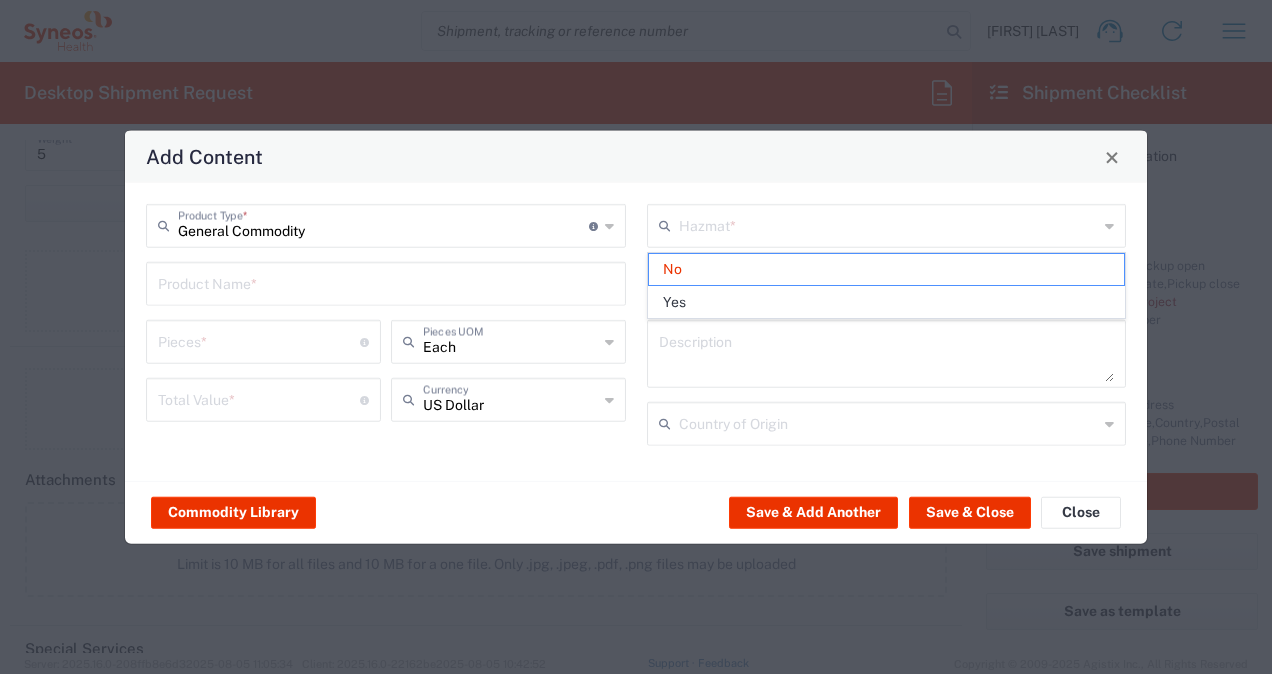 click 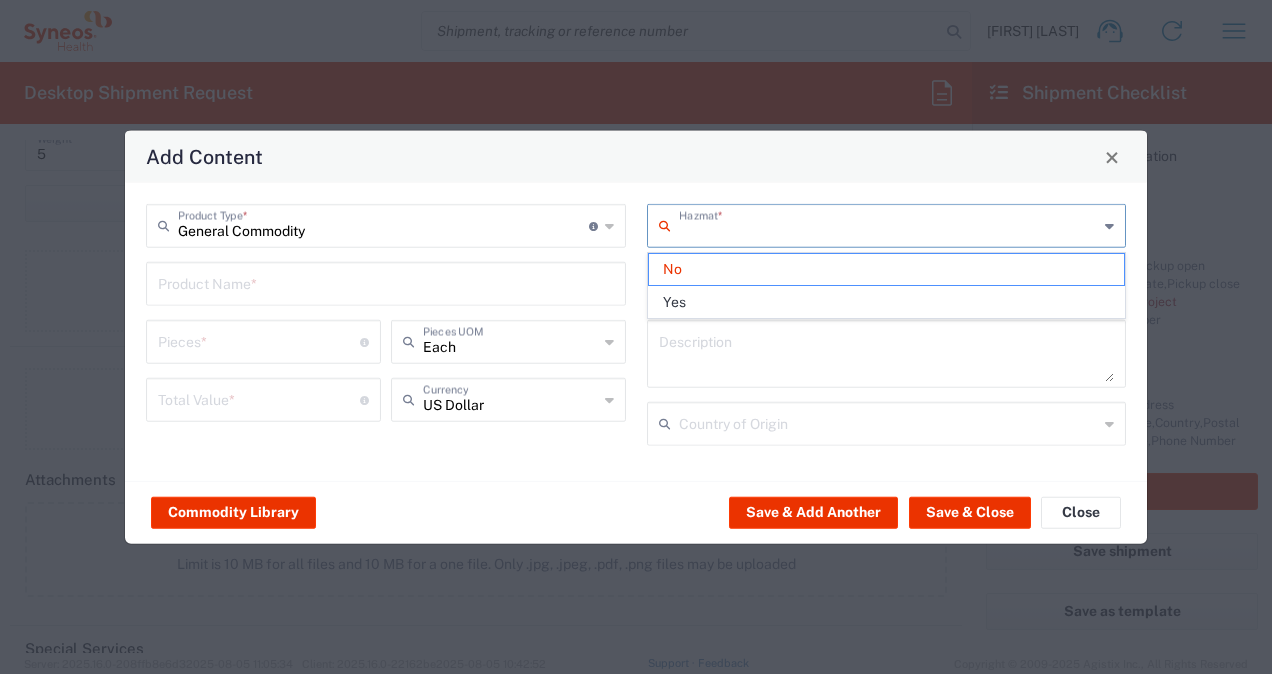 click at bounding box center [386, 282] 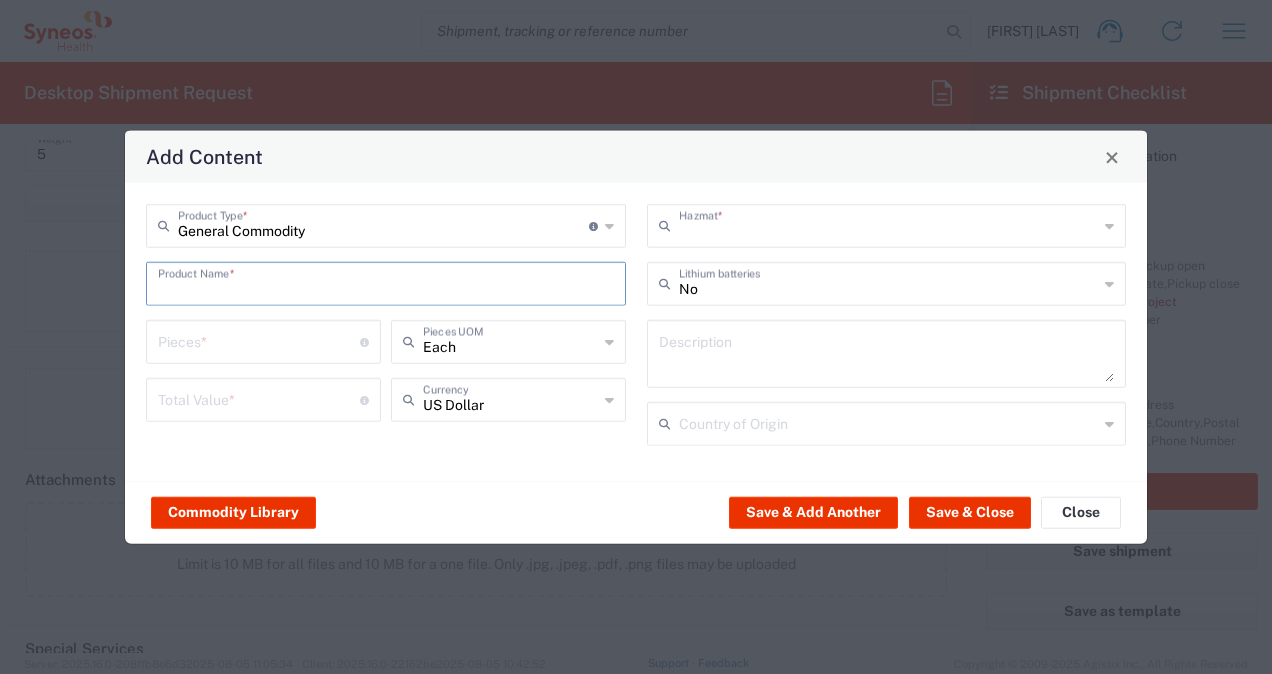 type on "No" 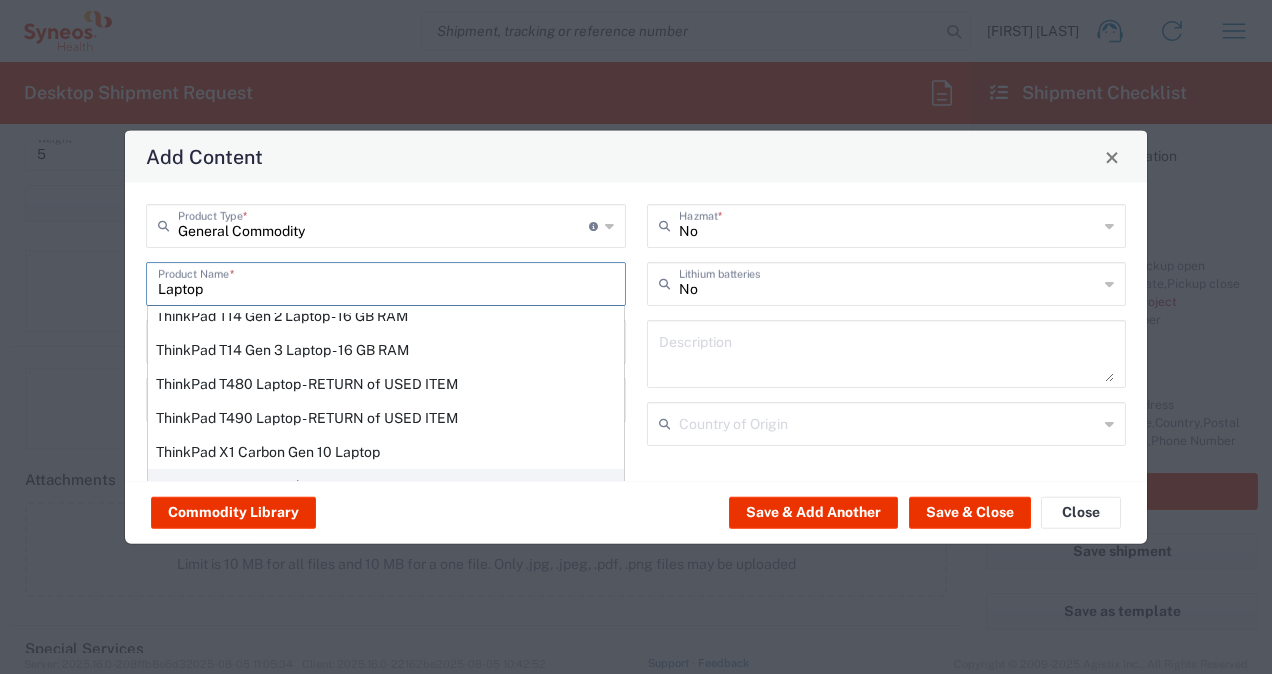 scroll, scrollTop: 352, scrollLeft: 0, axis: vertical 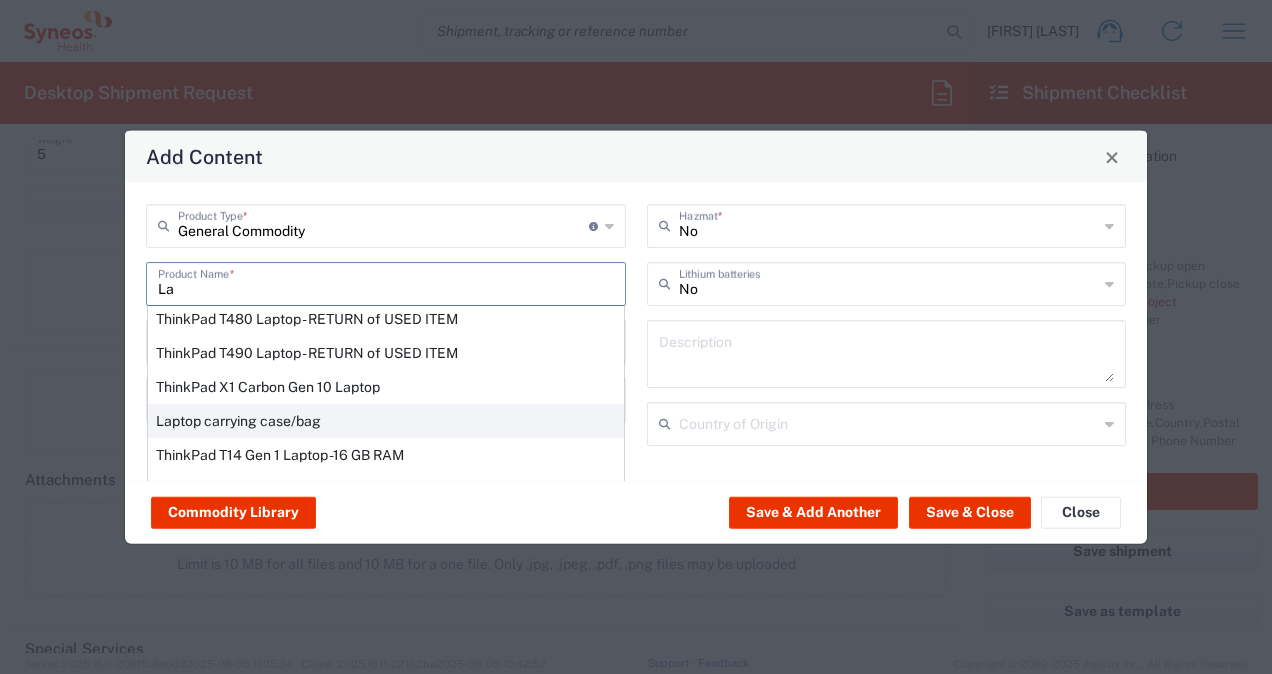type on "L" 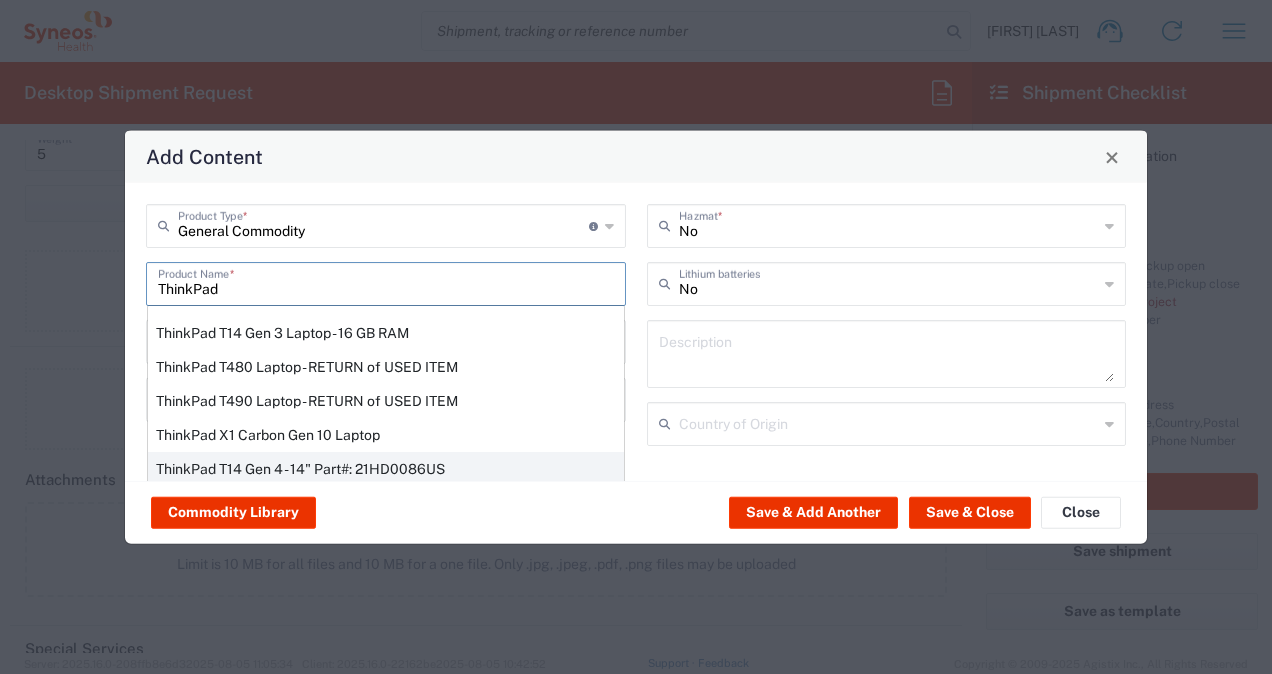 scroll, scrollTop: 114, scrollLeft: 0, axis: vertical 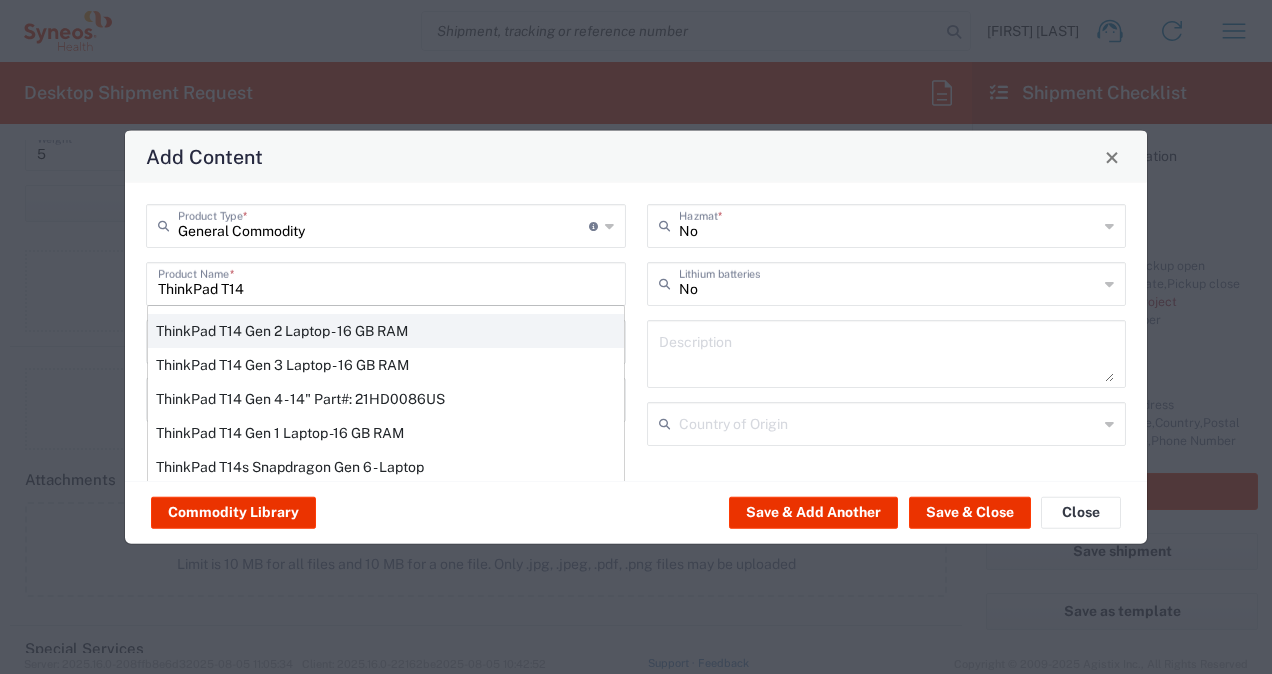 click on "ThinkPad T14 Gen 2 Laptop - 16 GB RAM" at bounding box center [386, 331] 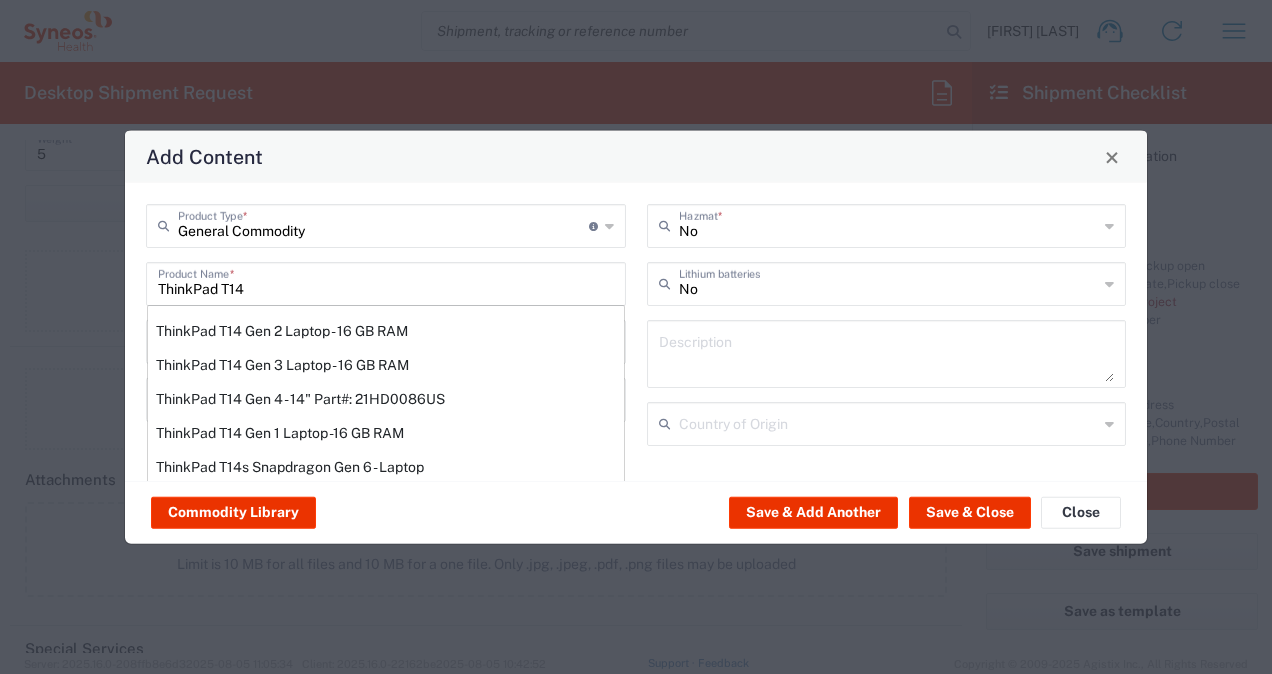 type on "ThinkPad T14 Gen 2 Laptop - 16 GB RAM" 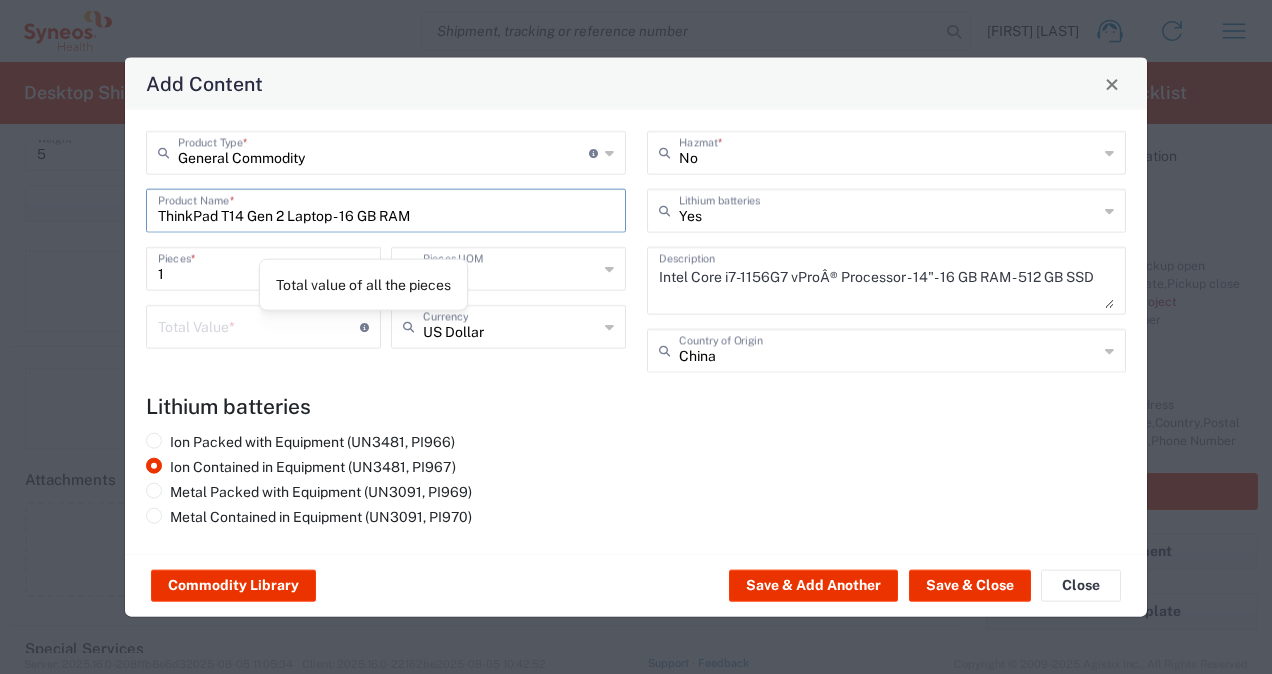click 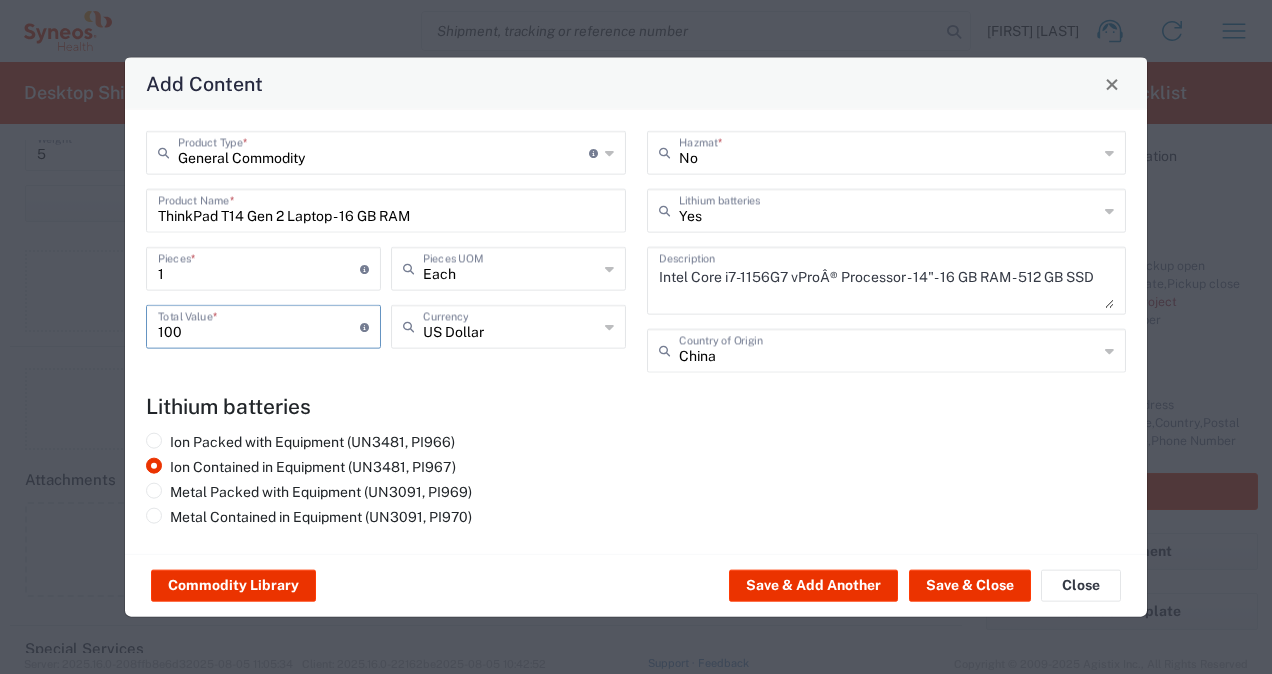 type on "100" 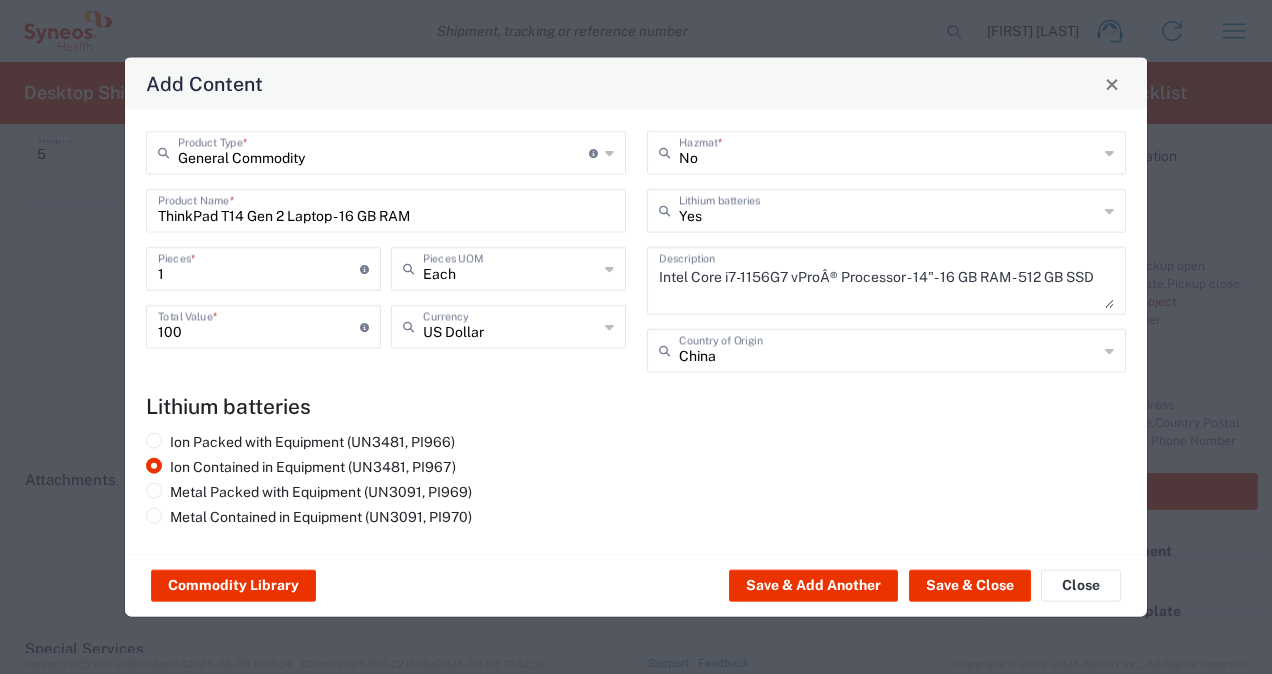click on "Ion Packed with Equipment (UN3481, PI966)   Ion Contained in Equipment (UN3481, PI967)   Metal Packed with Equipment (UN3091, PI969)   Metal Contained in Equipment (UN3091, PI970)" 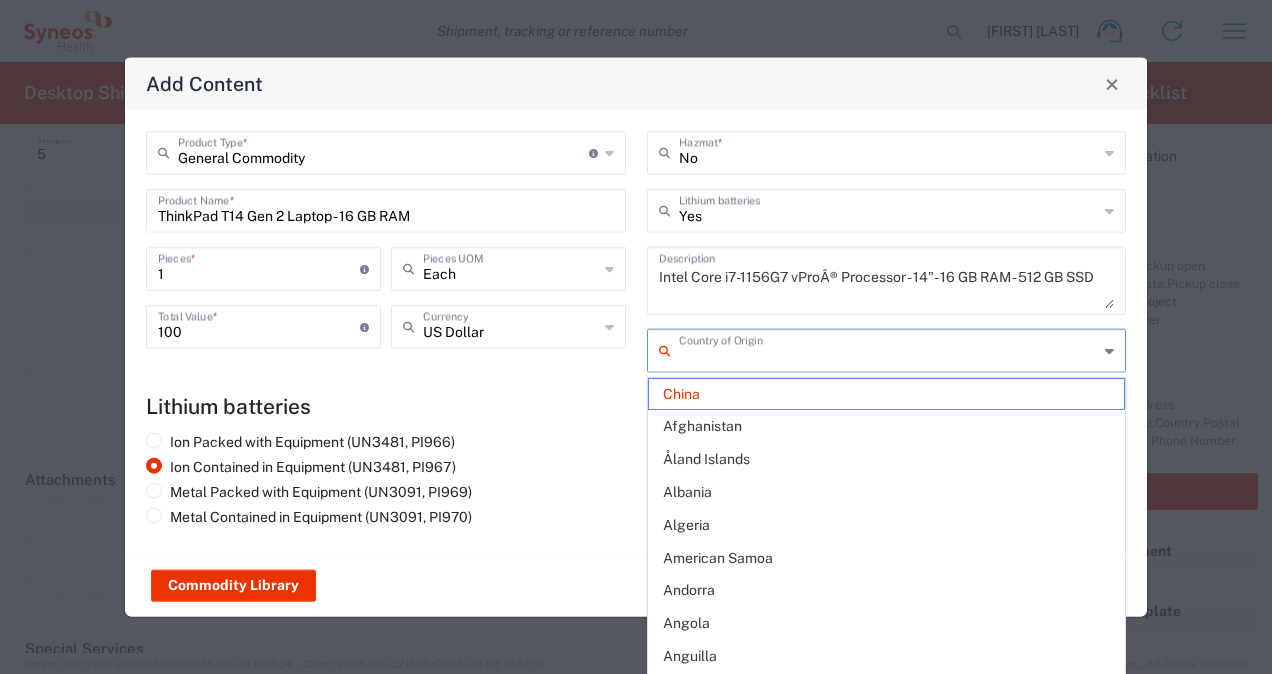 click on "Add Content" 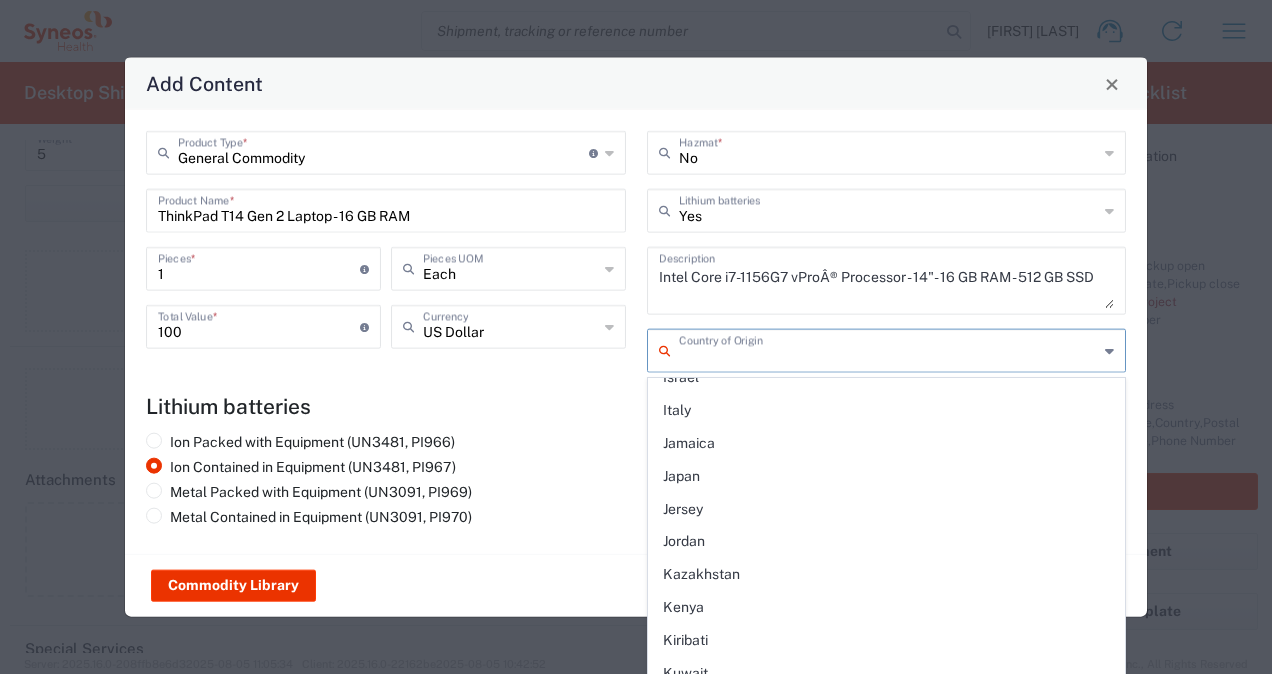 scroll, scrollTop: 3166, scrollLeft: 0, axis: vertical 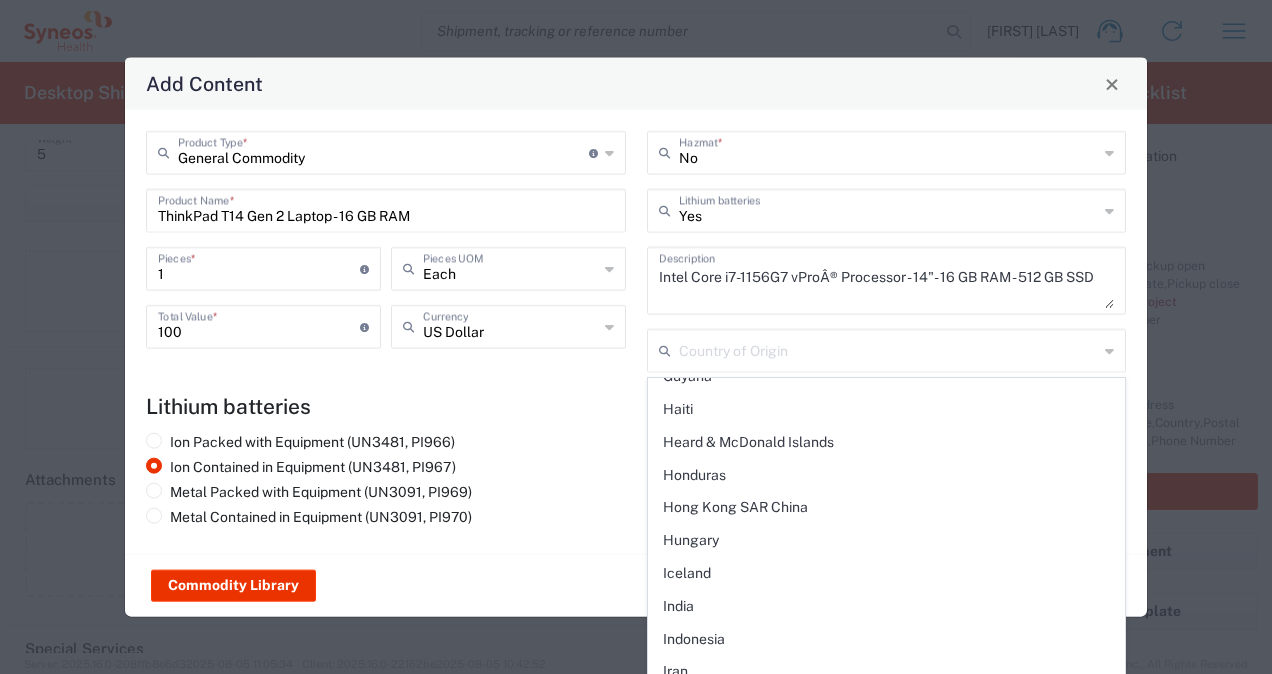 click on "Intel Core i7-1156G7 vProÂ® Processor - 14"- 16 GB RAM - 512 GB SSD  Description" 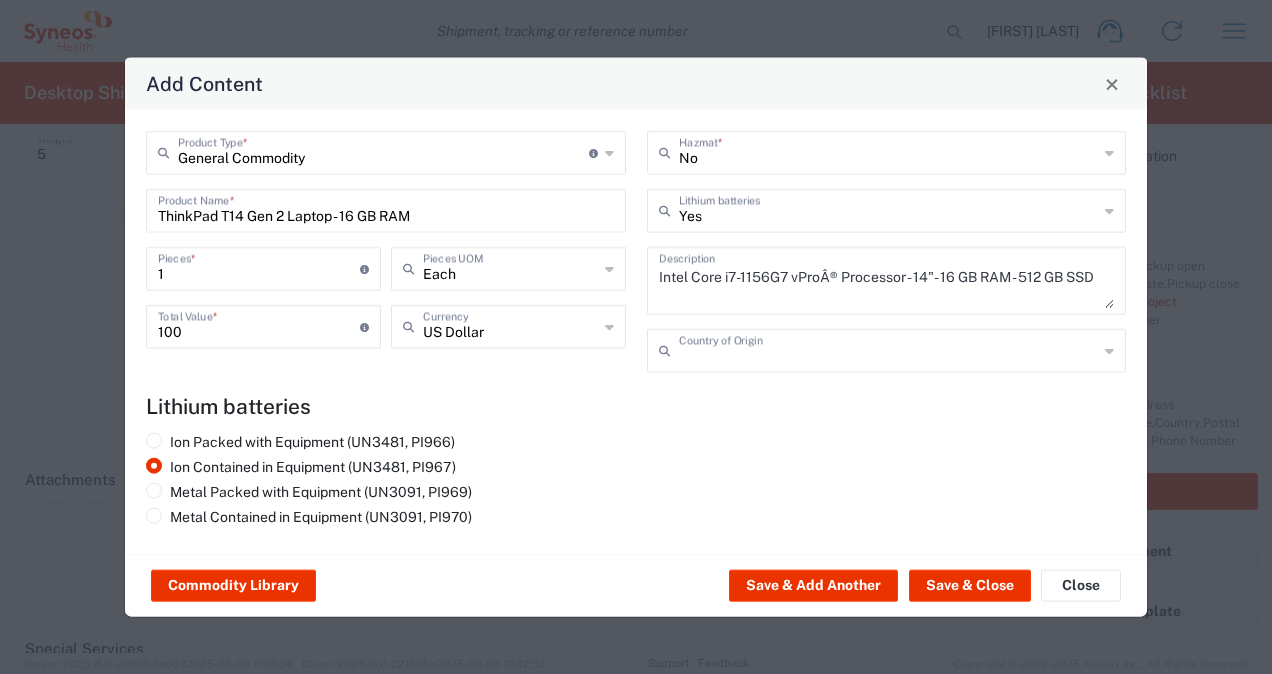 type on "China" 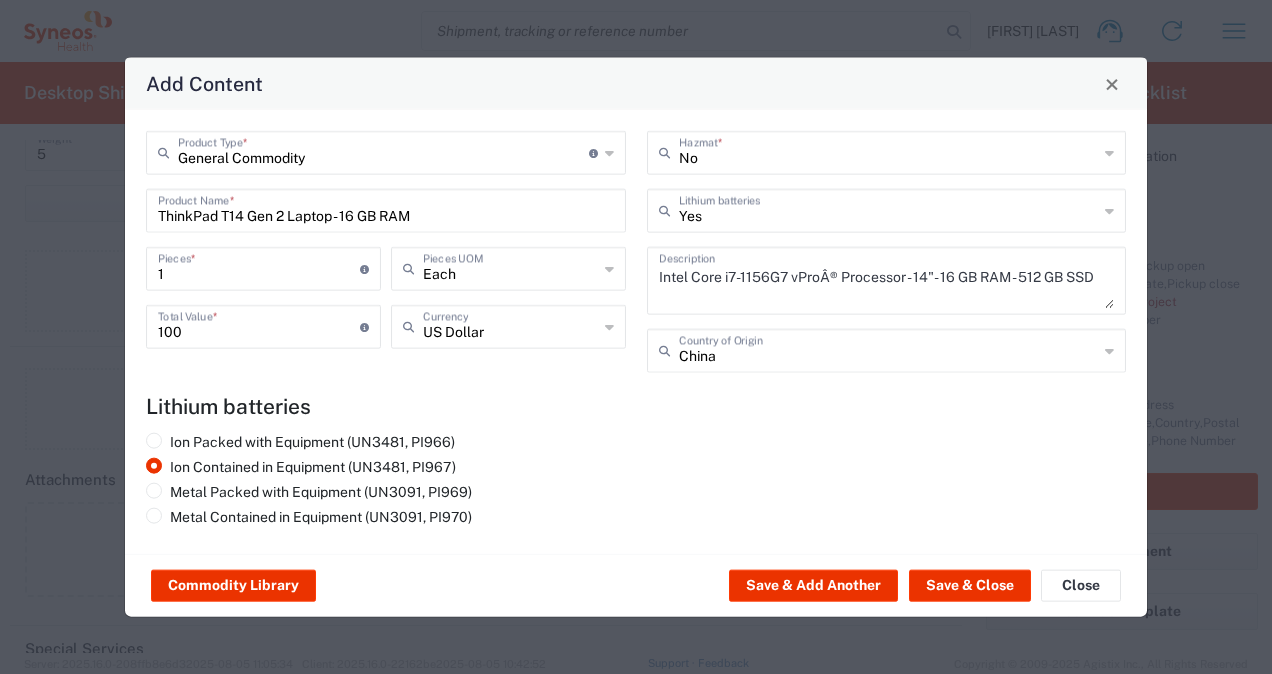 click on "China  Country of Origin" 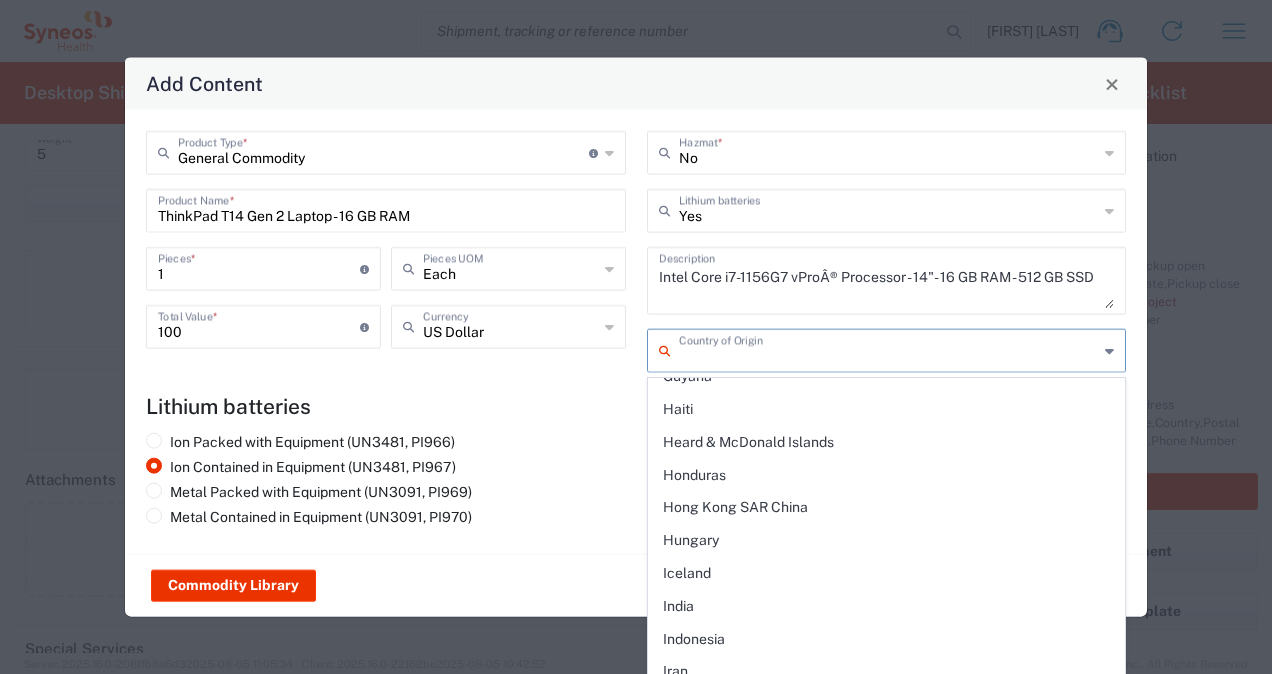 scroll, scrollTop: 0, scrollLeft: 0, axis: both 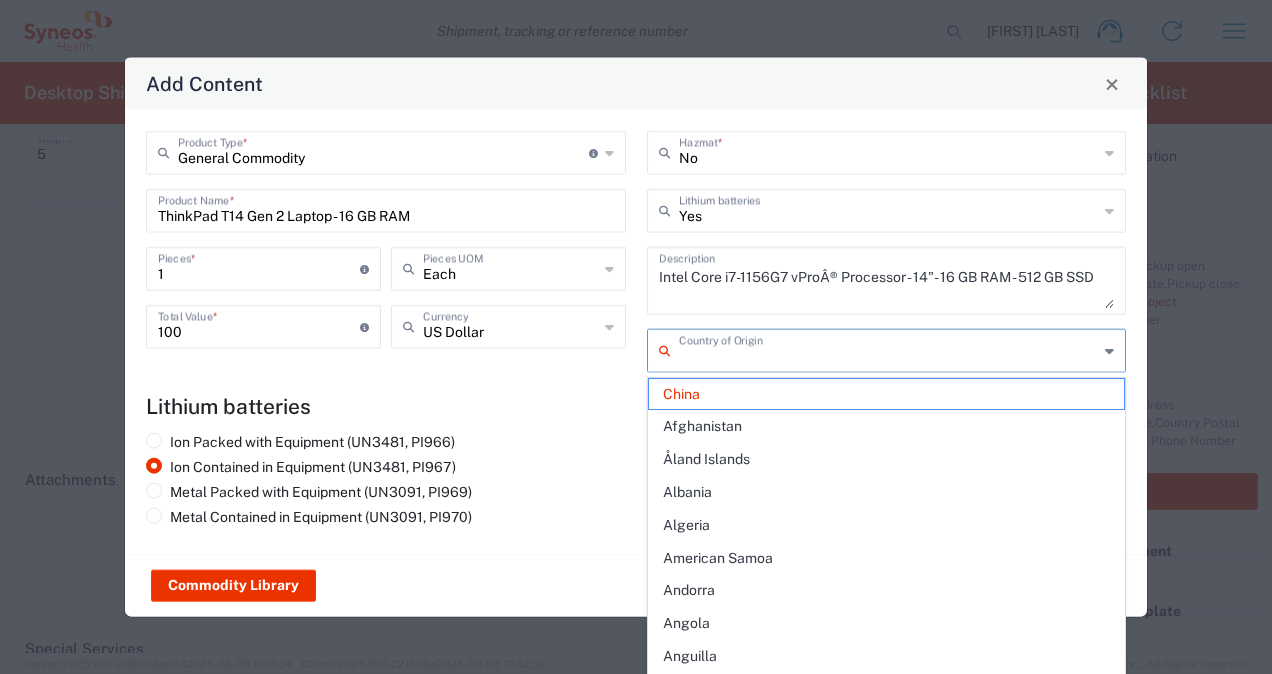 click at bounding box center [889, 349] 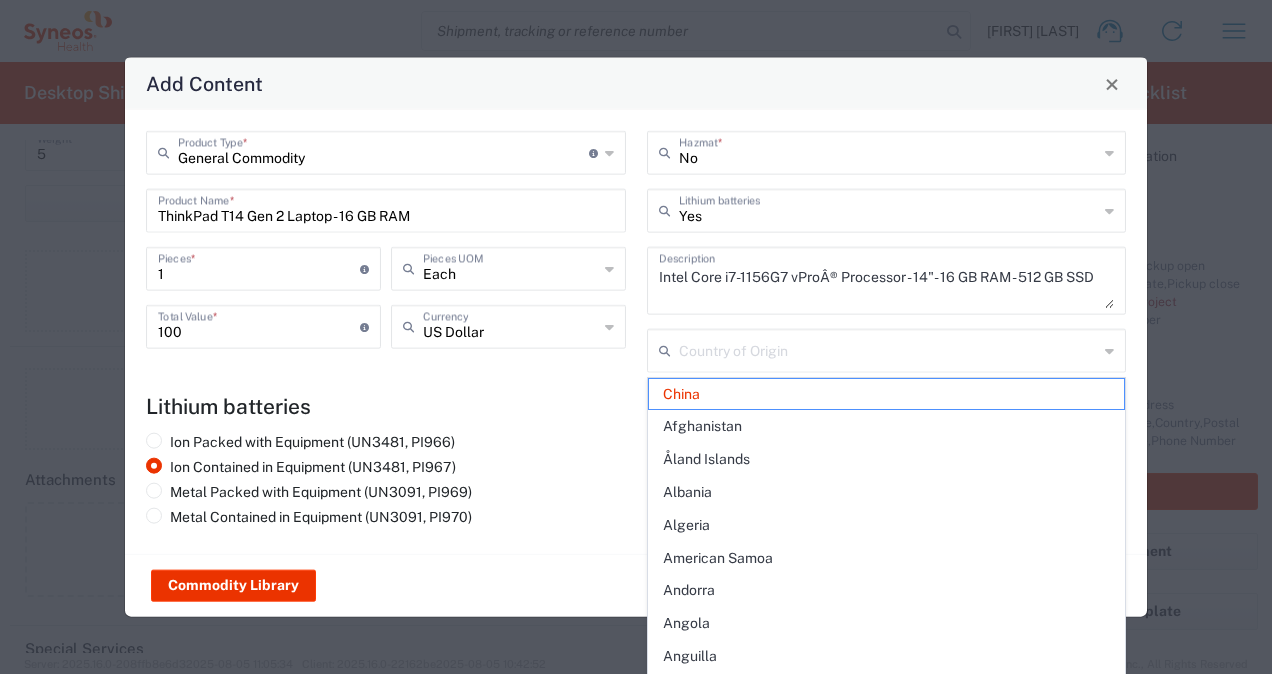 click on "Country of Origin" 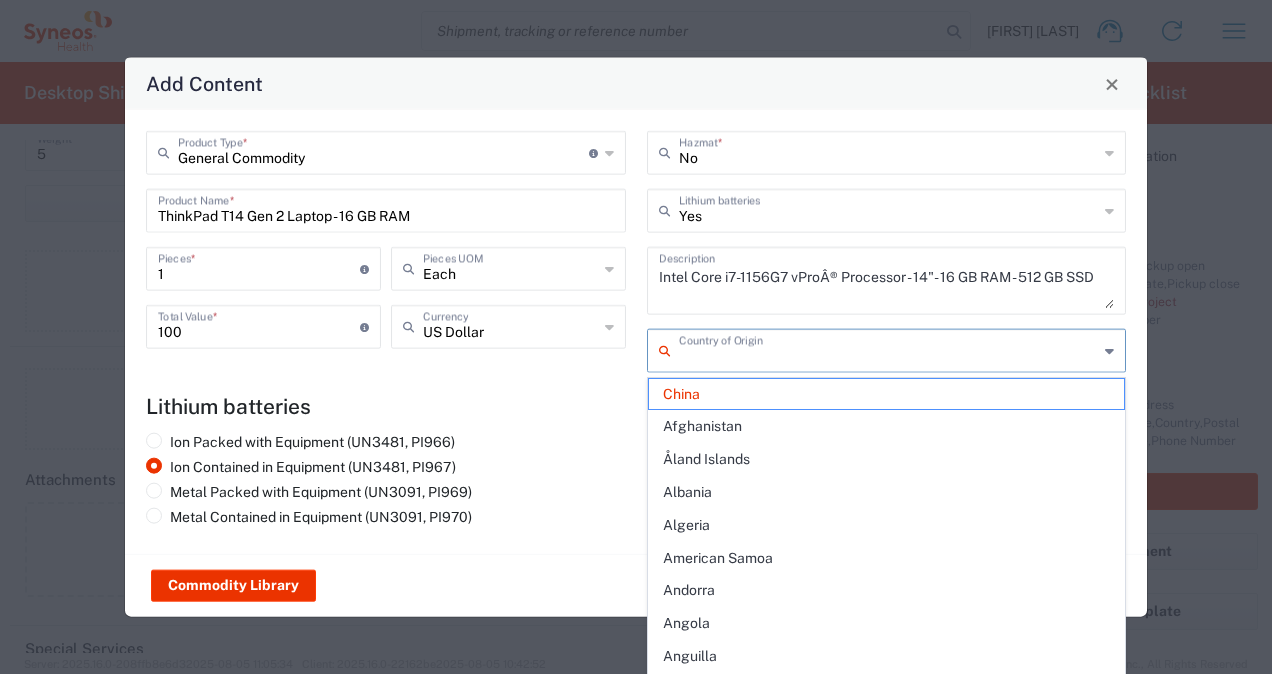 click at bounding box center (889, 349) 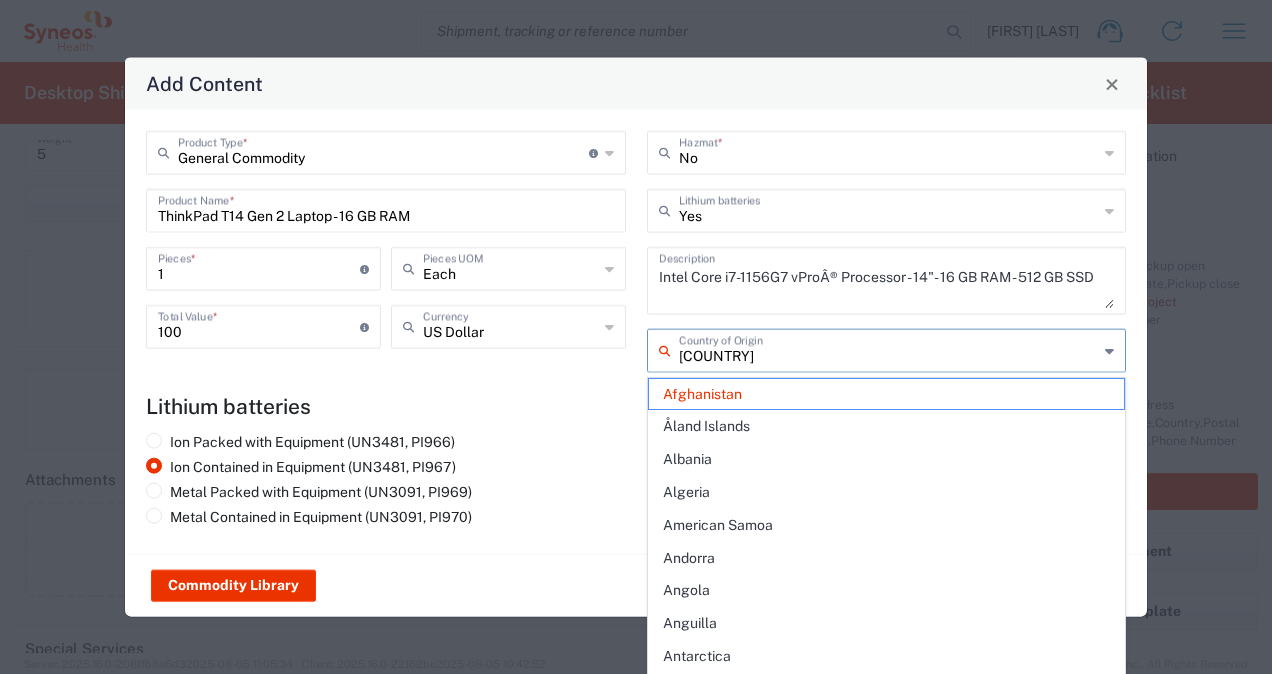 type on "A" 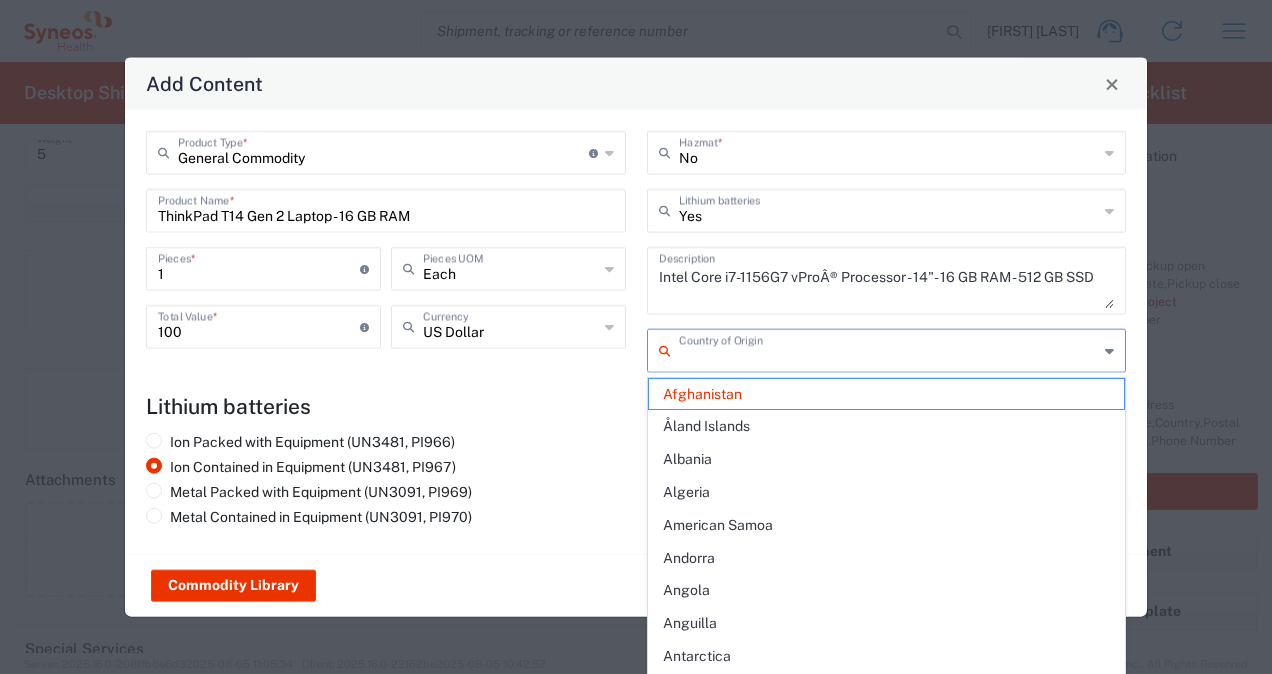 click on "Ion Packed with Equipment (UN3481, PI966)   Ion Contained in Equipment (UN3481, PI967)   Metal Packed with Equipment (UN3091, PI969)   Metal Contained in Equipment (UN3091, PI970)" 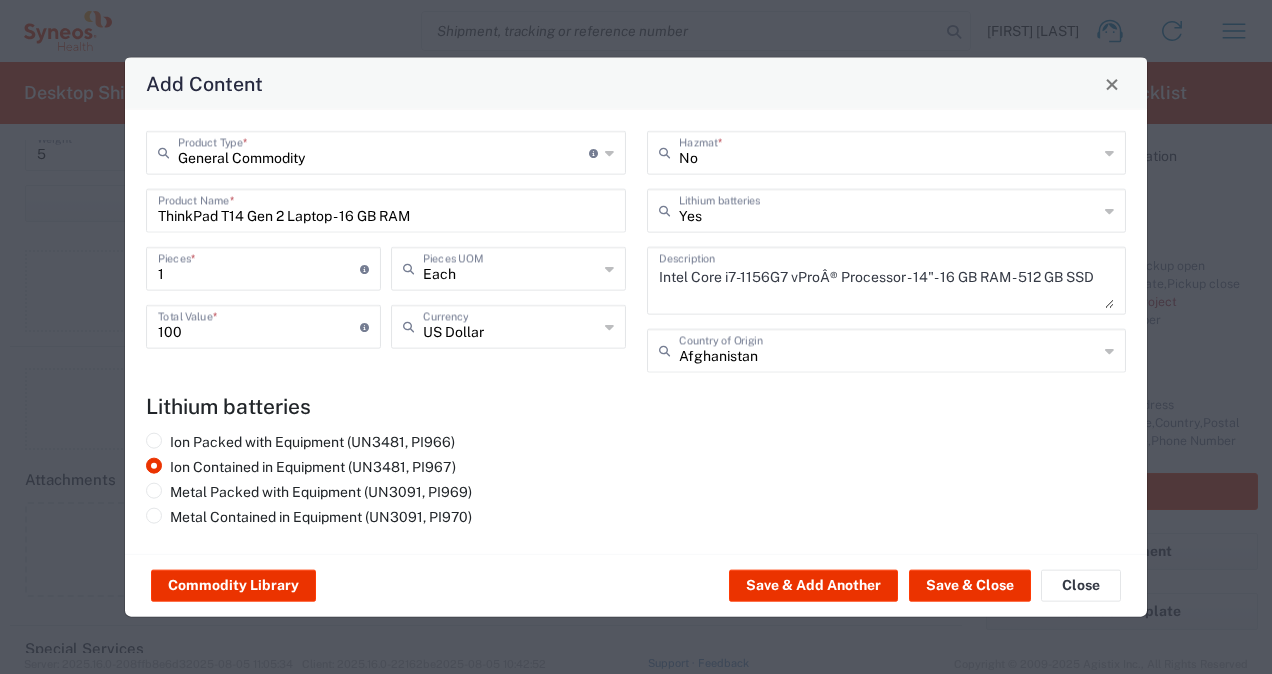 click on "Afghanistan" at bounding box center [889, 349] 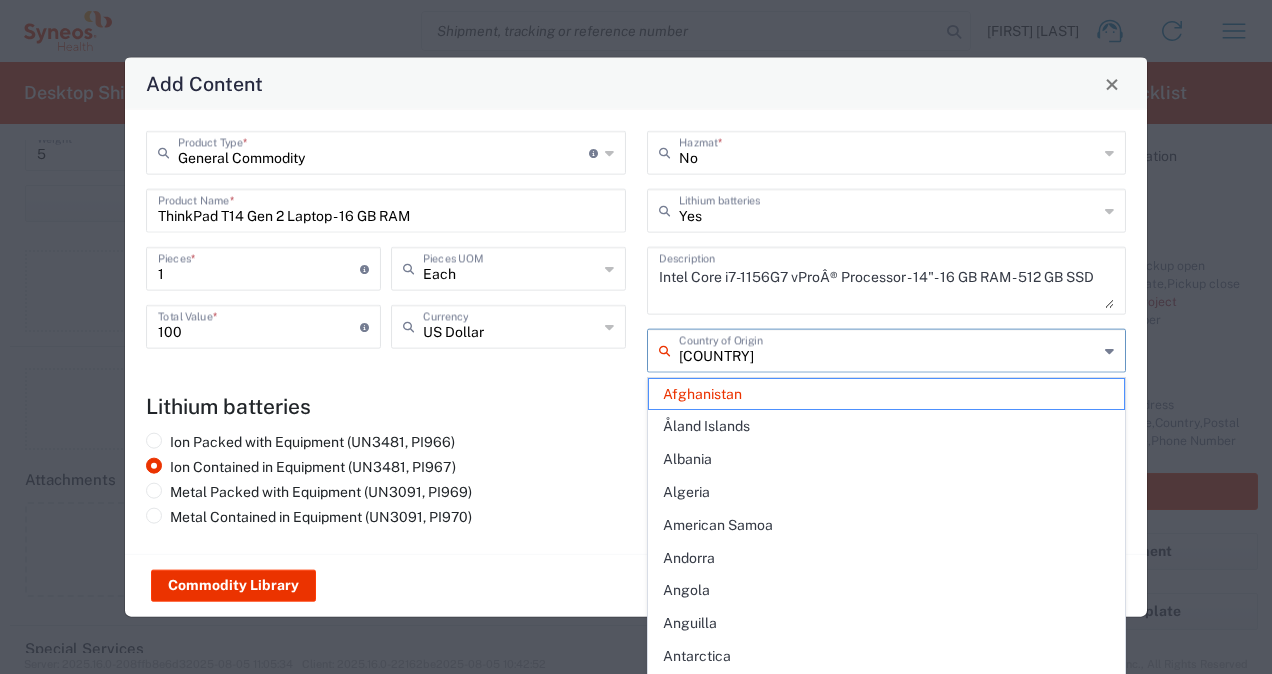 type on "A" 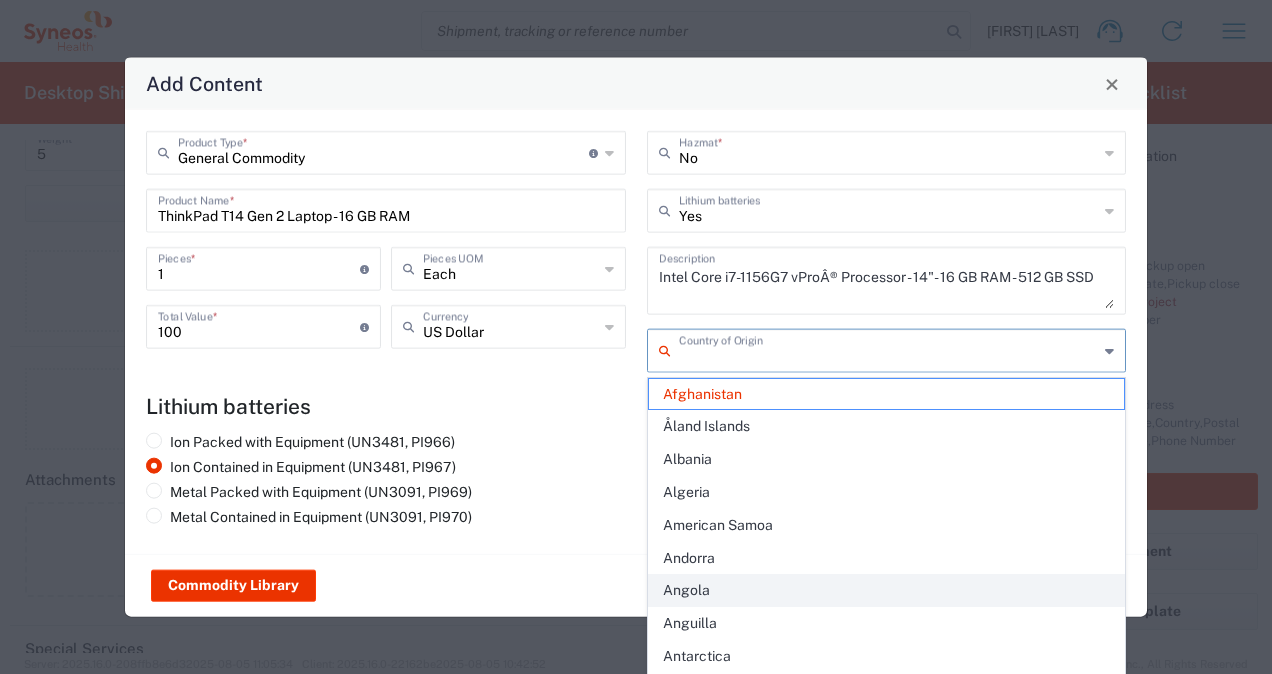 click on "Angola" 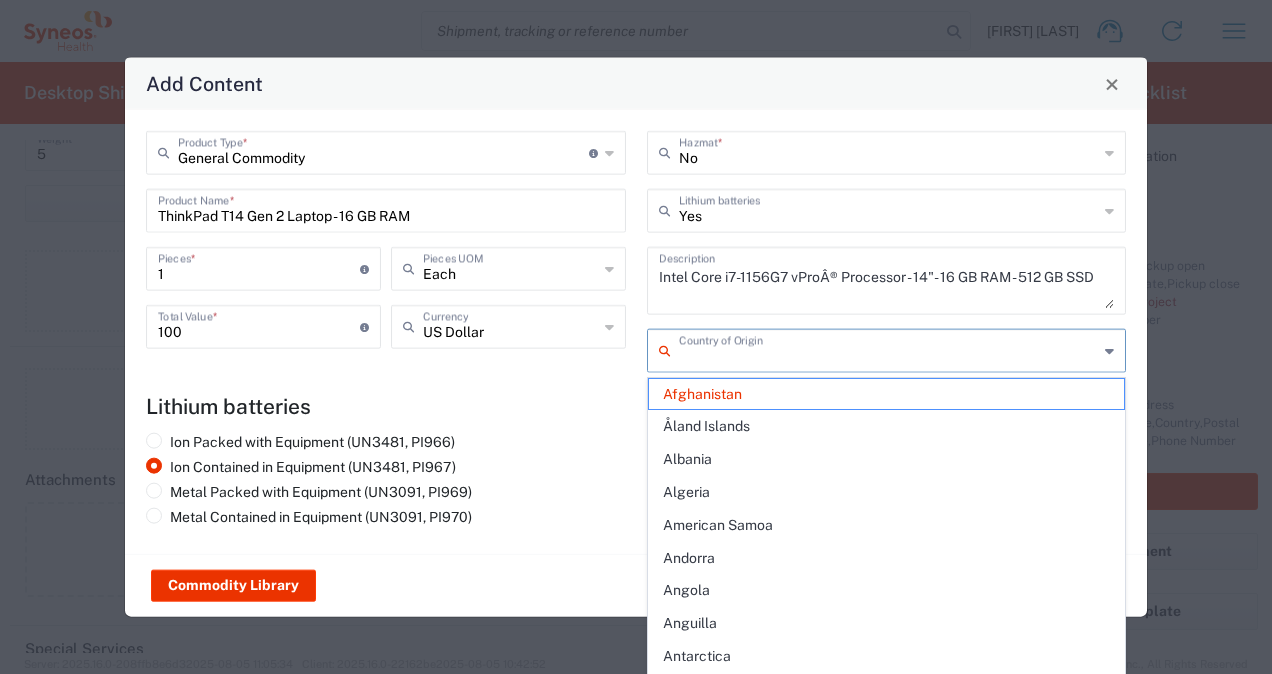 click on "Commodity Library   Save & Add Another   Save & Close   Close" 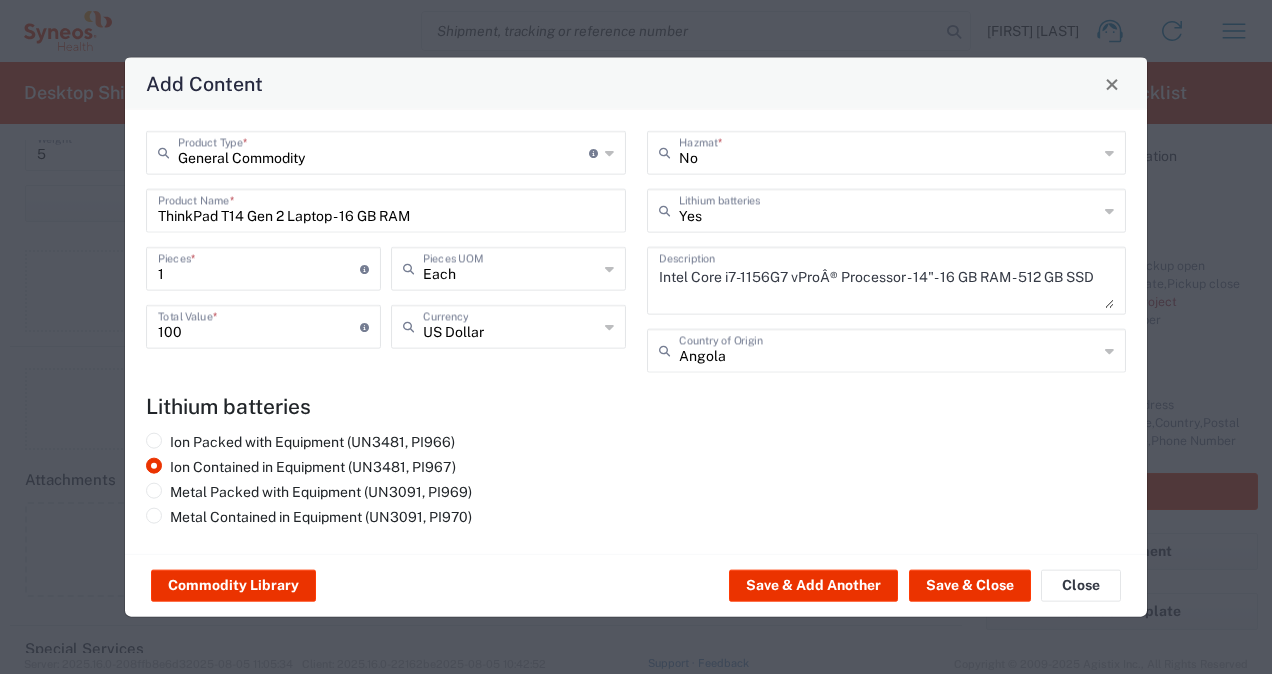 click on "Angola" at bounding box center [889, 349] 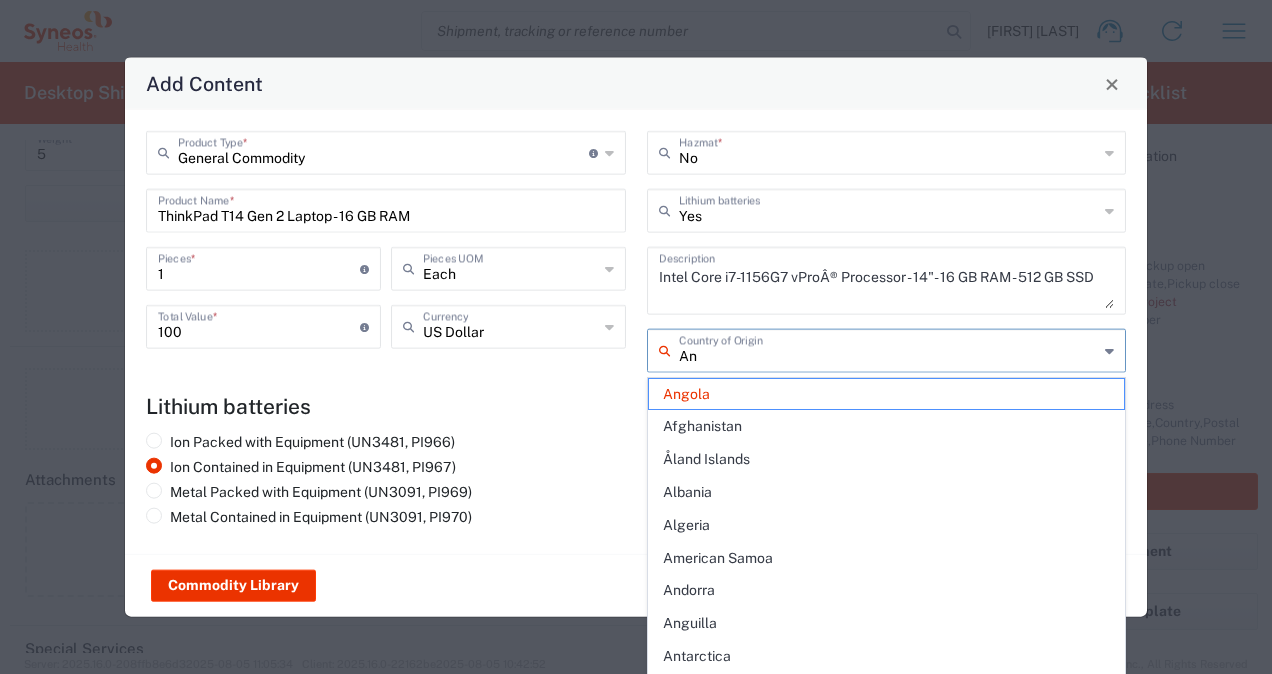 type on "A" 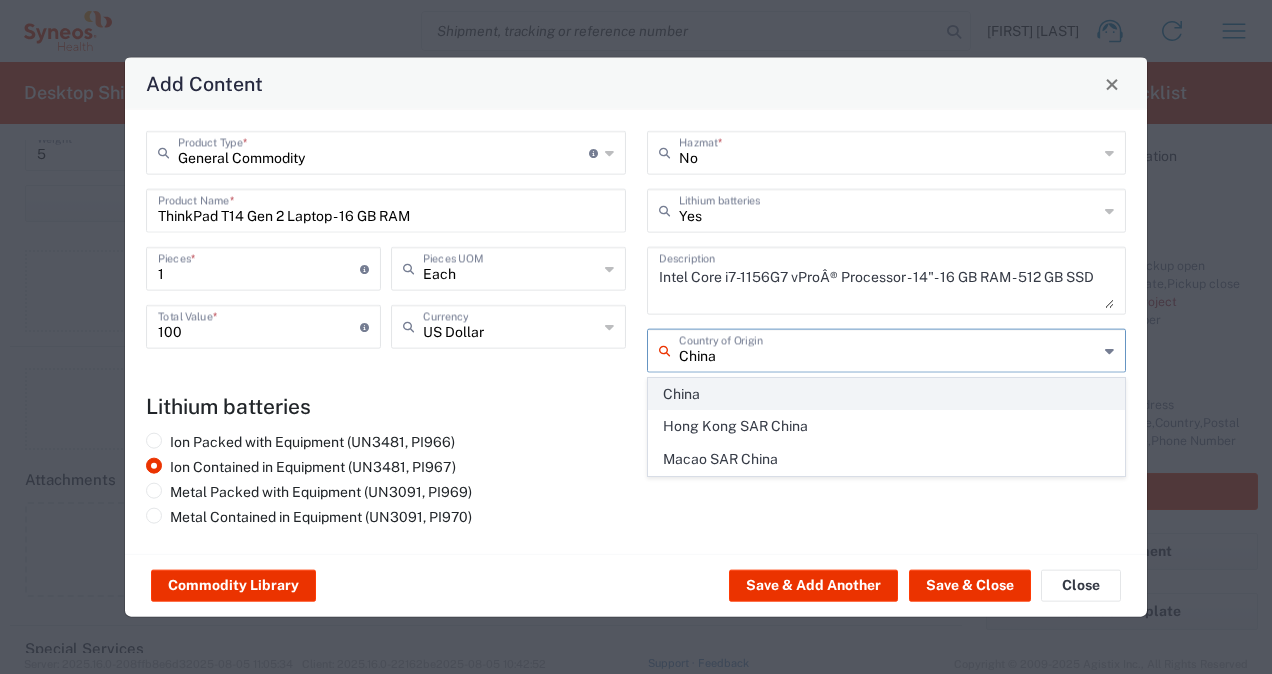 type on "China" 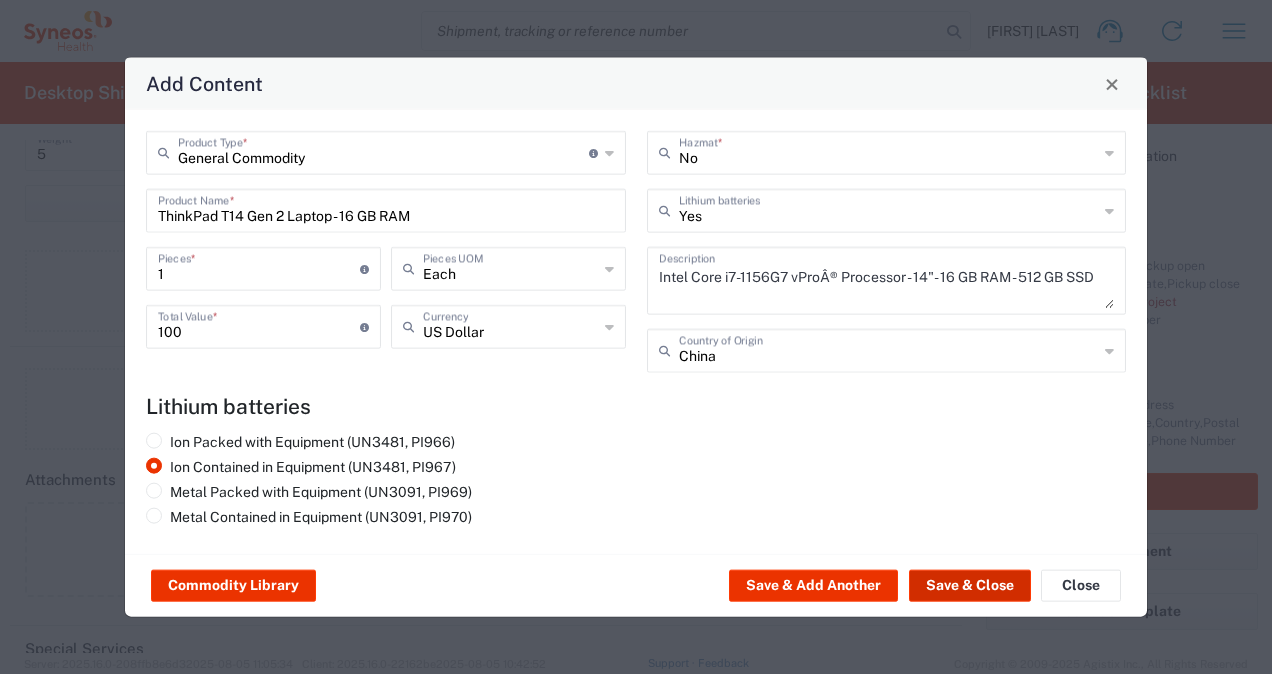 click on "Save & Close" 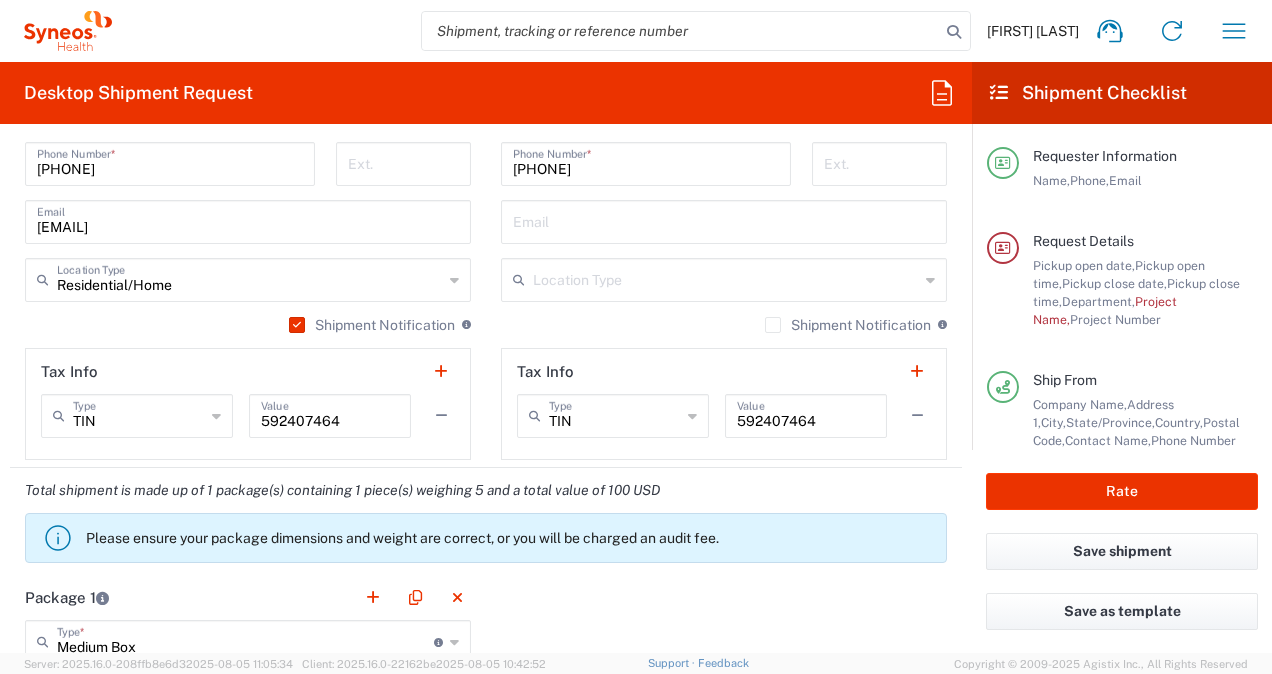 scroll, scrollTop: 1600, scrollLeft: 0, axis: vertical 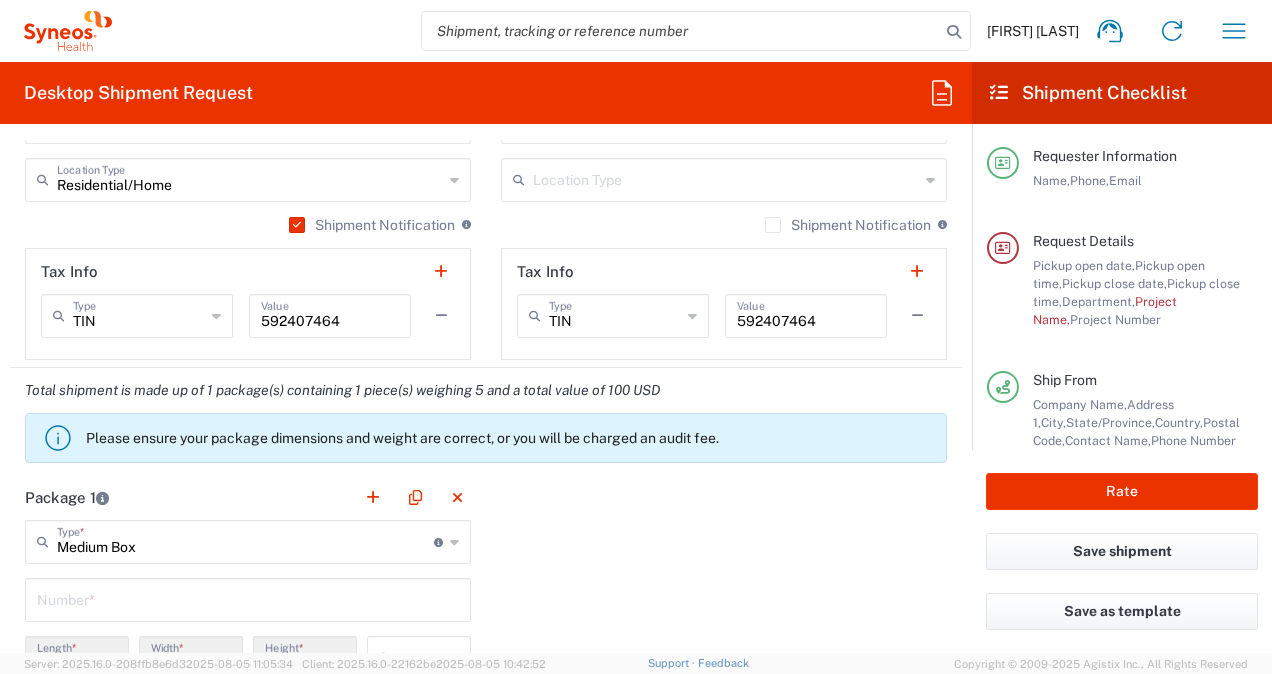 click on "Shipment Notification" 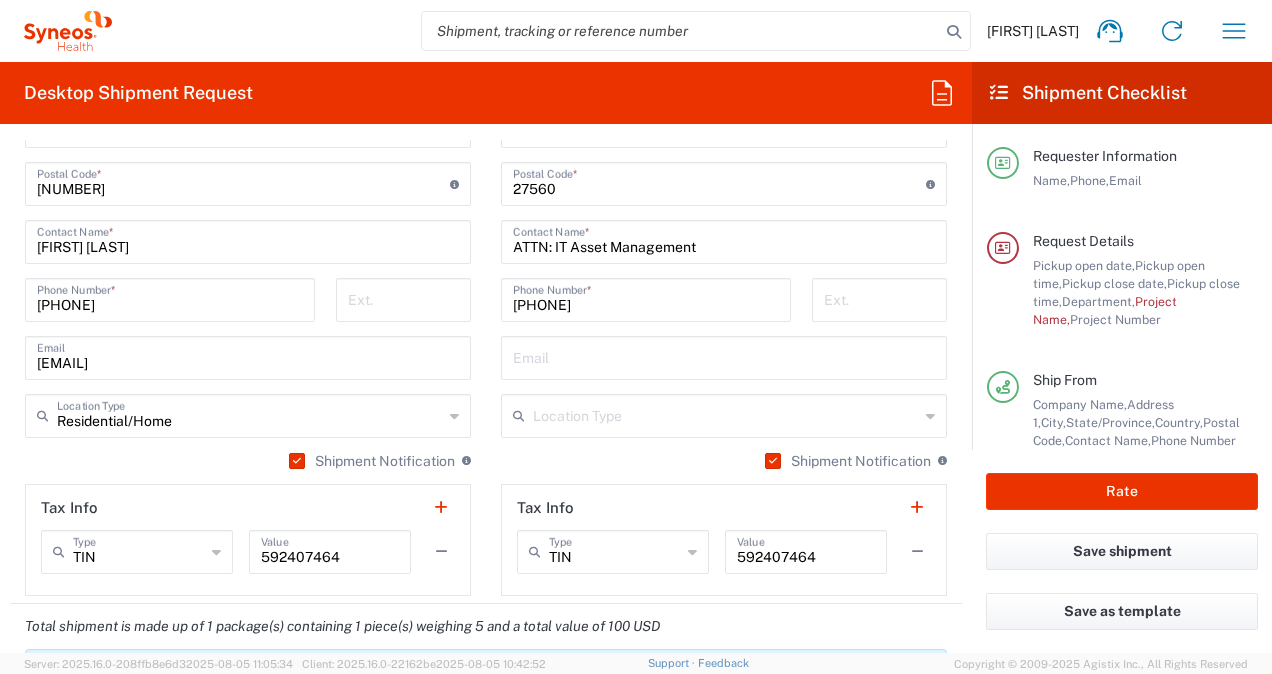 scroll, scrollTop: 1400, scrollLeft: 0, axis: vertical 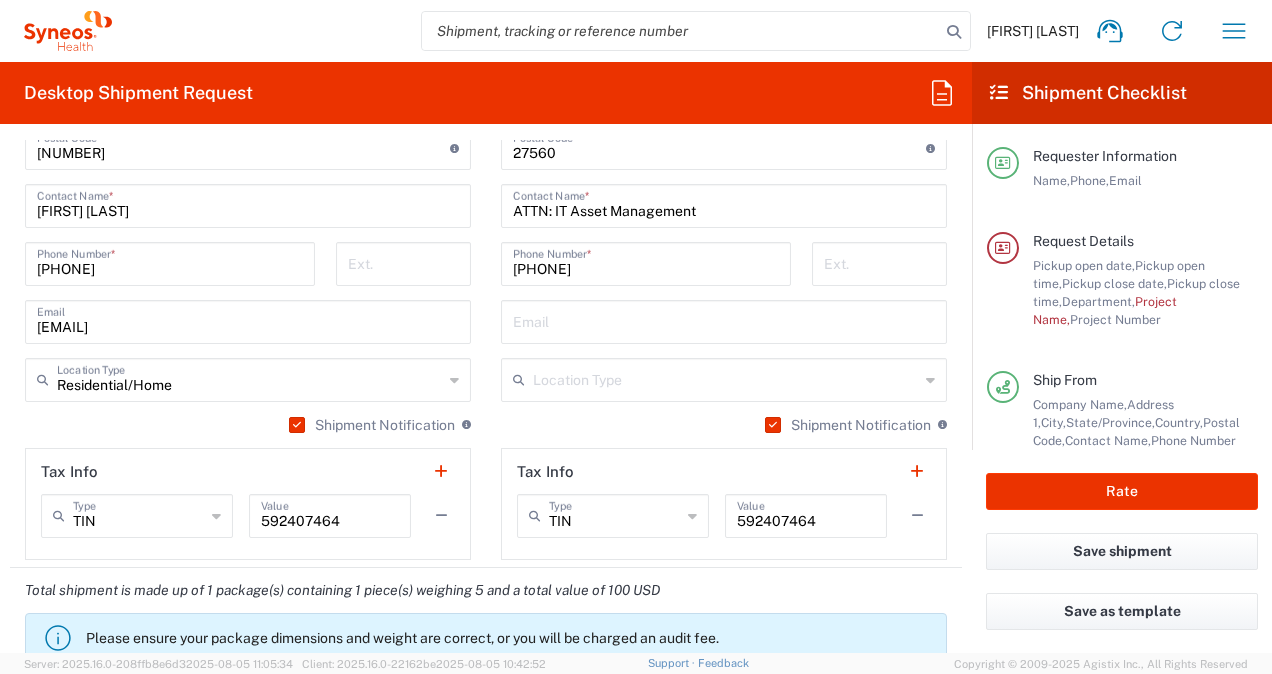 click on "Shipment Notification" 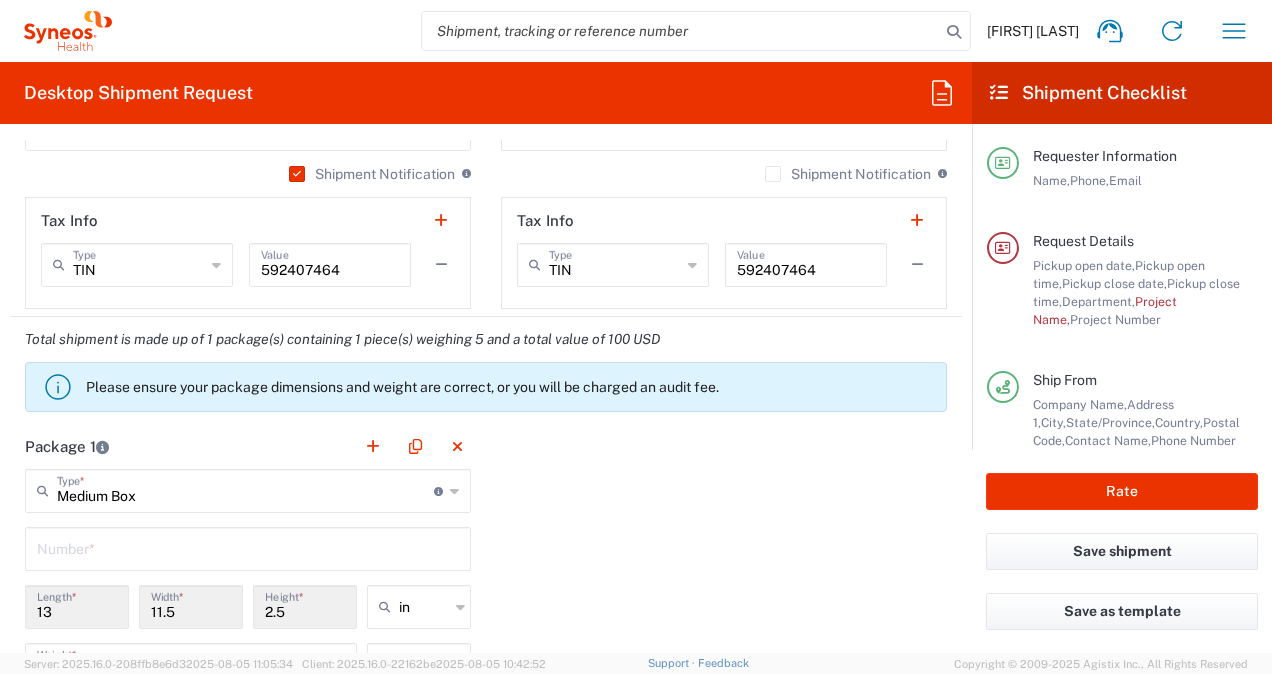 scroll, scrollTop: 1700, scrollLeft: 0, axis: vertical 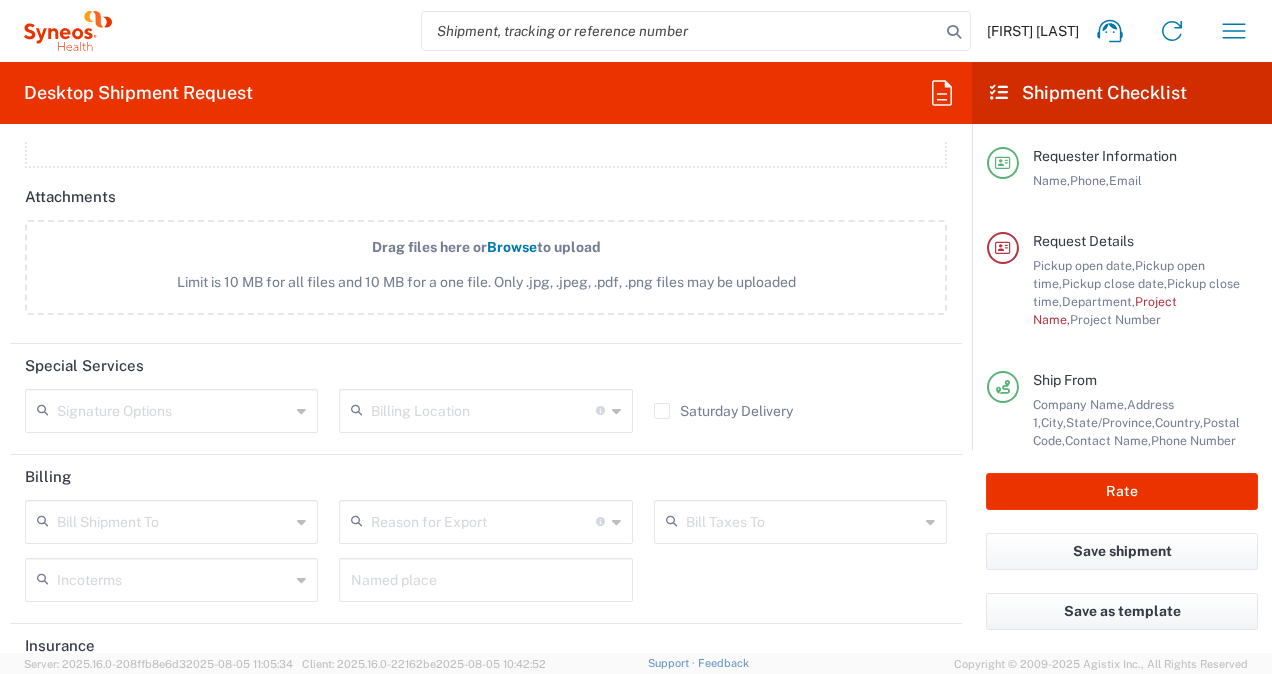 click 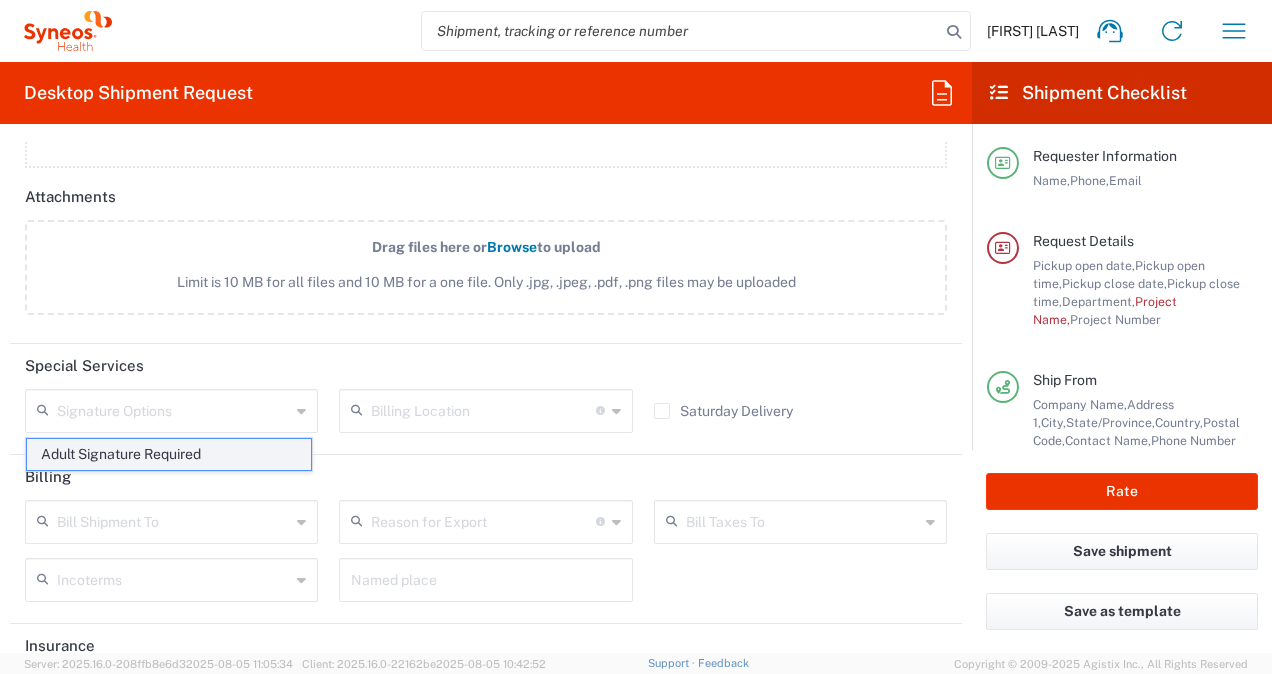 click on "Adult Signature Required" 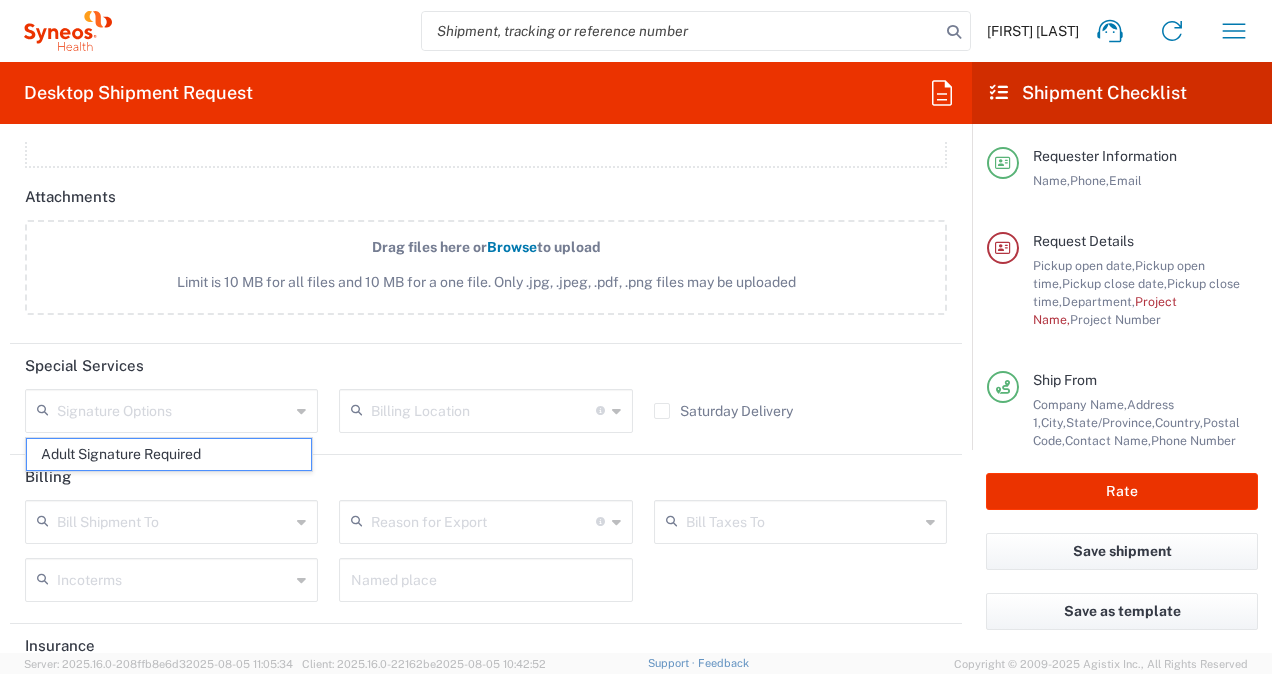 type on "Adult Signature Required" 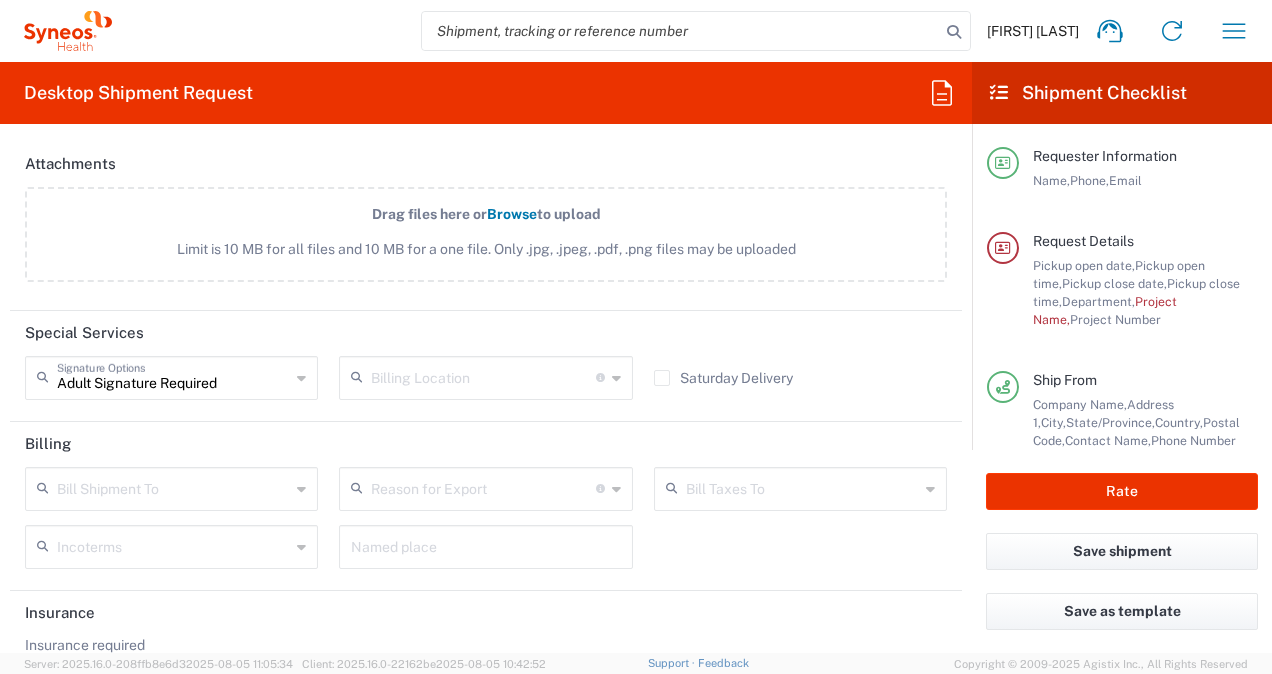 scroll, scrollTop: 2667, scrollLeft: 0, axis: vertical 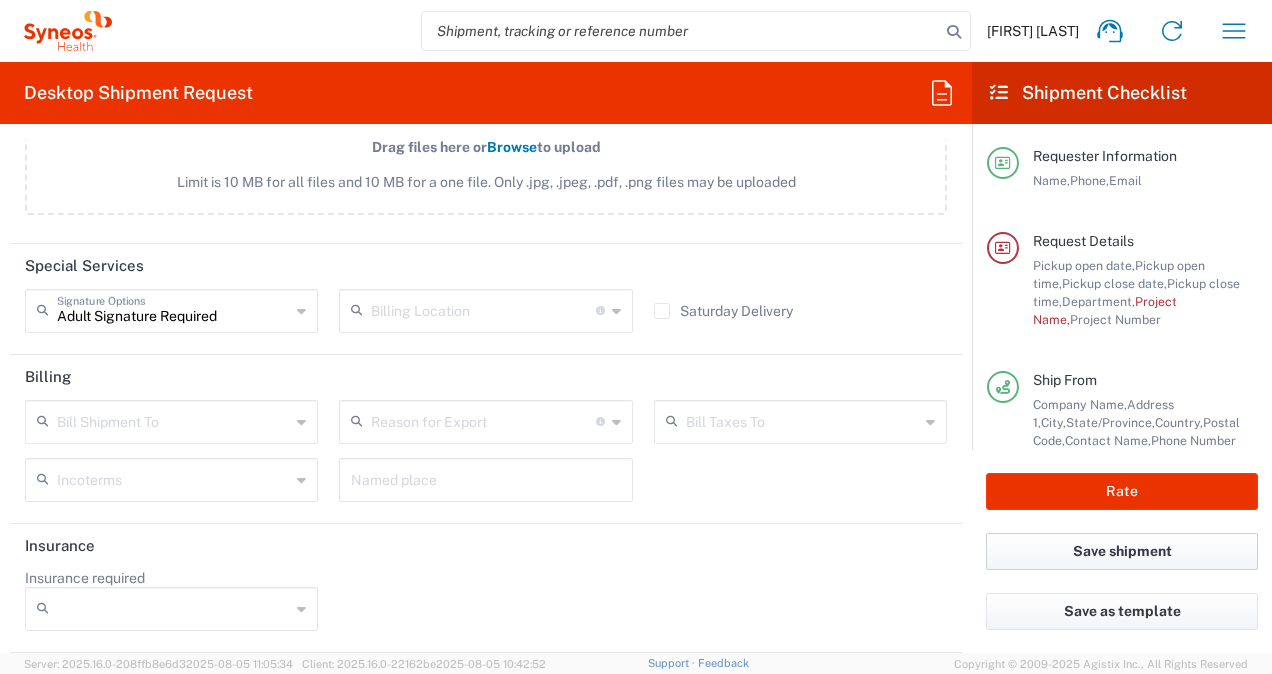 drag, startPoint x: 1116, startPoint y: 546, endPoint x: 653, endPoint y: 525, distance: 463.47598 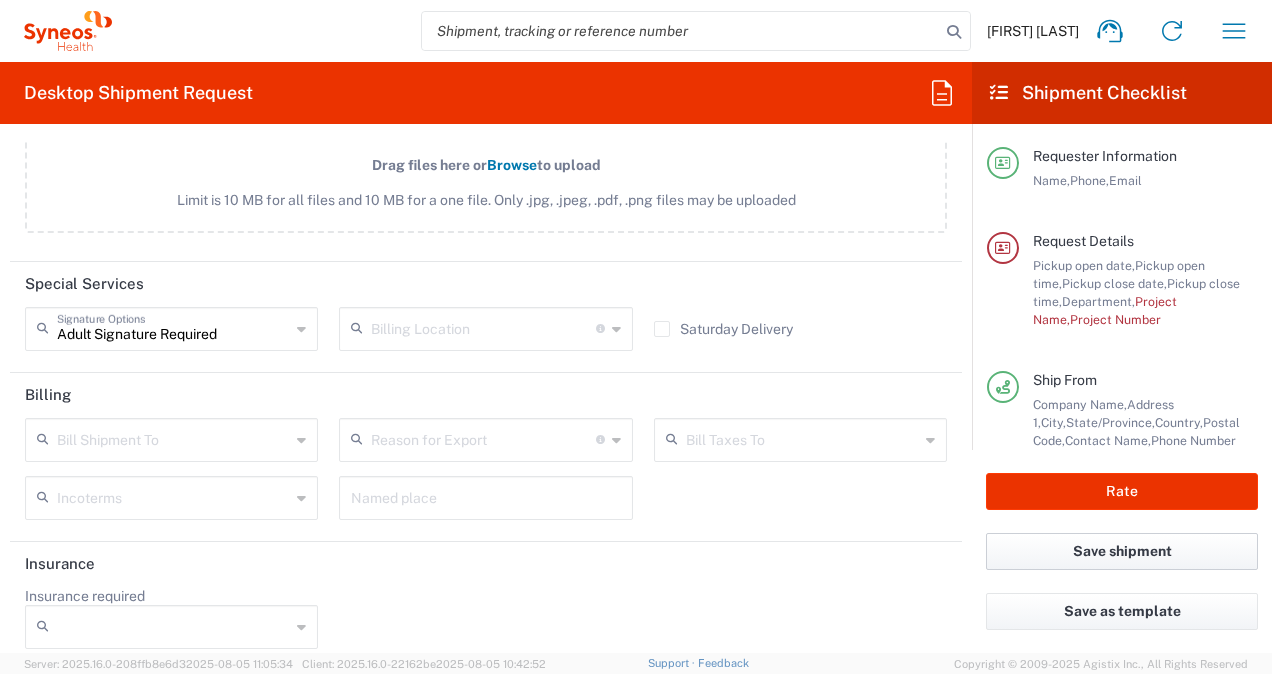 scroll, scrollTop: 2685, scrollLeft: 0, axis: vertical 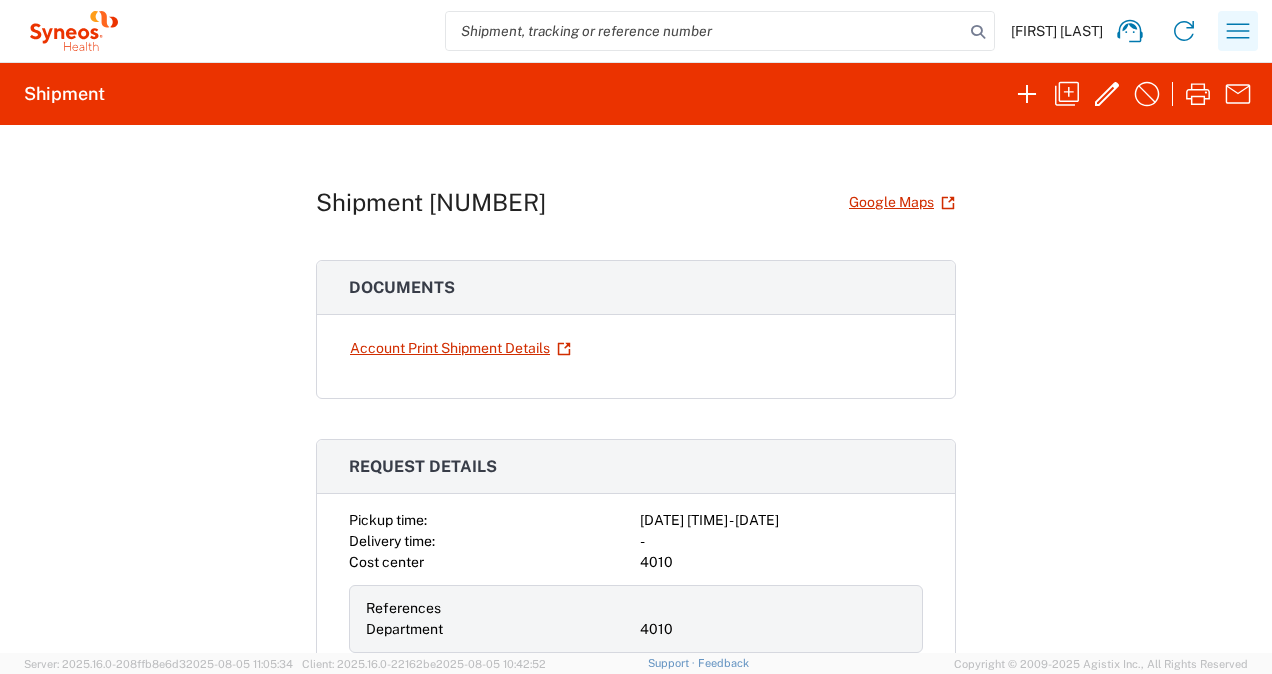 click 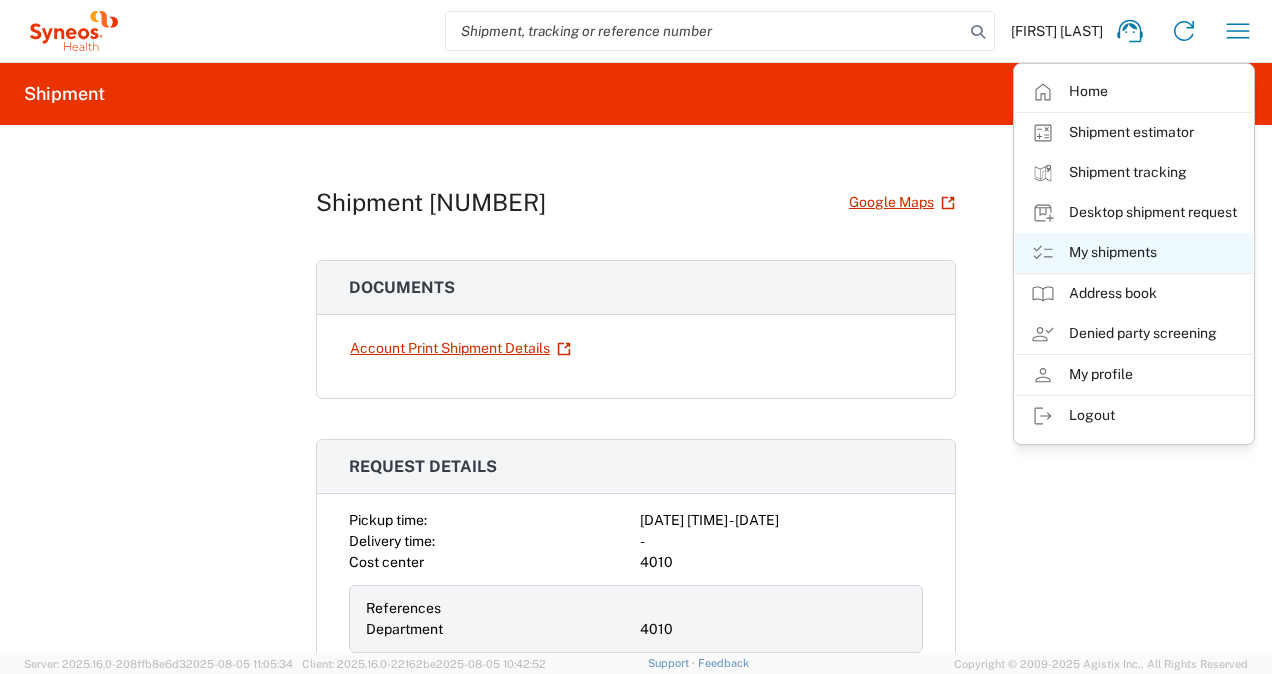 click on "My shipments" 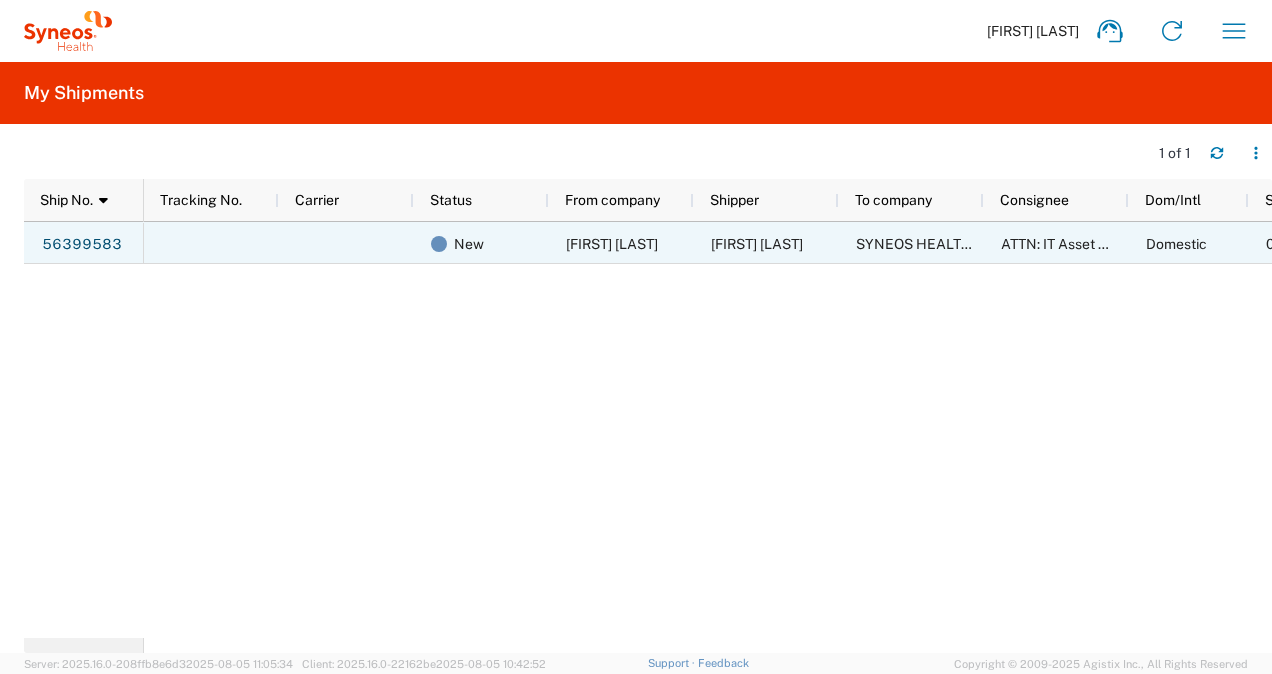 click on "[FIRST] [LAST]" 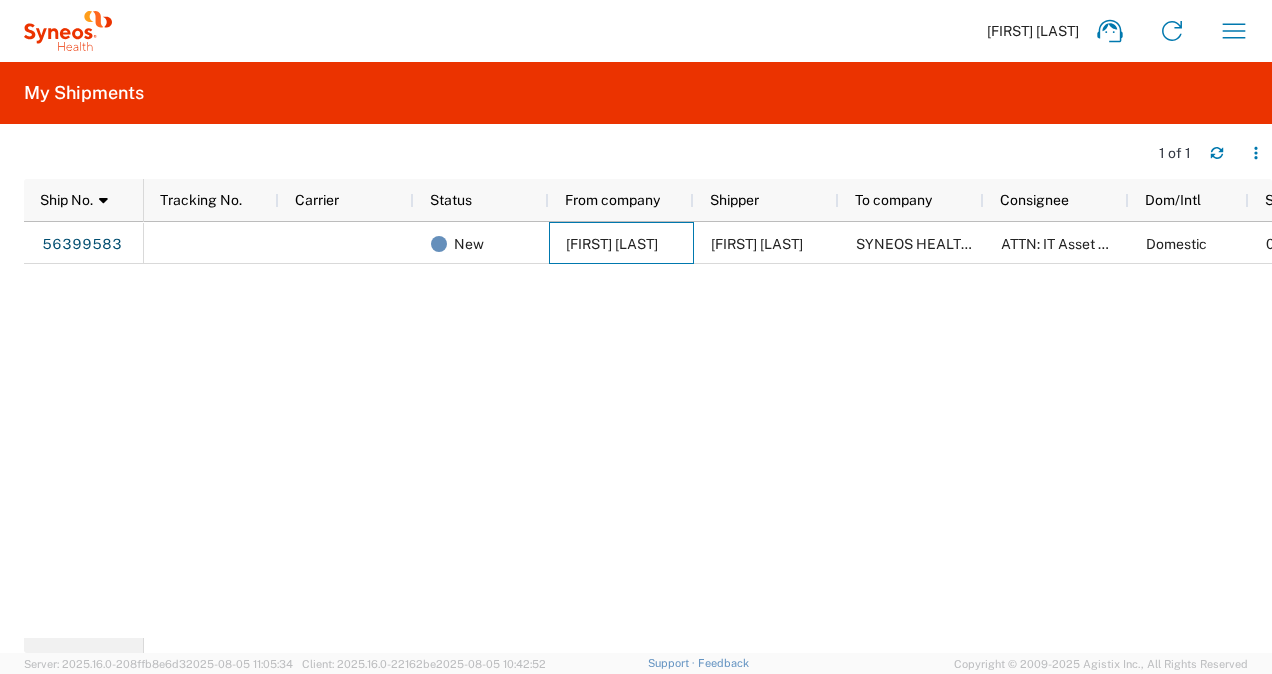 scroll, scrollTop: 0, scrollLeft: 97, axis: horizontal 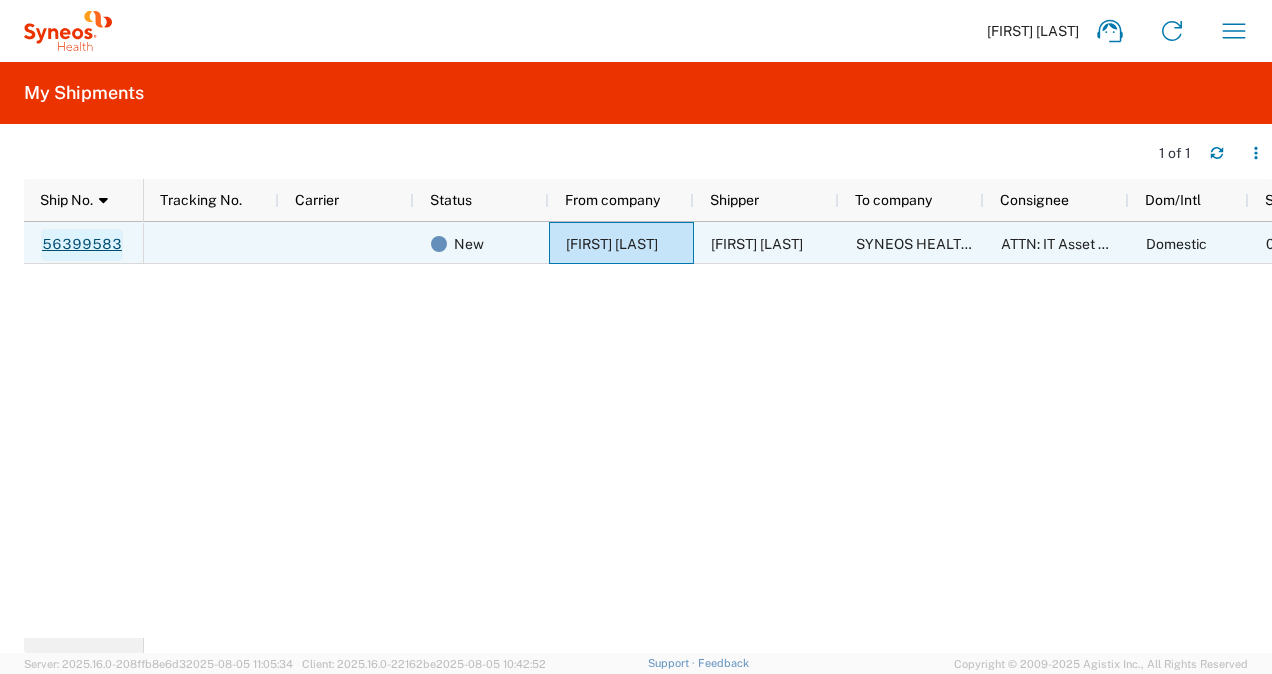 click on "56399583" 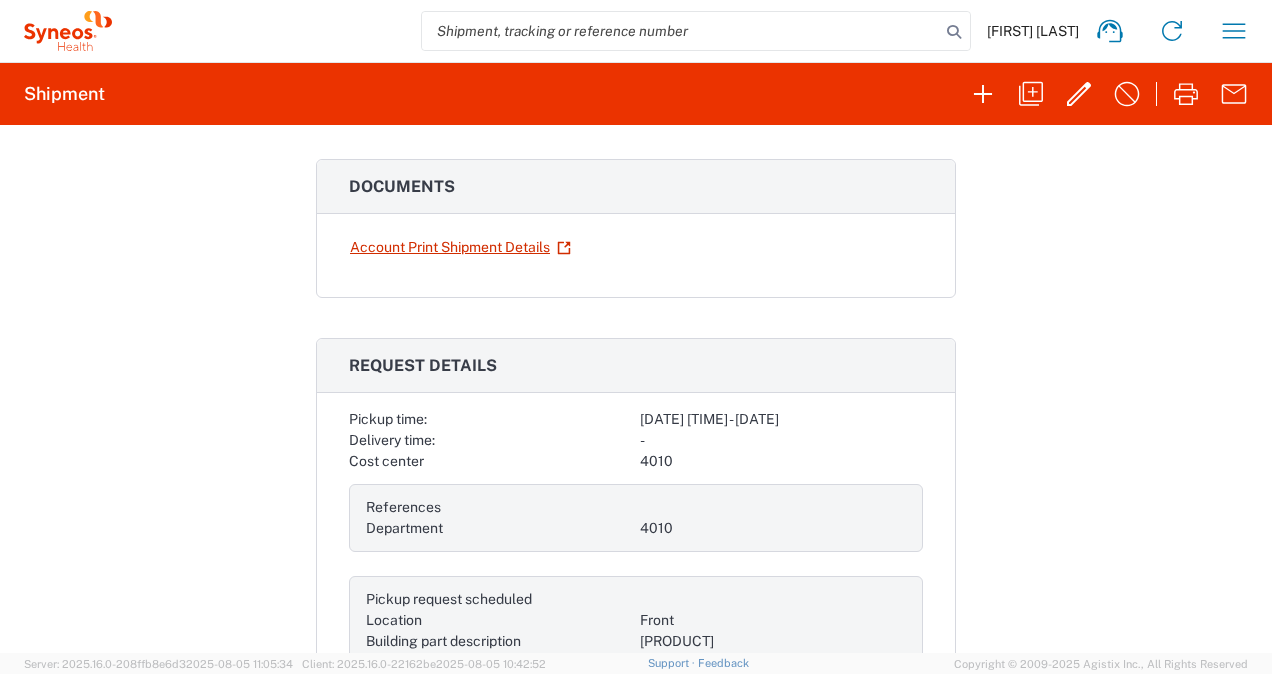 scroll, scrollTop: 0, scrollLeft: 0, axis: both 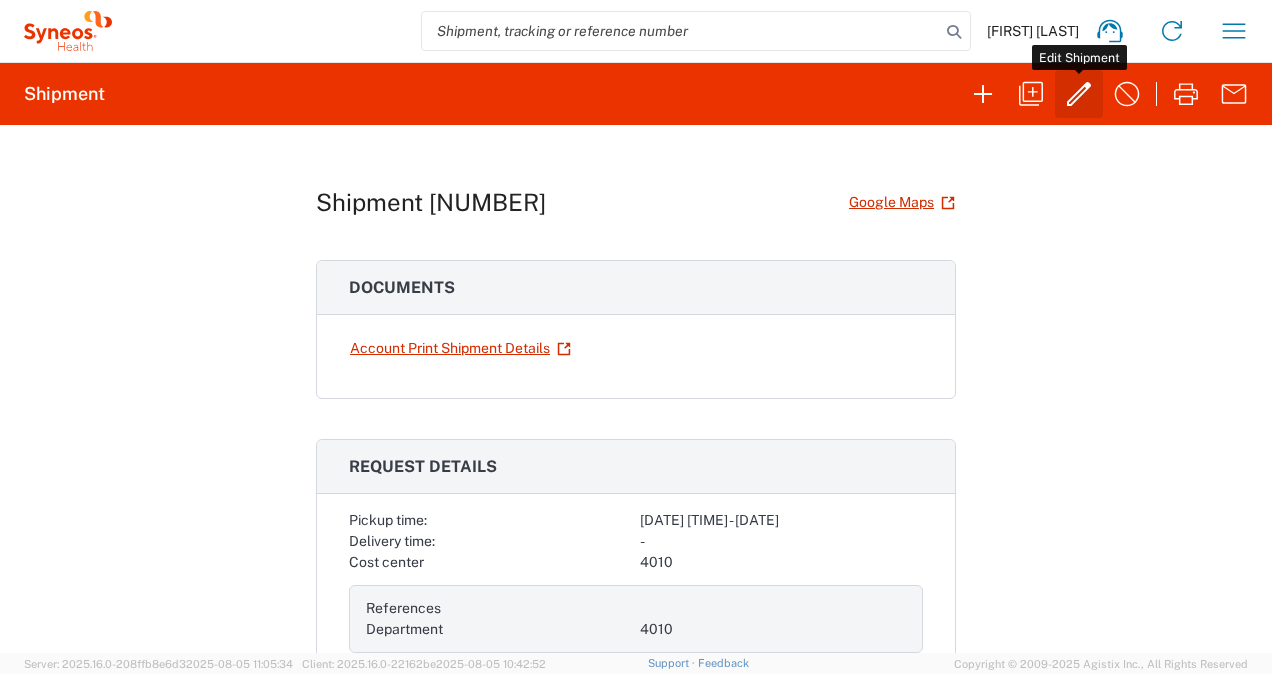 click 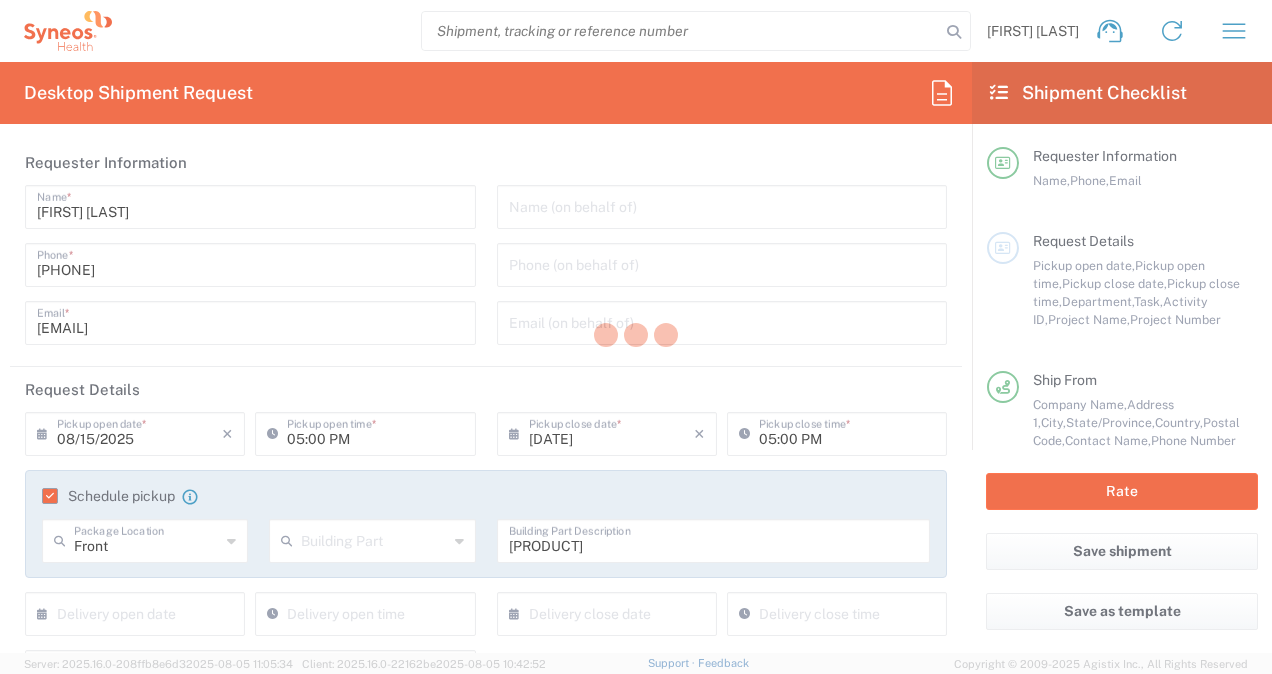 type on "4010" 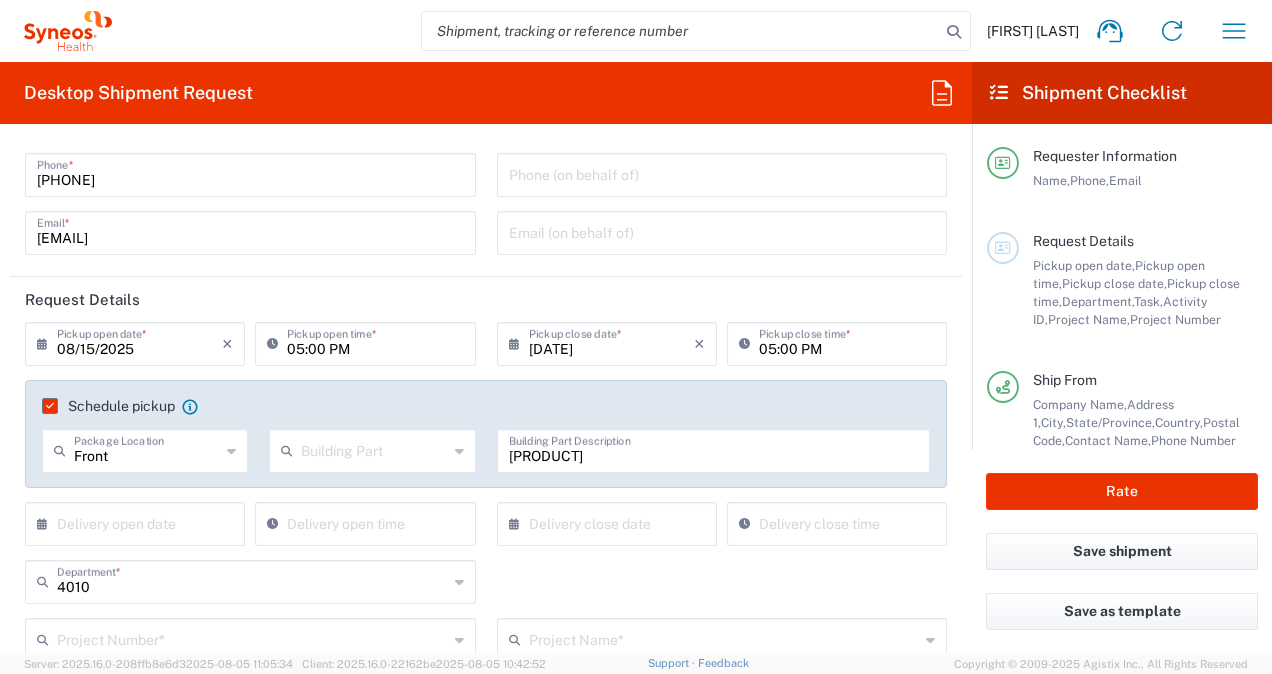 scroll, scrollTop: 0, scrollLeft: 0, axis: both 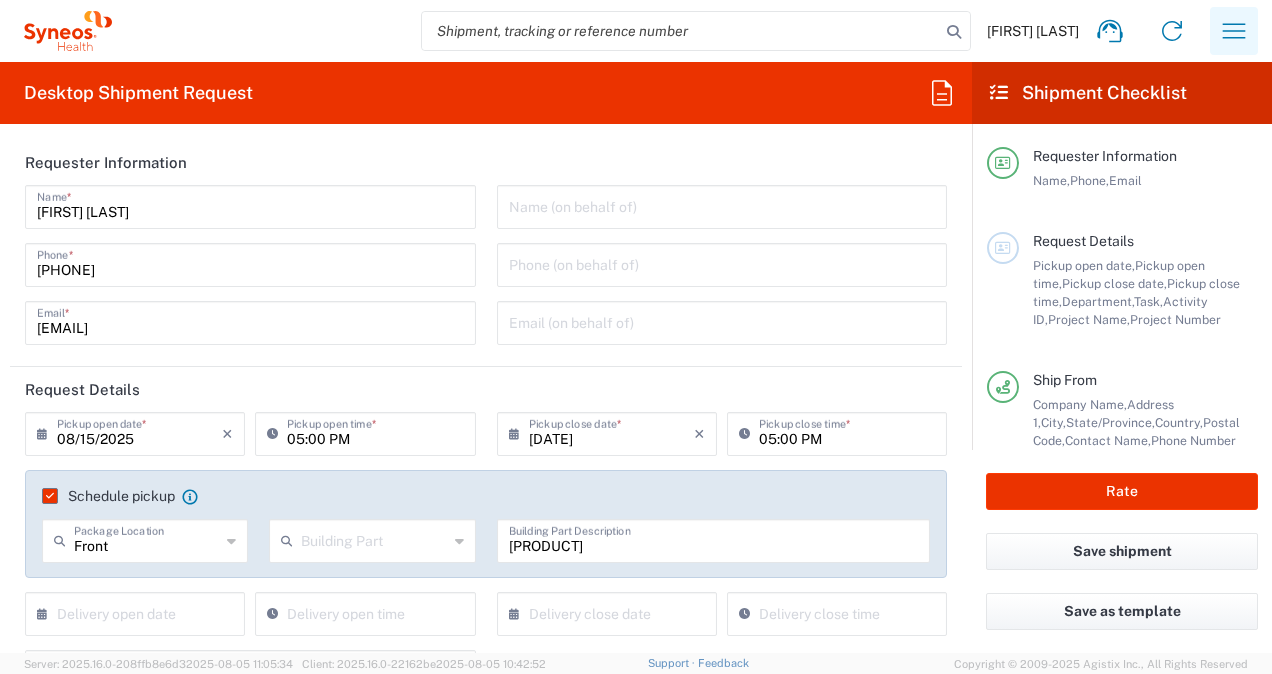 click 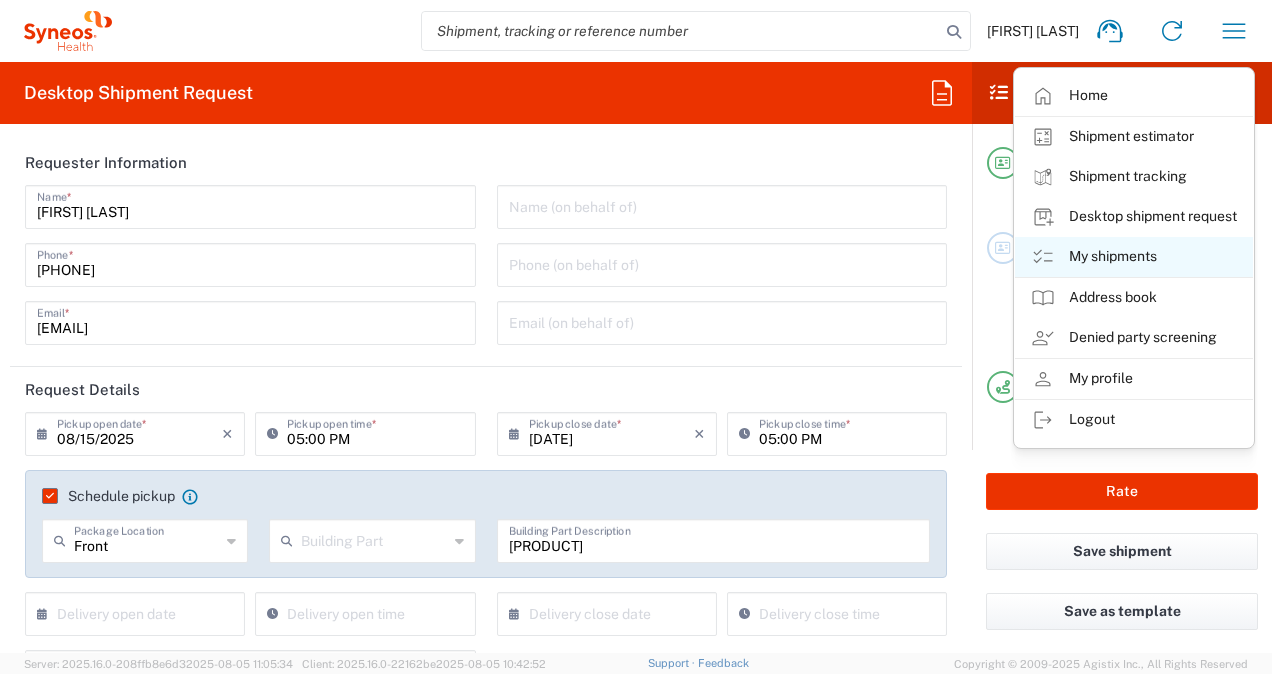 click on "My shipments" 